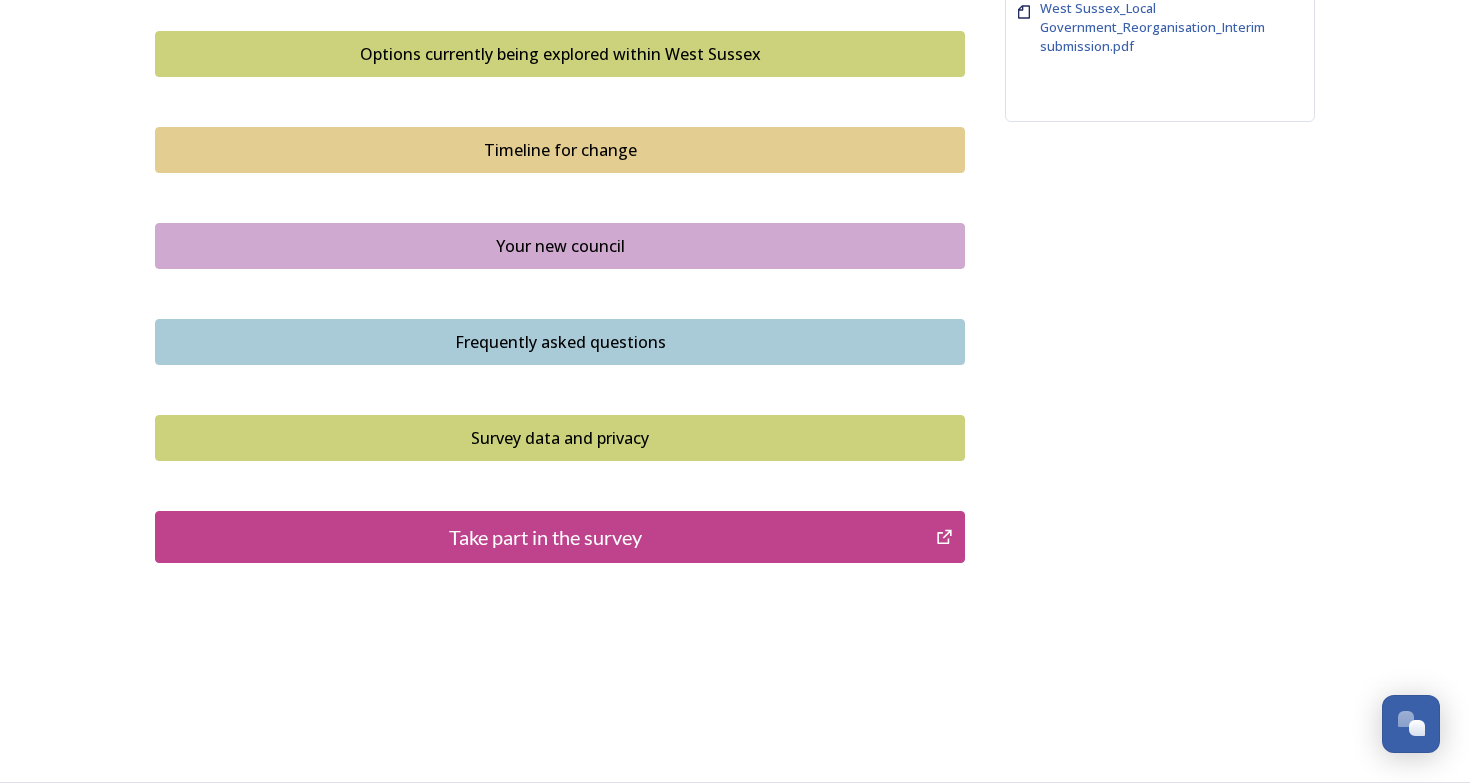 scroll, scrollTop: 1322, scrollLeft: 0, axis: vertical 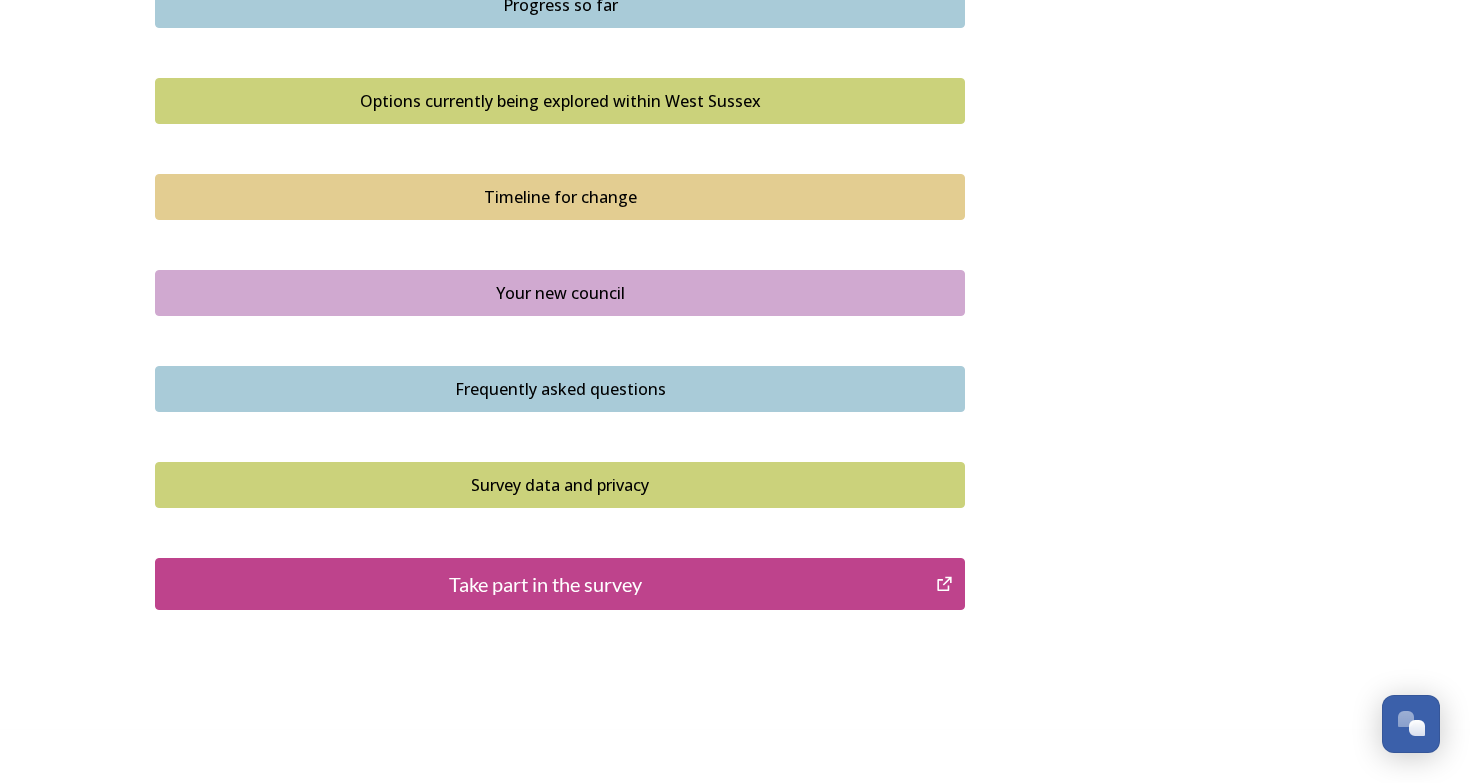 click on "Take part in the survey" at bounding box center [545, 584] 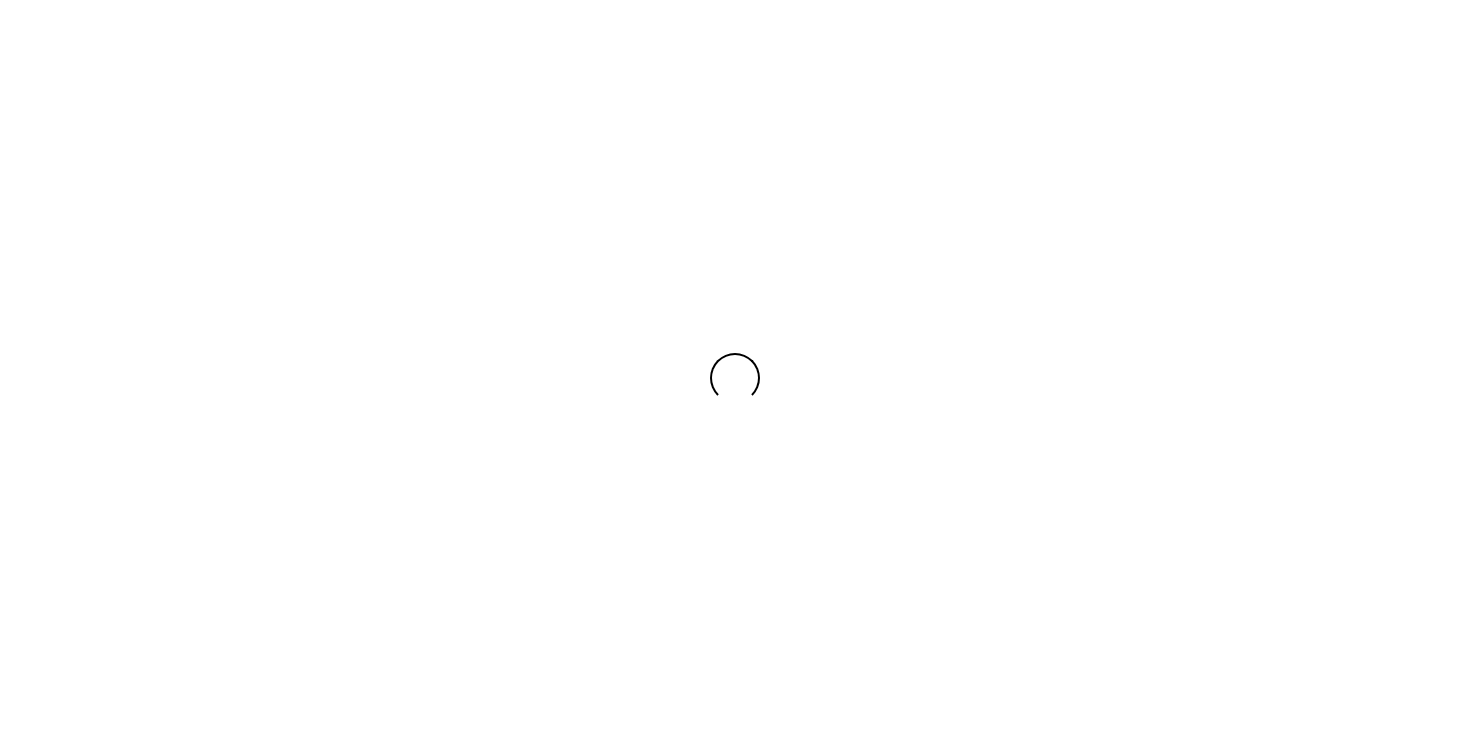 scroll, scrollTop: 0, scrollLeft: 0, axis: both 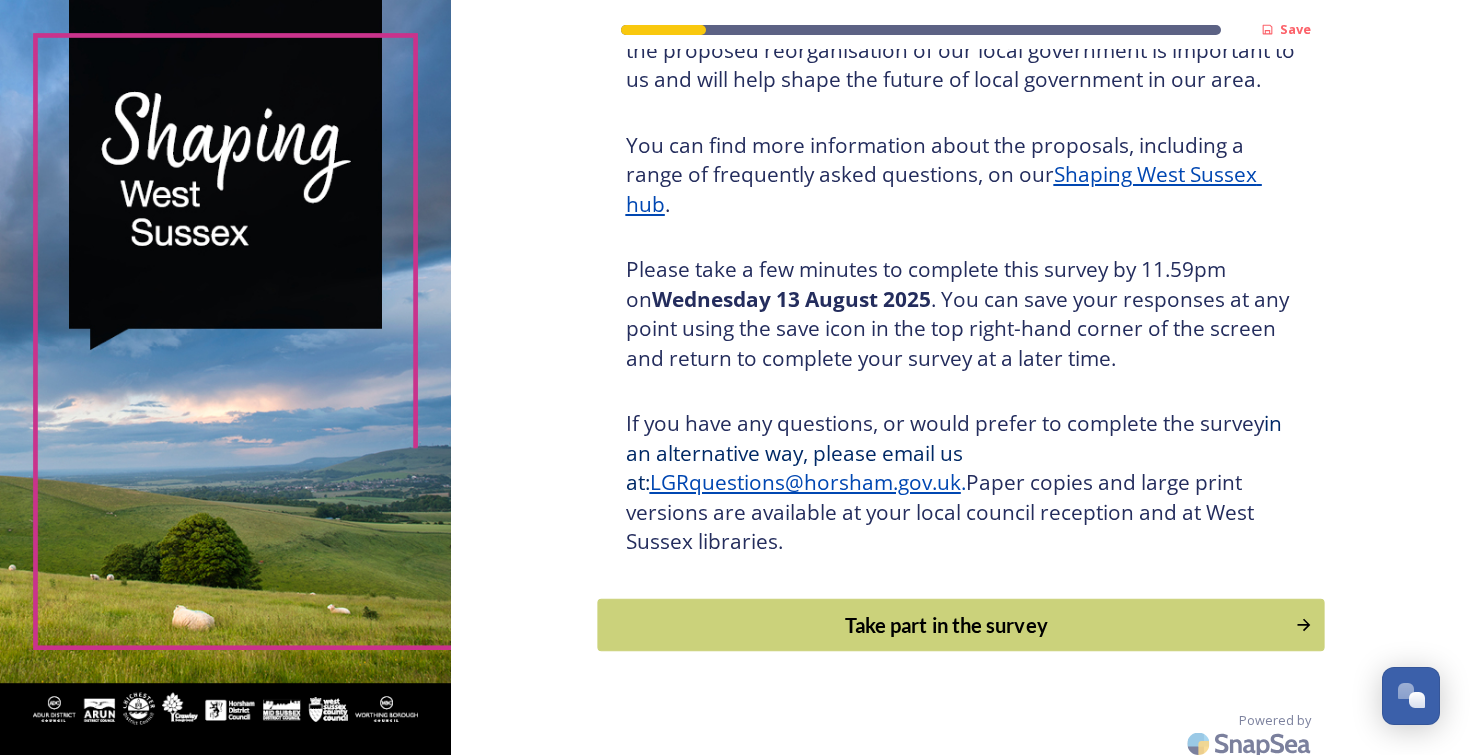 click on "Take part in the survey" at bounding box center [946, 625] 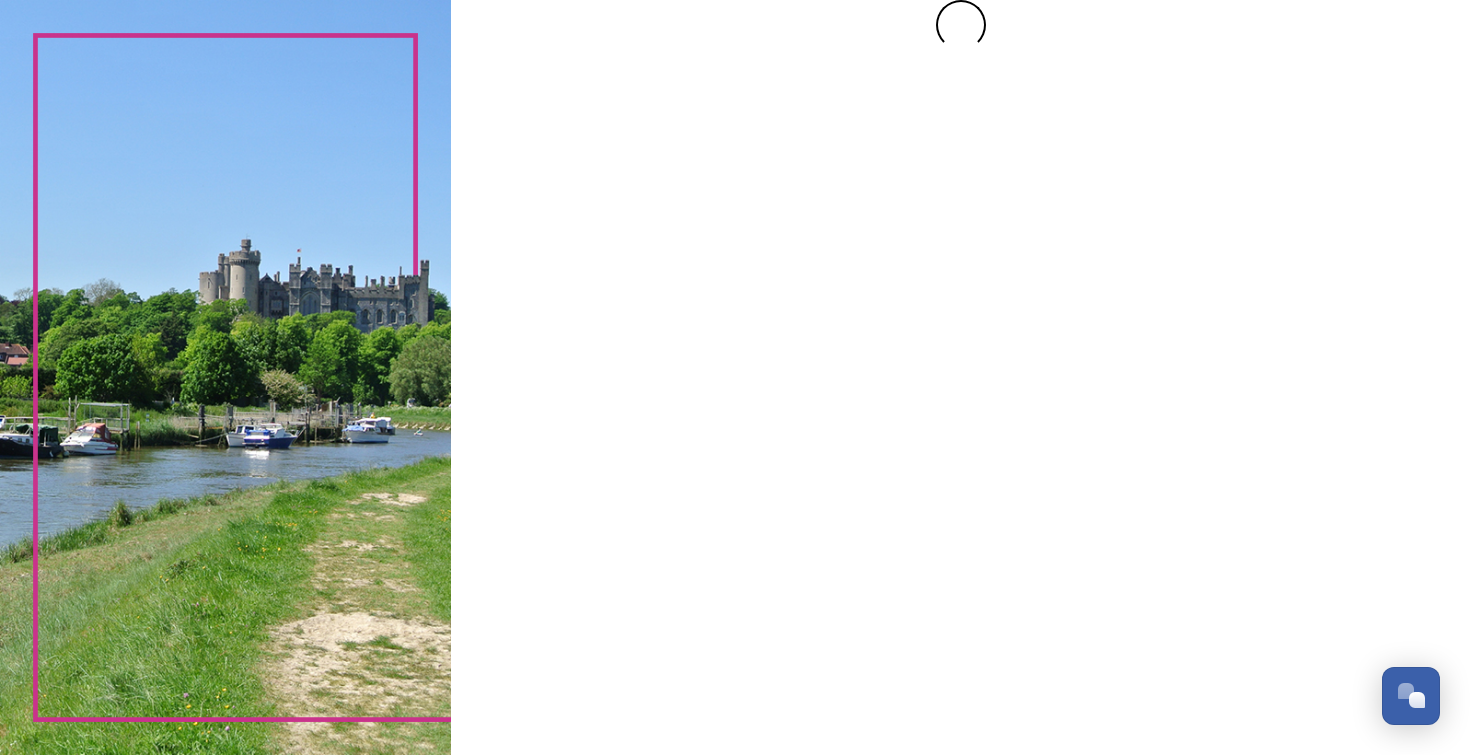scroll, scrollTop: 0, scrollLeft: 0, axis: both 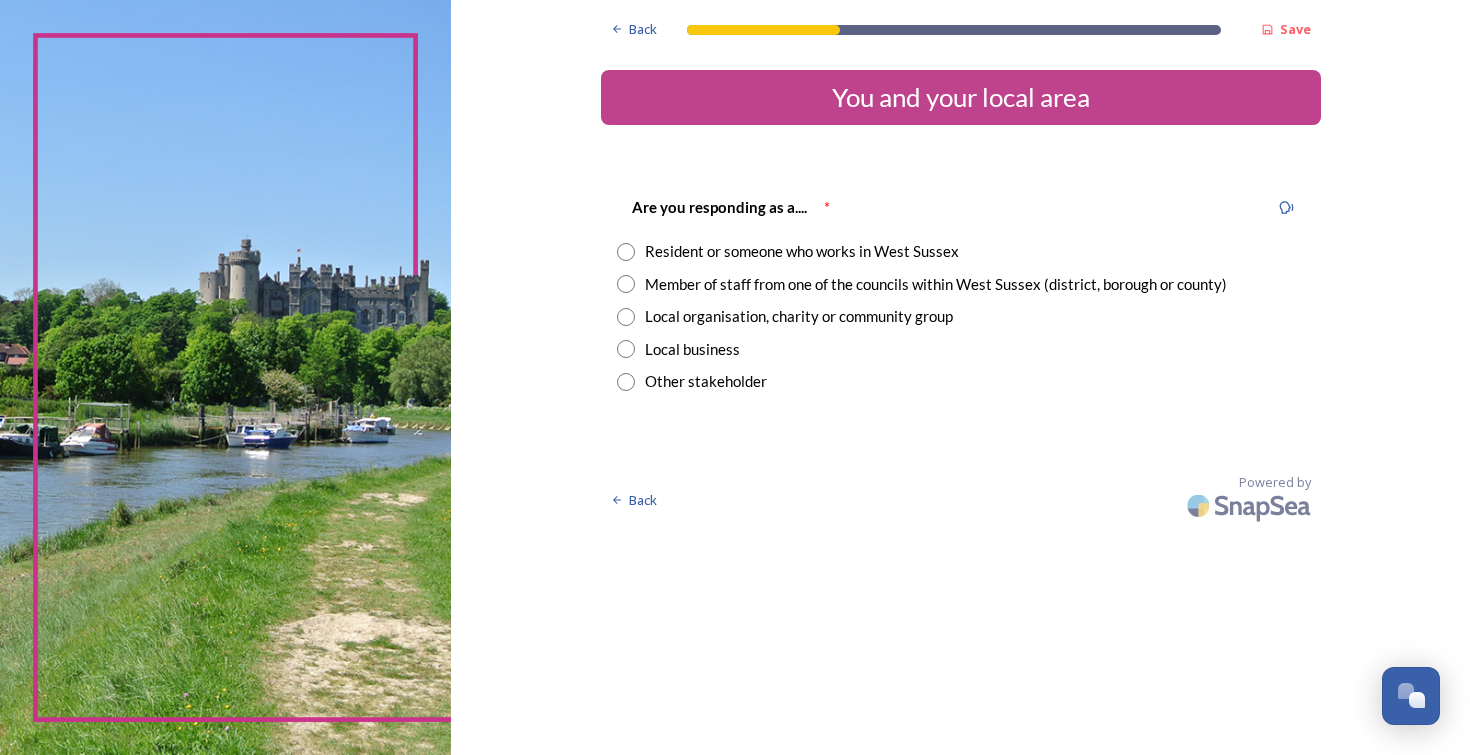 click at bounding box center [626, 252] 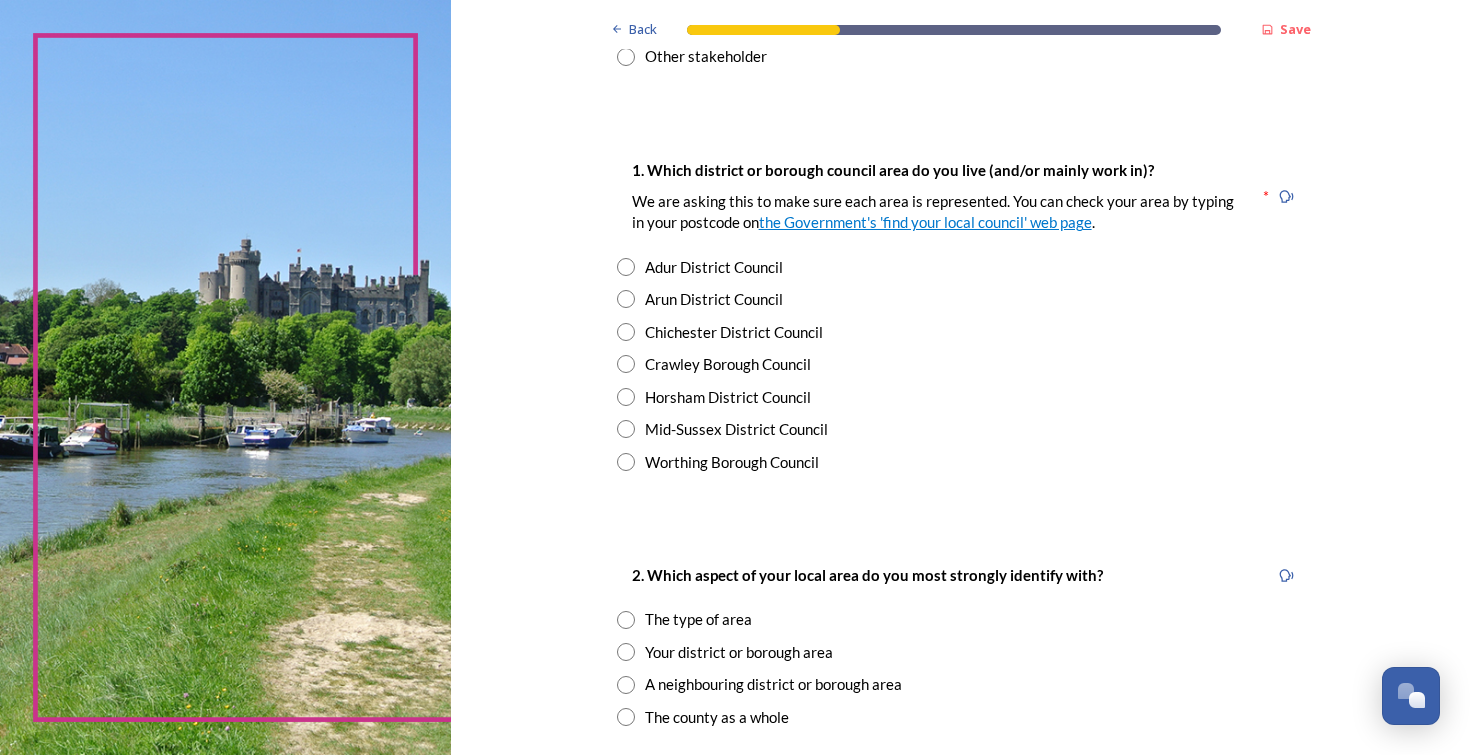 scroll, scrollTop: 322, scrollLeft: 0, axis: vertical 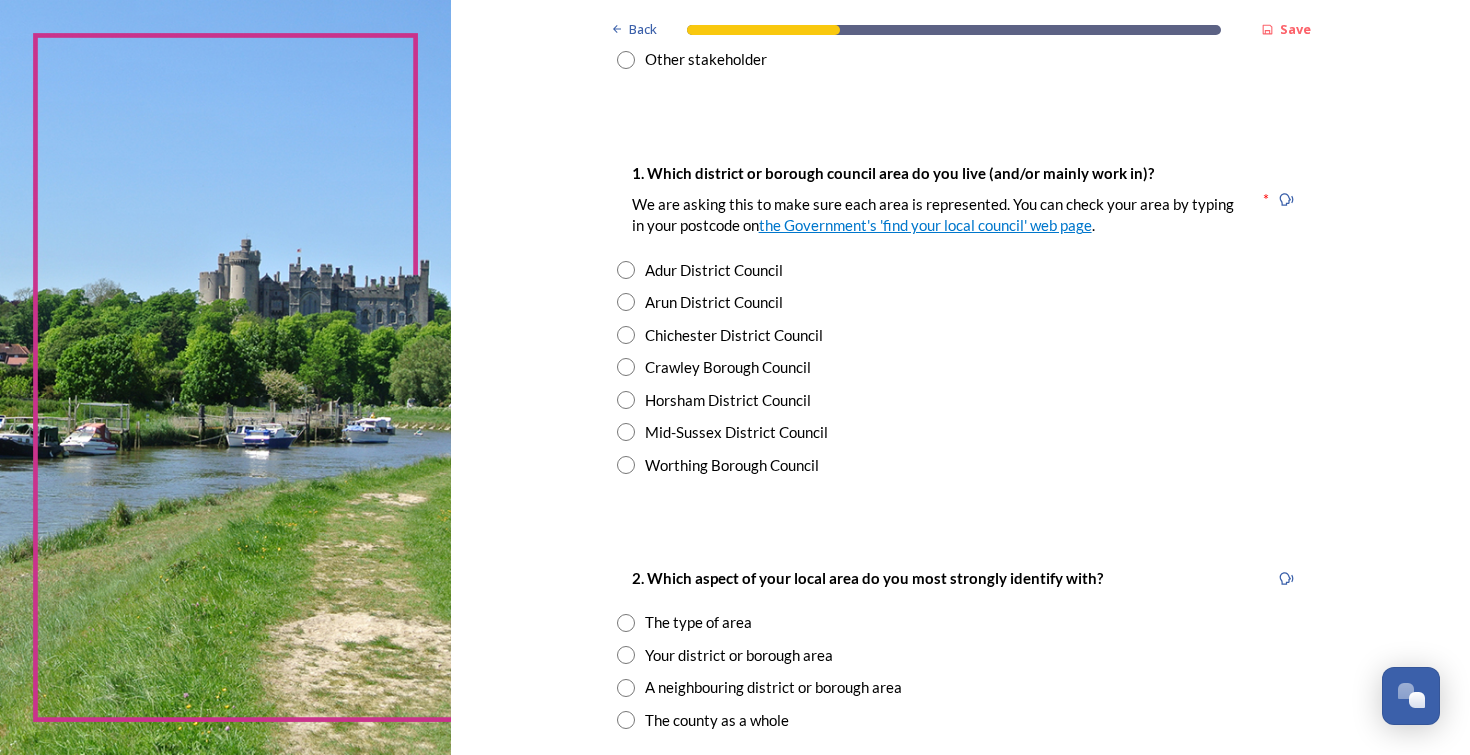 click at bounding box center (626, 400) 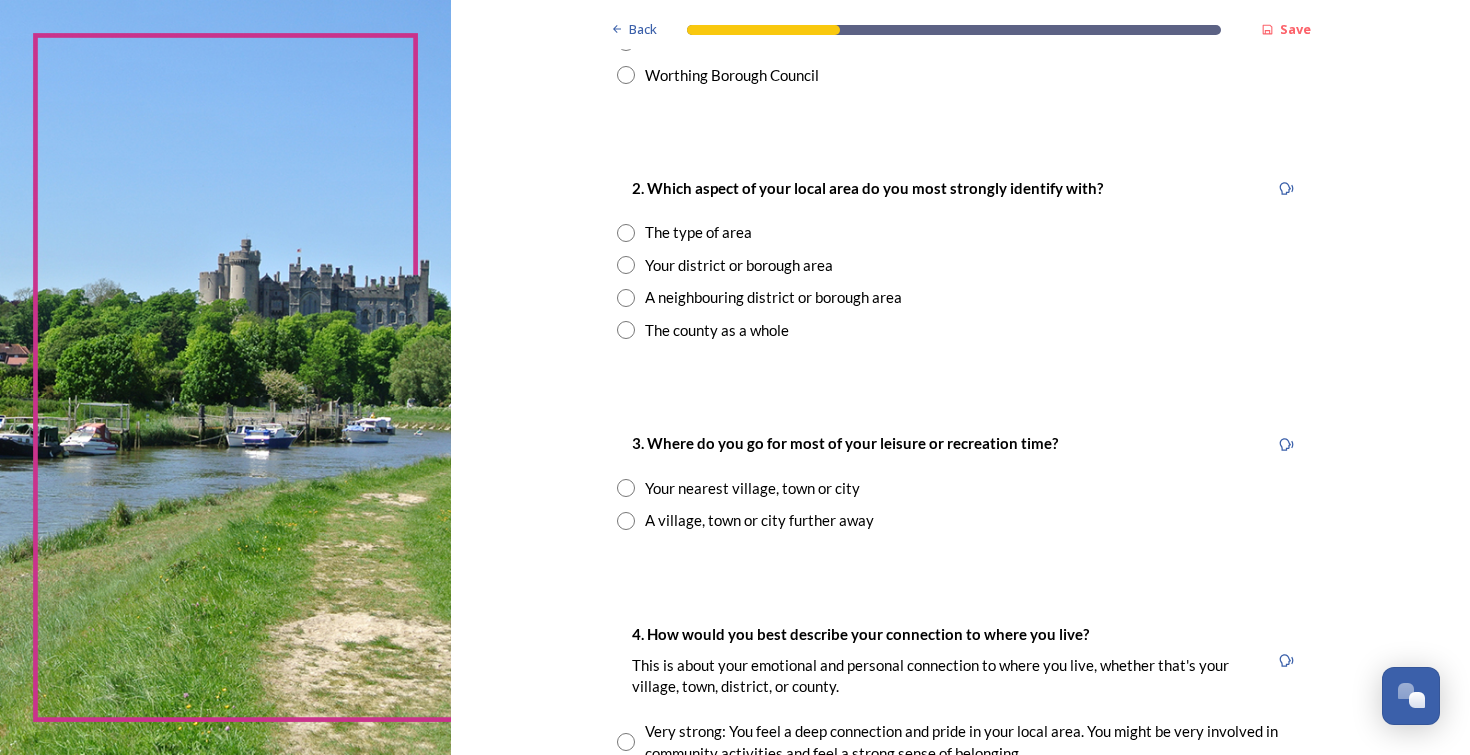 scroll, scrollTop: 711, scrollLeft: 0, axis: vertical 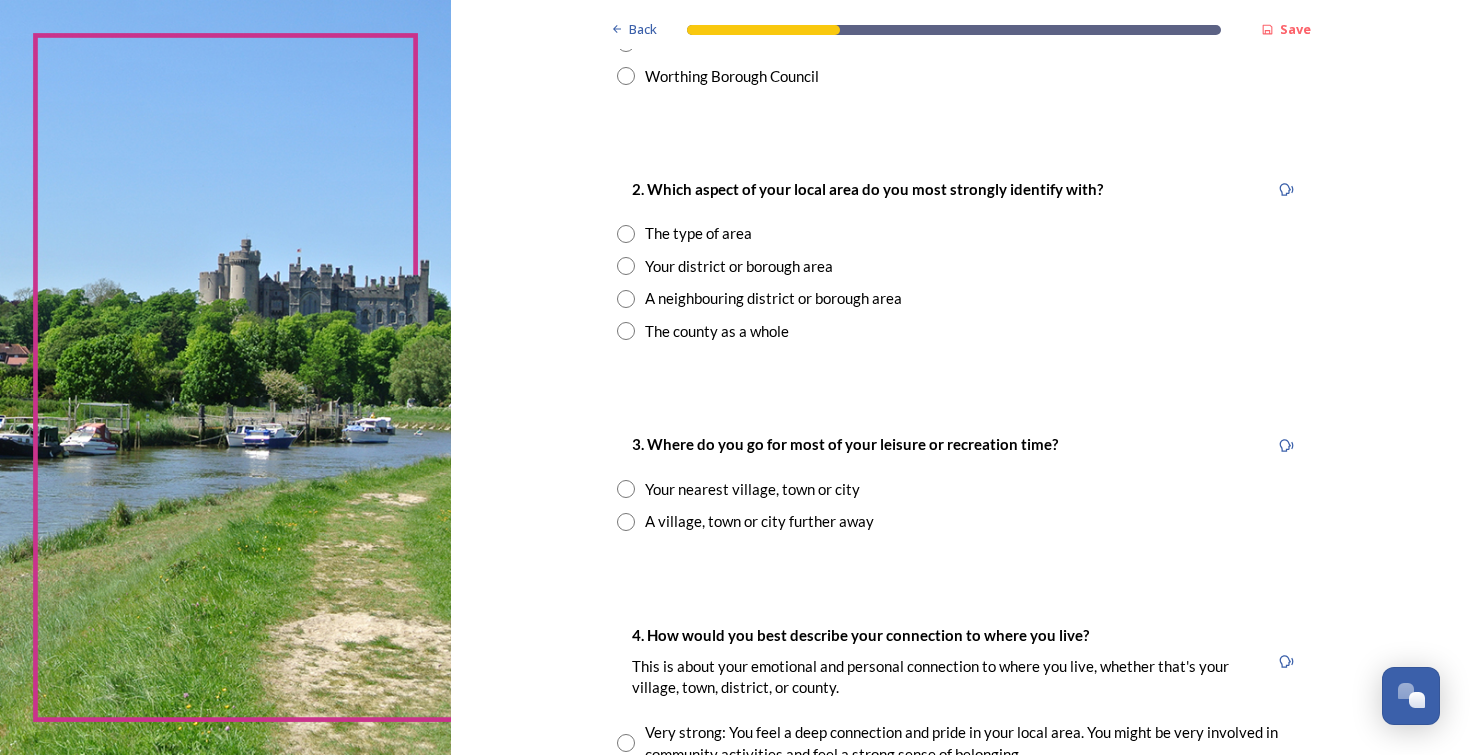 click at bounding box center (626, 266) 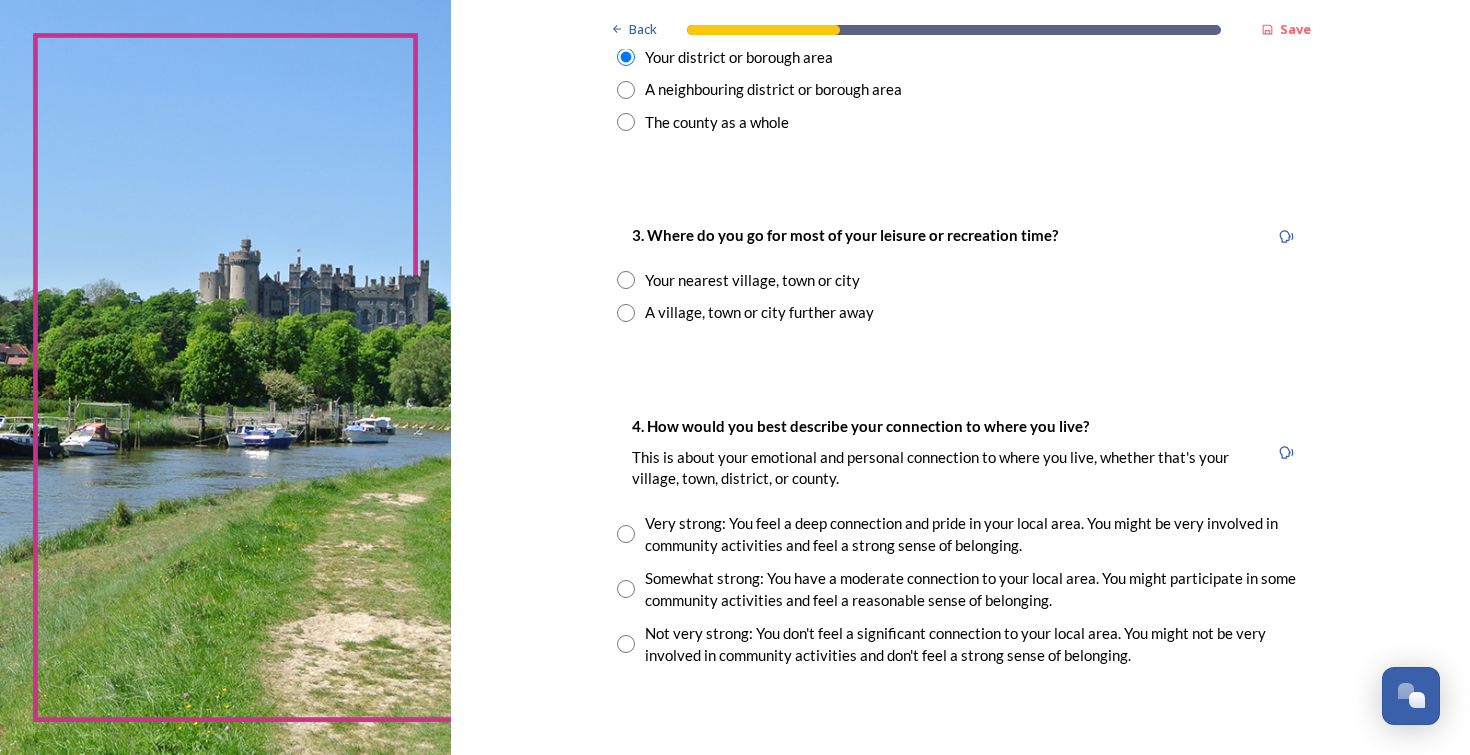 scroll, scrollTop: 916, scrollLeft: 0, axis: vertical 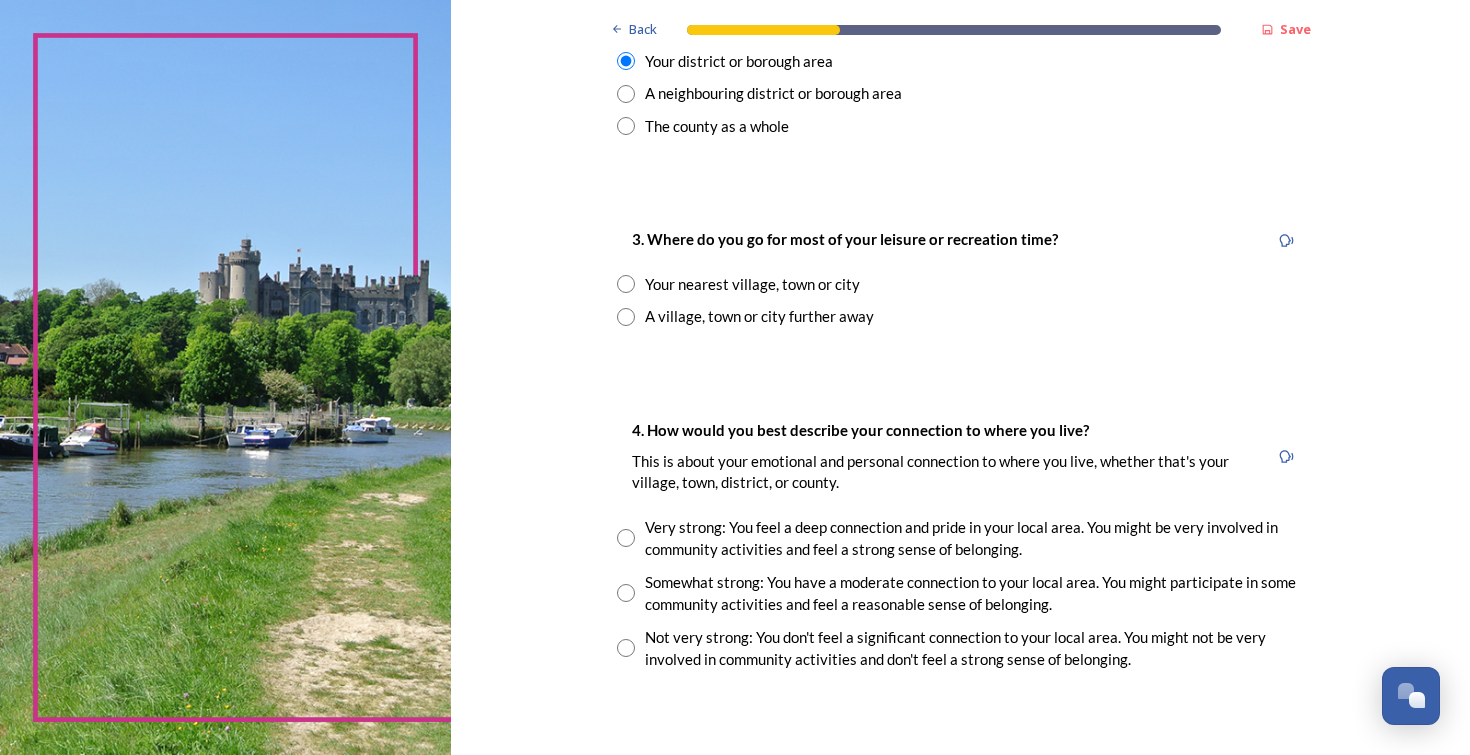 click at bounding box center (626, 284) 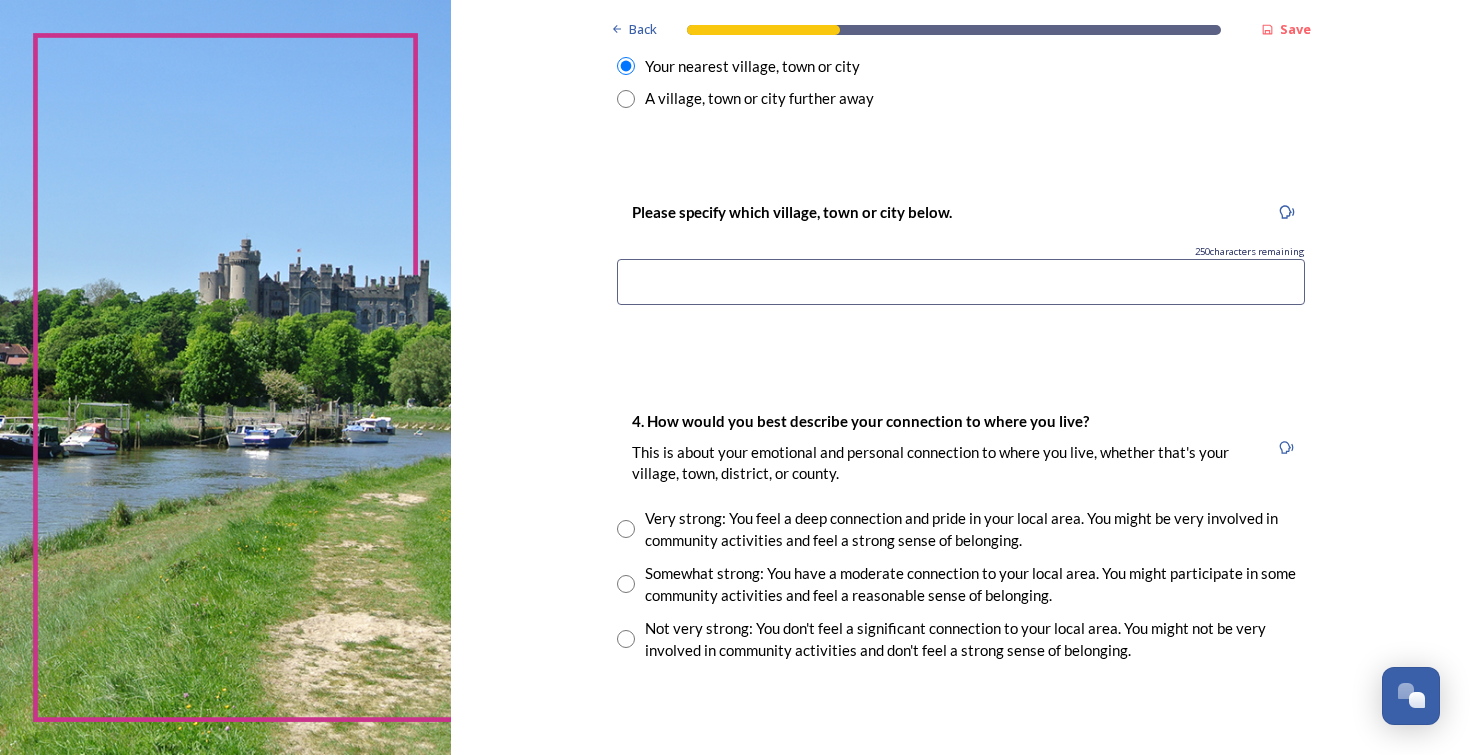 scroll, scrollTop: 1135, scrollLeft: 0, axis: vertical 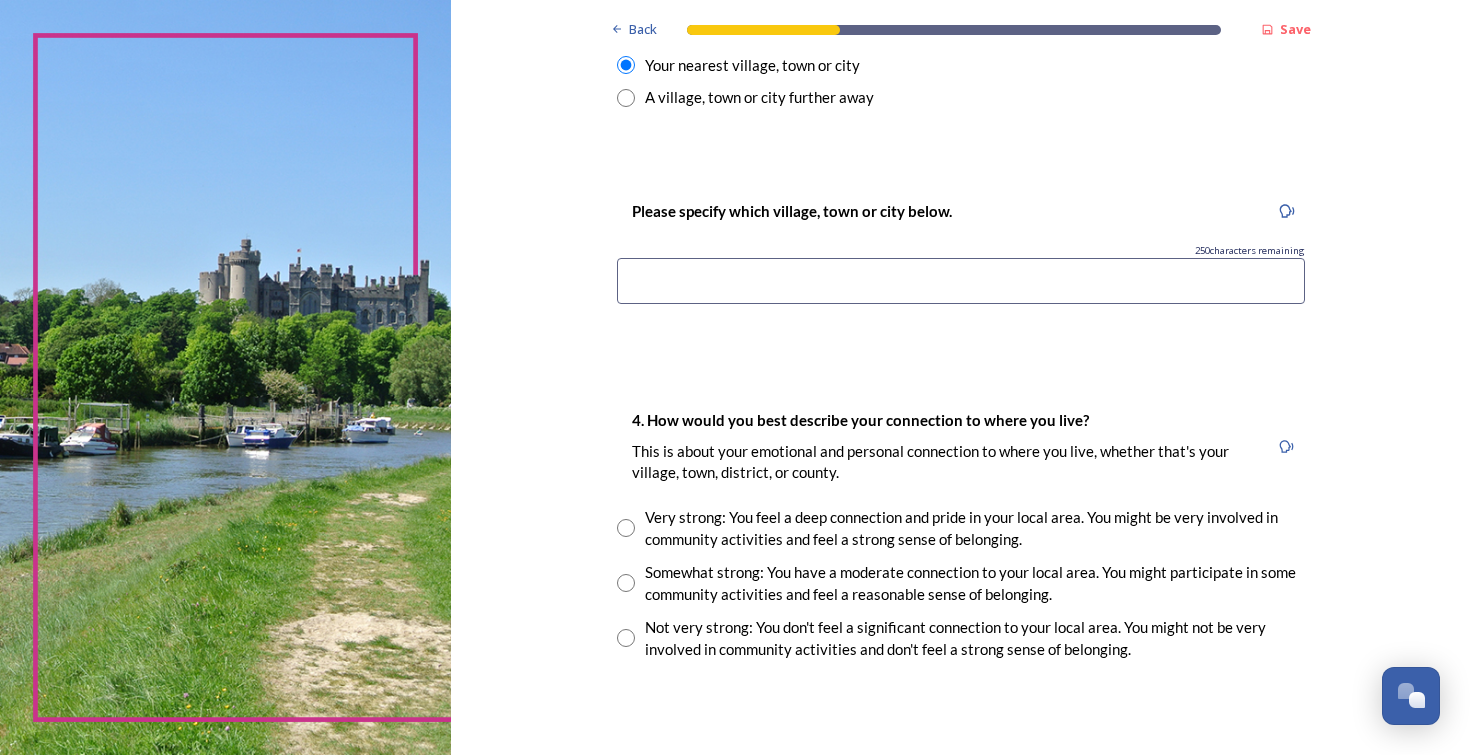 click at bounding box center (961, 281) 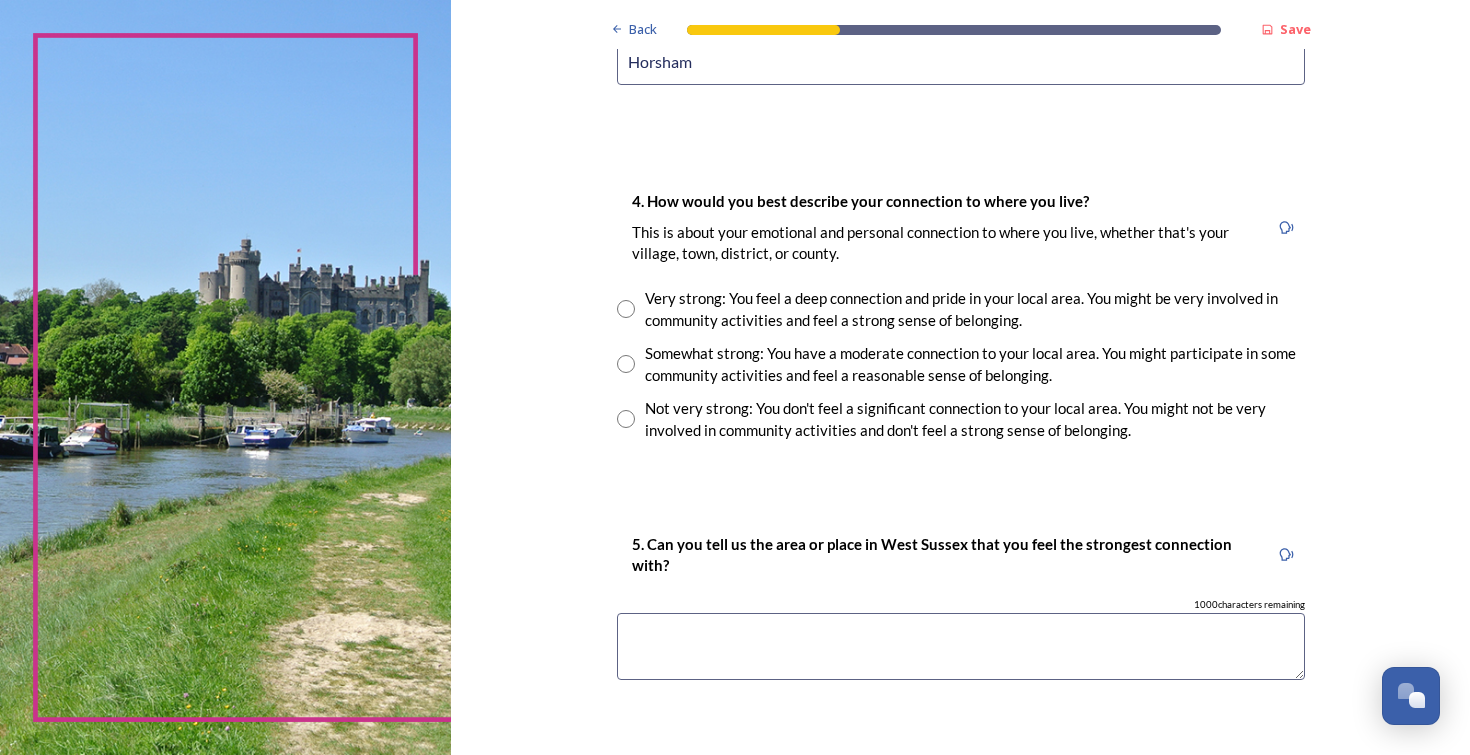 scroll, scrollTop: 1367, scrollLeft: 0, axis: vertical 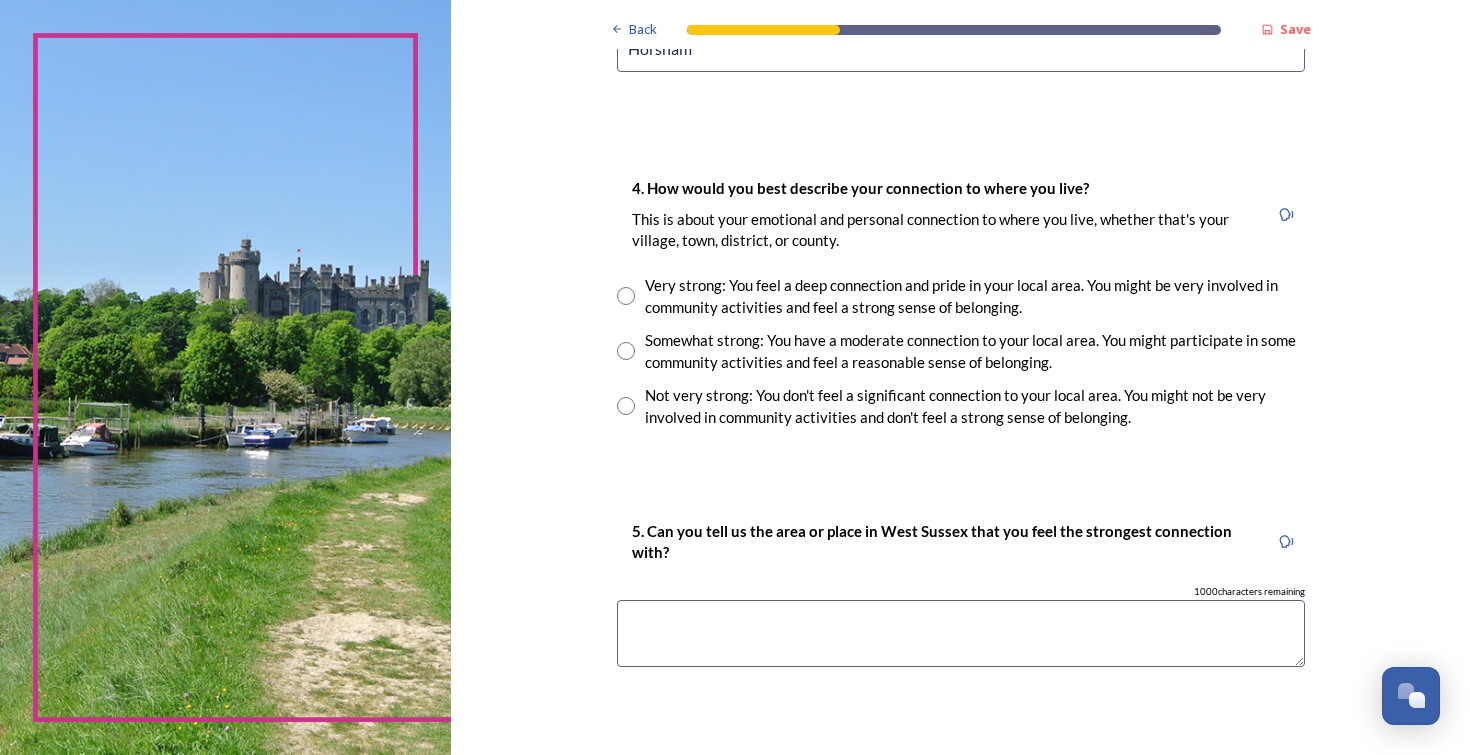 type on "Horsham" 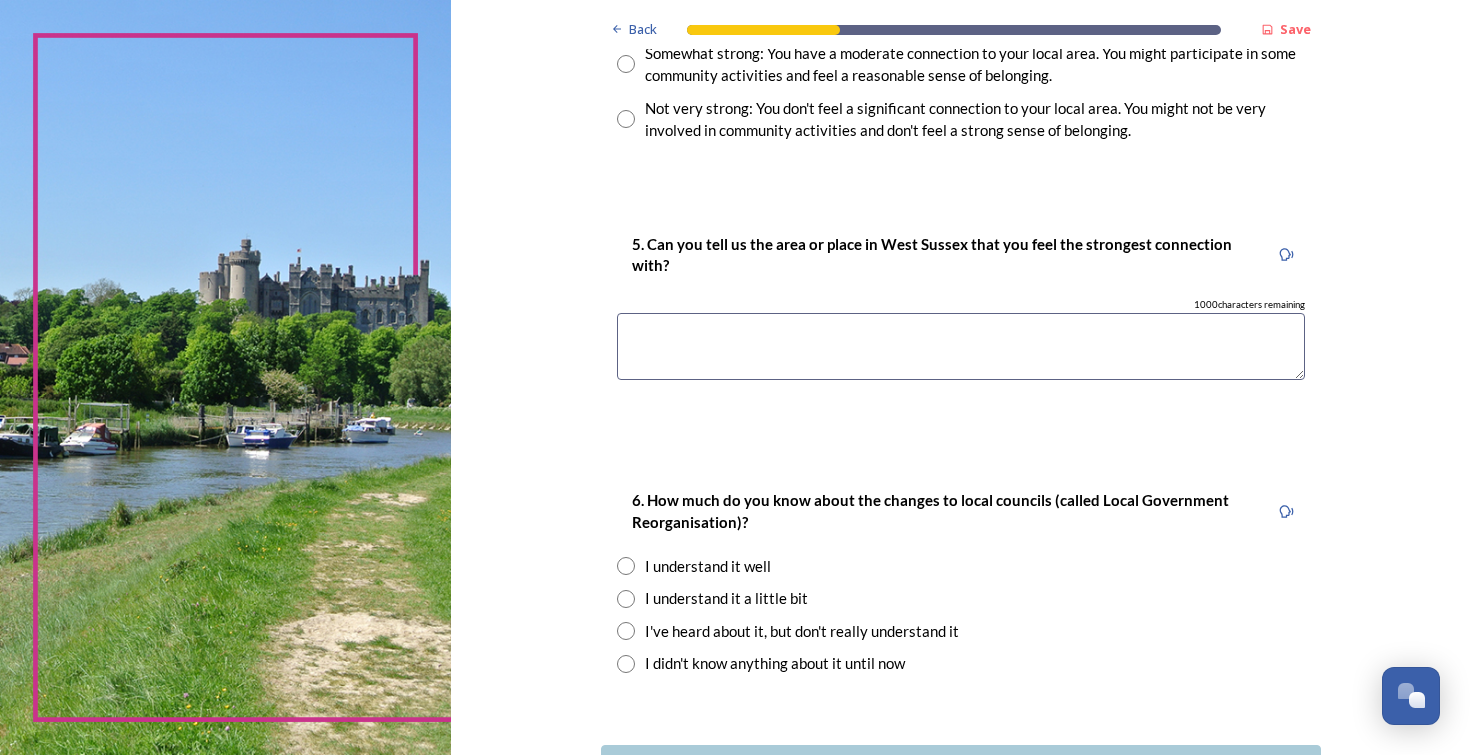 scroll, scrollTop: 1650, scrollLeft: 0, axis: vertical 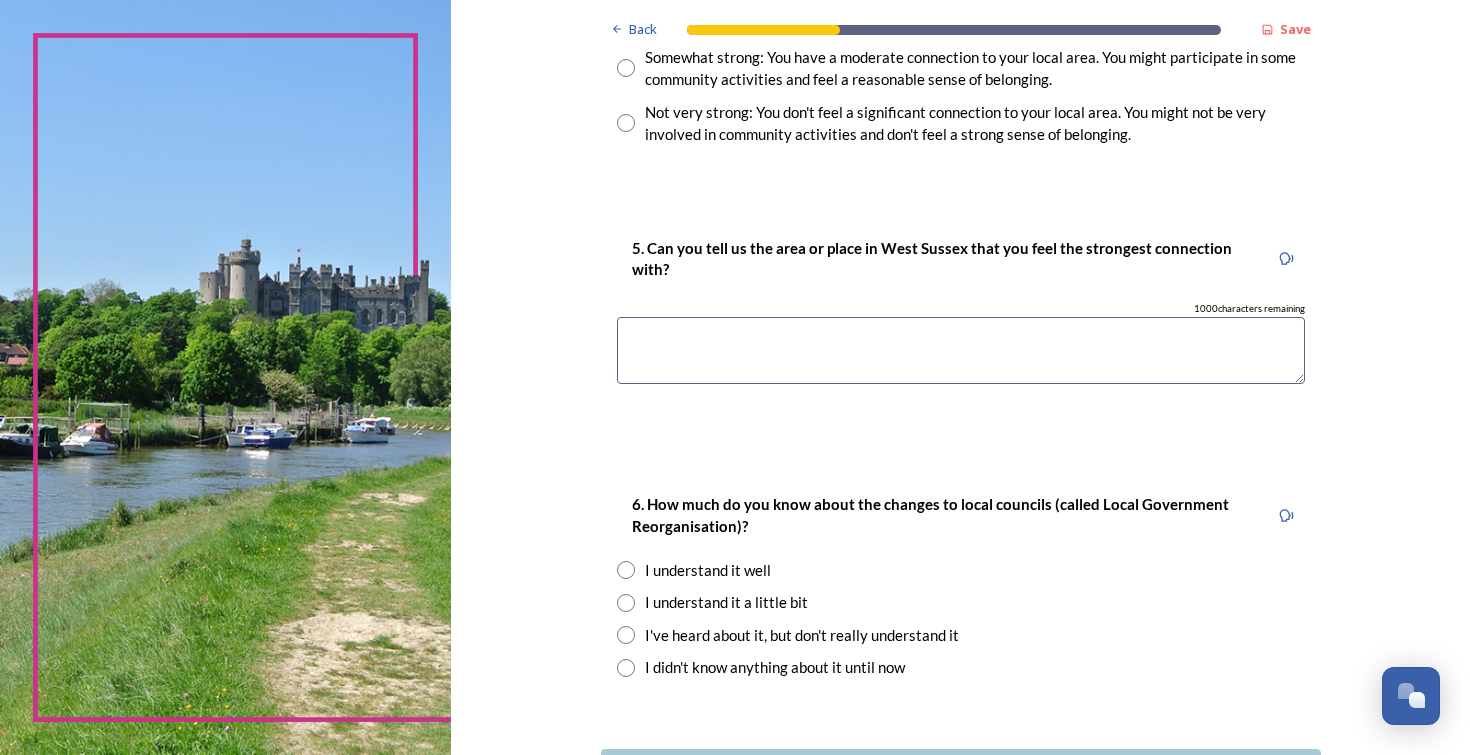 click at bounding box center [961, 350] 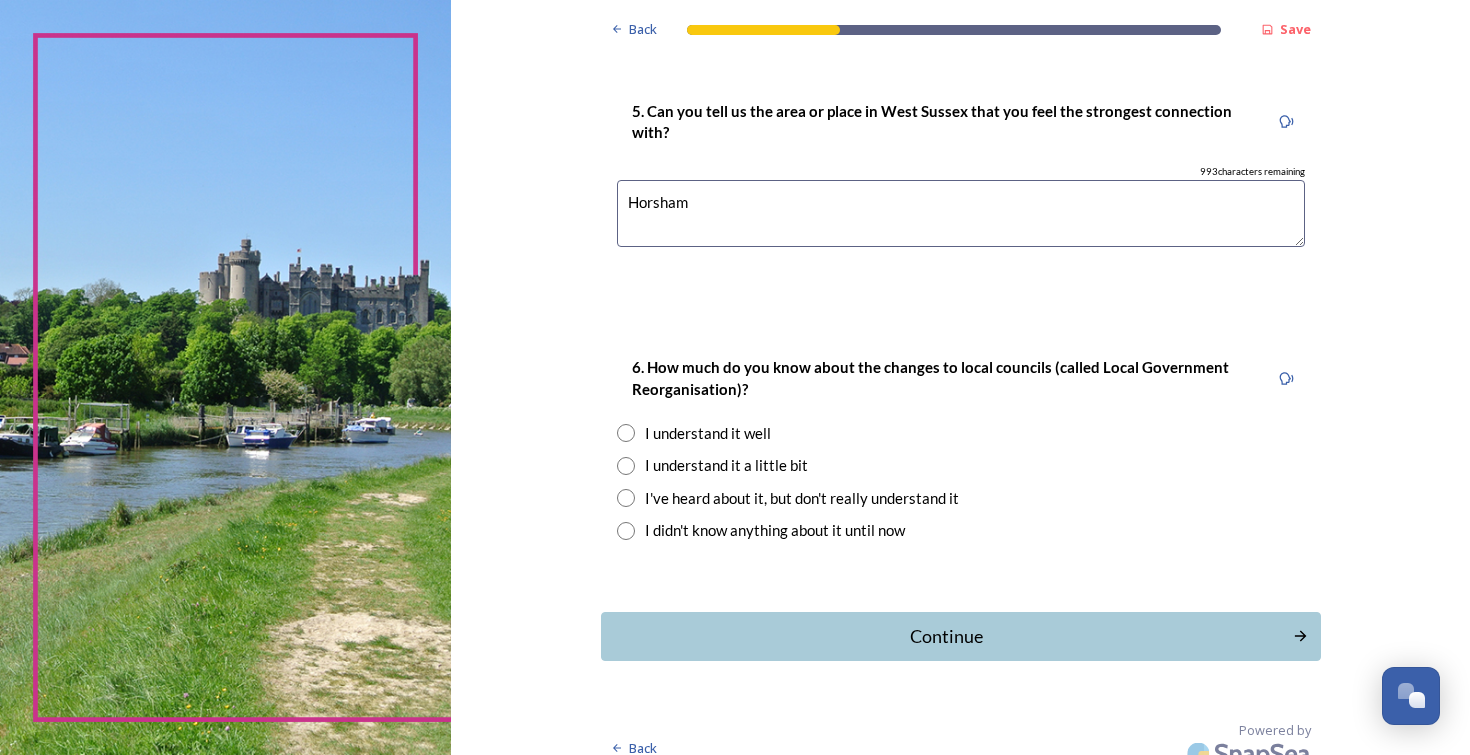 scroll, scrollTop: 1786, scrollLeft: 0, axis: vertical 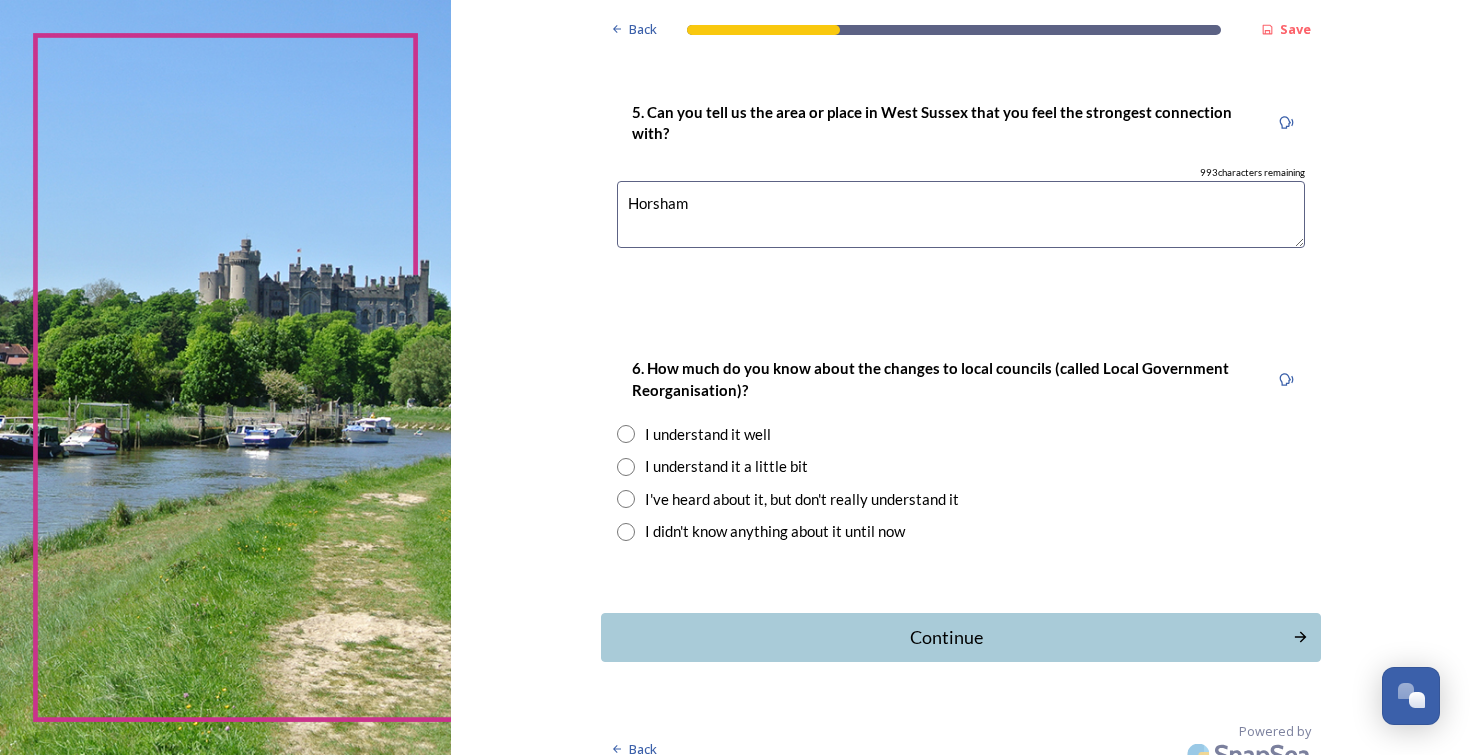 type on "Horsham" 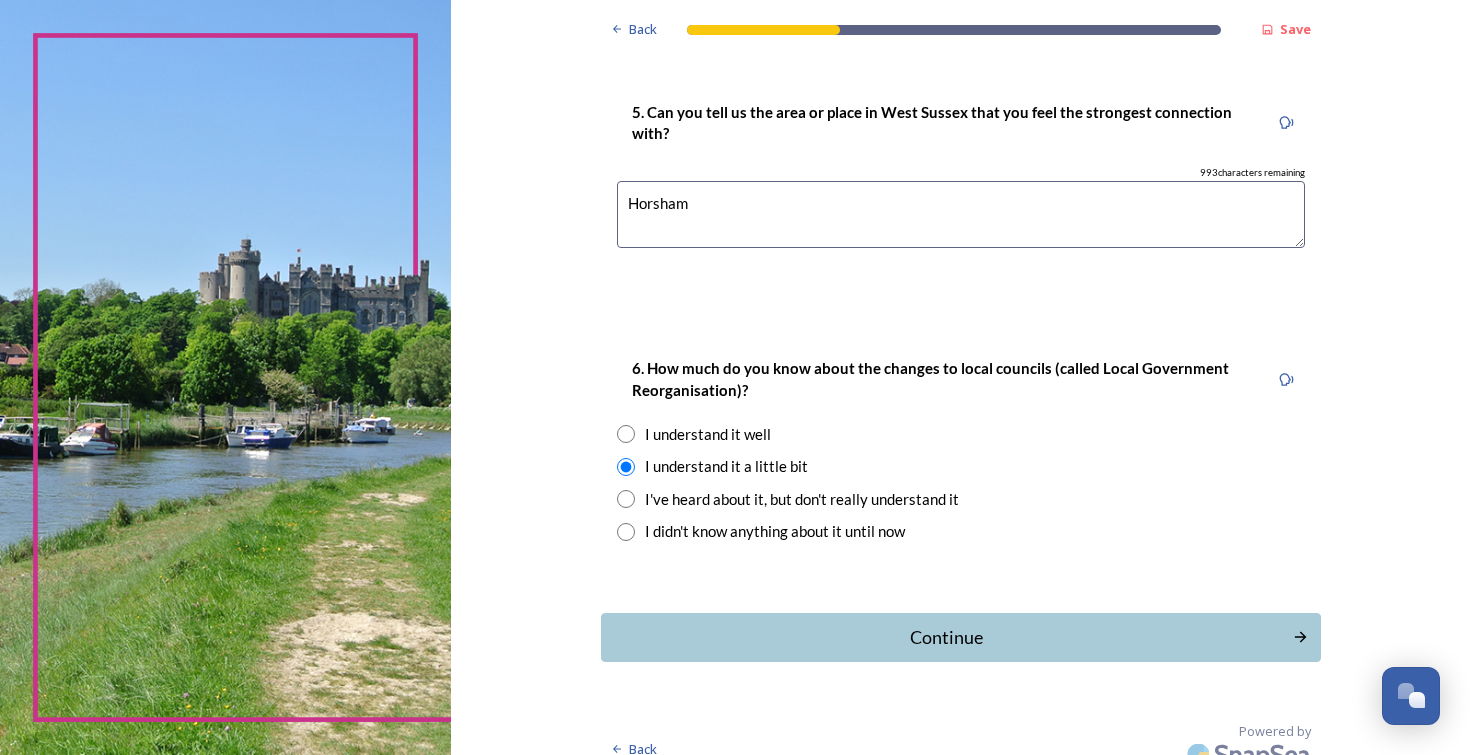 scroll, scrollTop: 0, scrollLeft: 0, axis: both 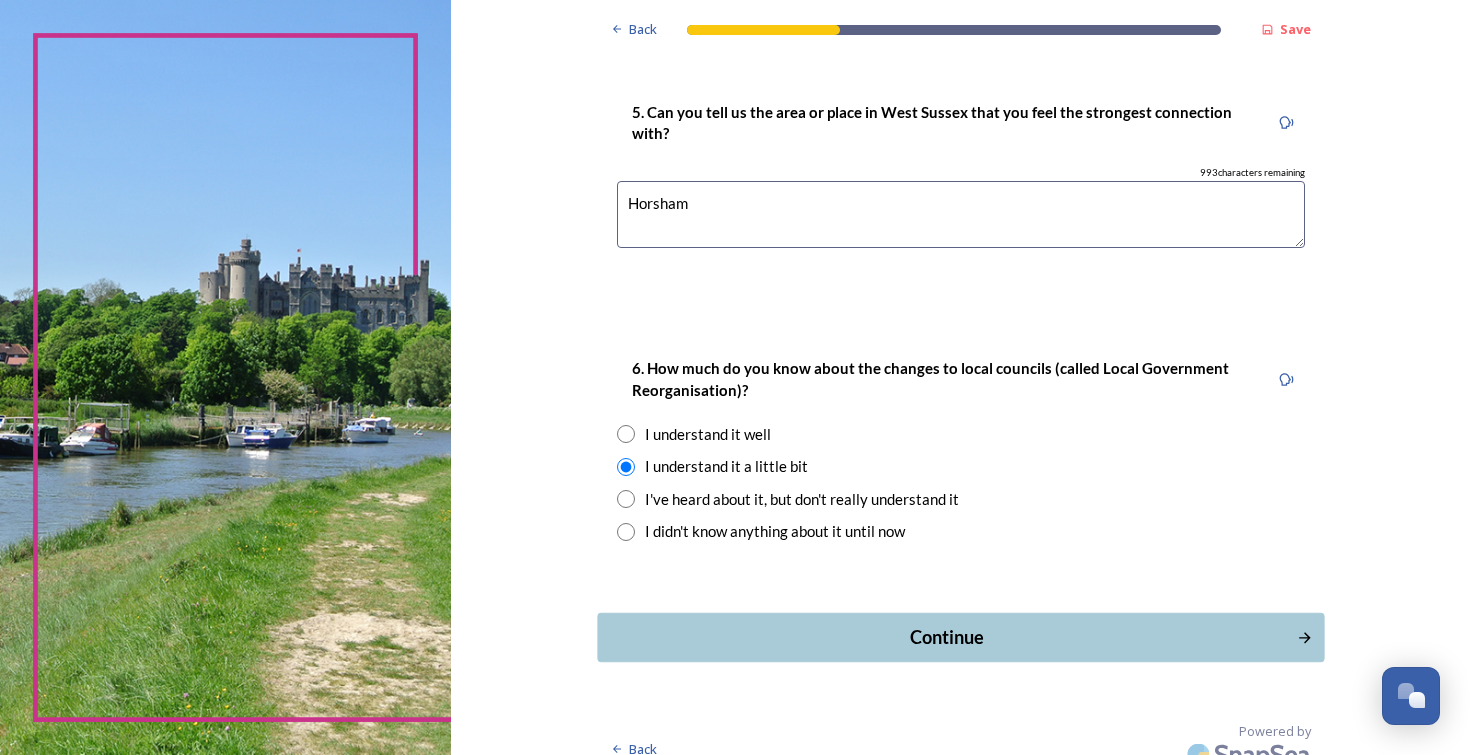 click on "Continue" at bounding box center (946, 637) 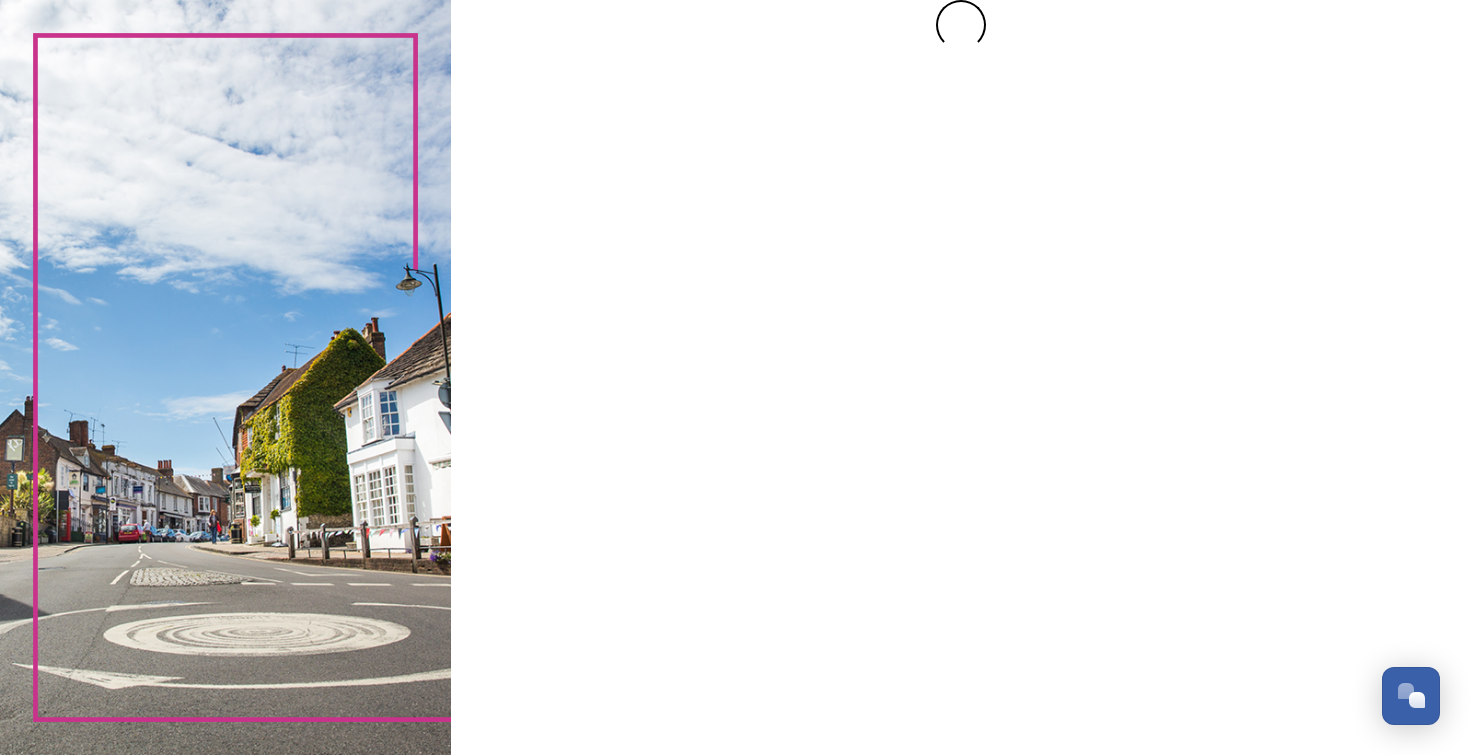 scroll, scrollTop: 1750, scrollLeft: 0, axis: vertical 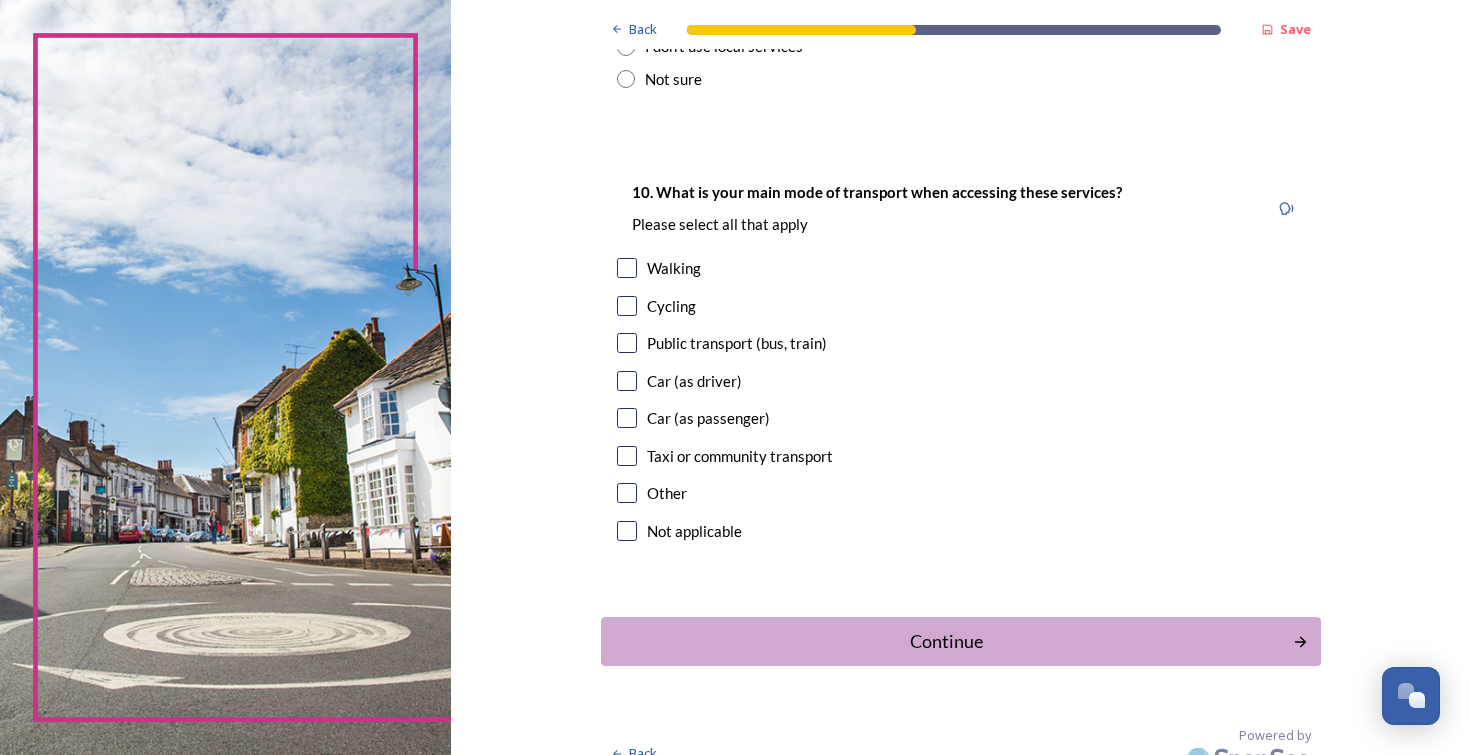 click at bounding box center (627, 268) 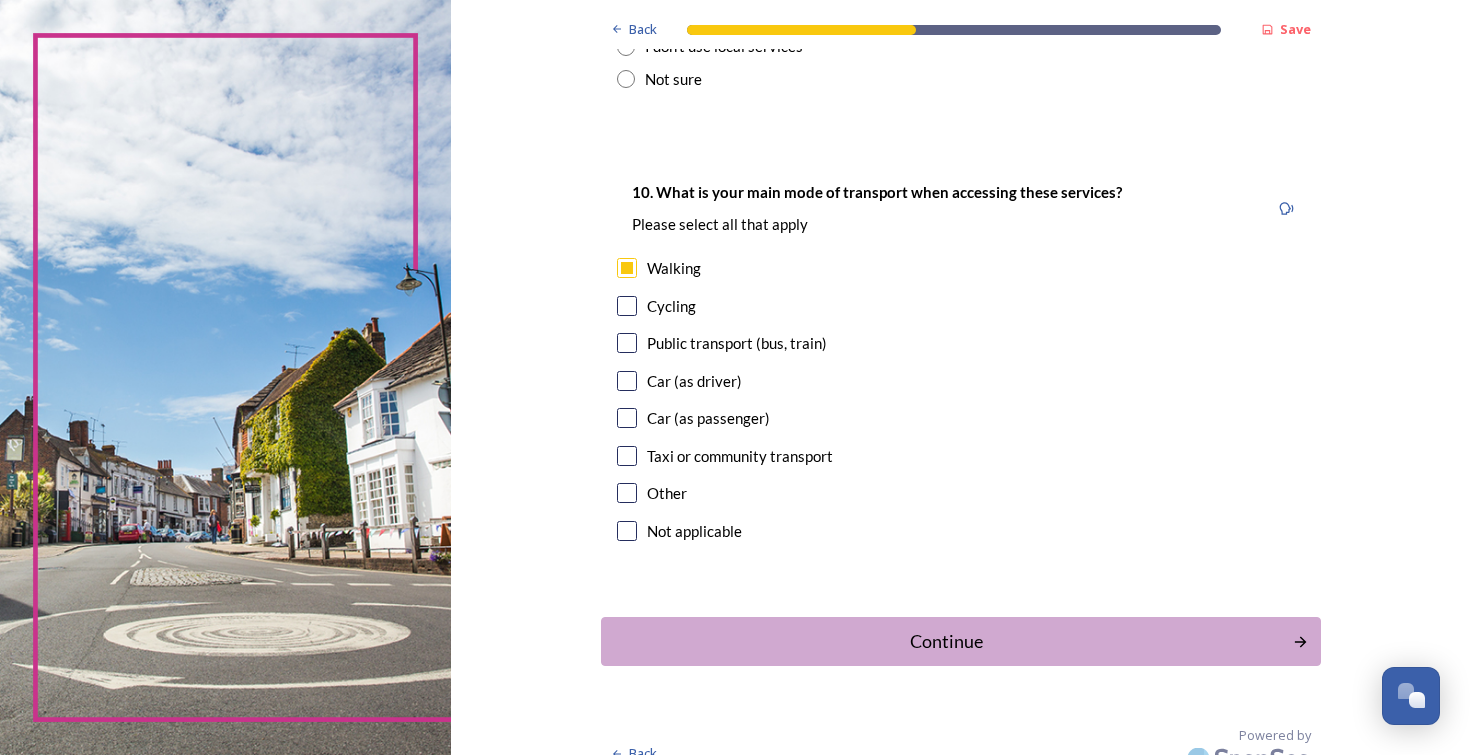 click at bounding box center (627, 306) 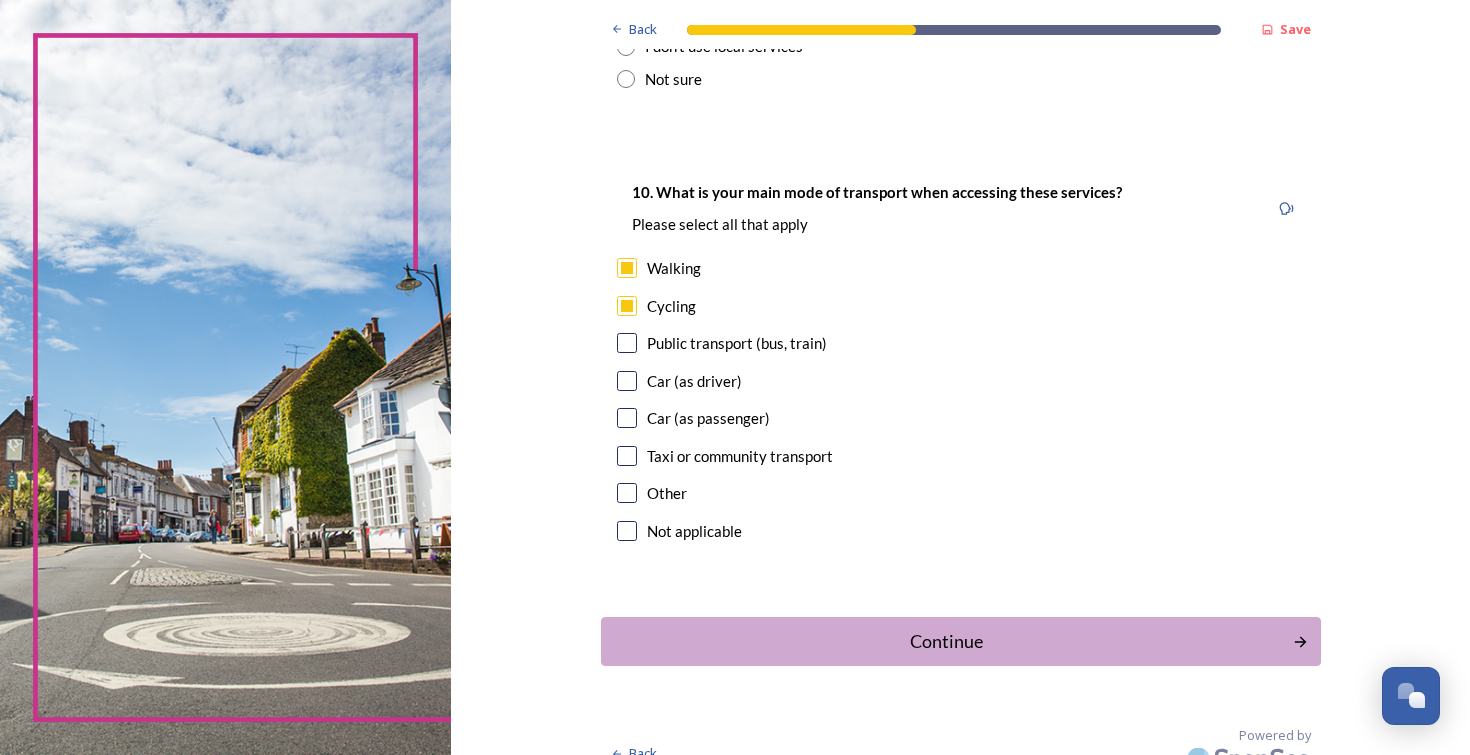 scroll, scrollTop: 0, scrollLeft: 0, axis: both 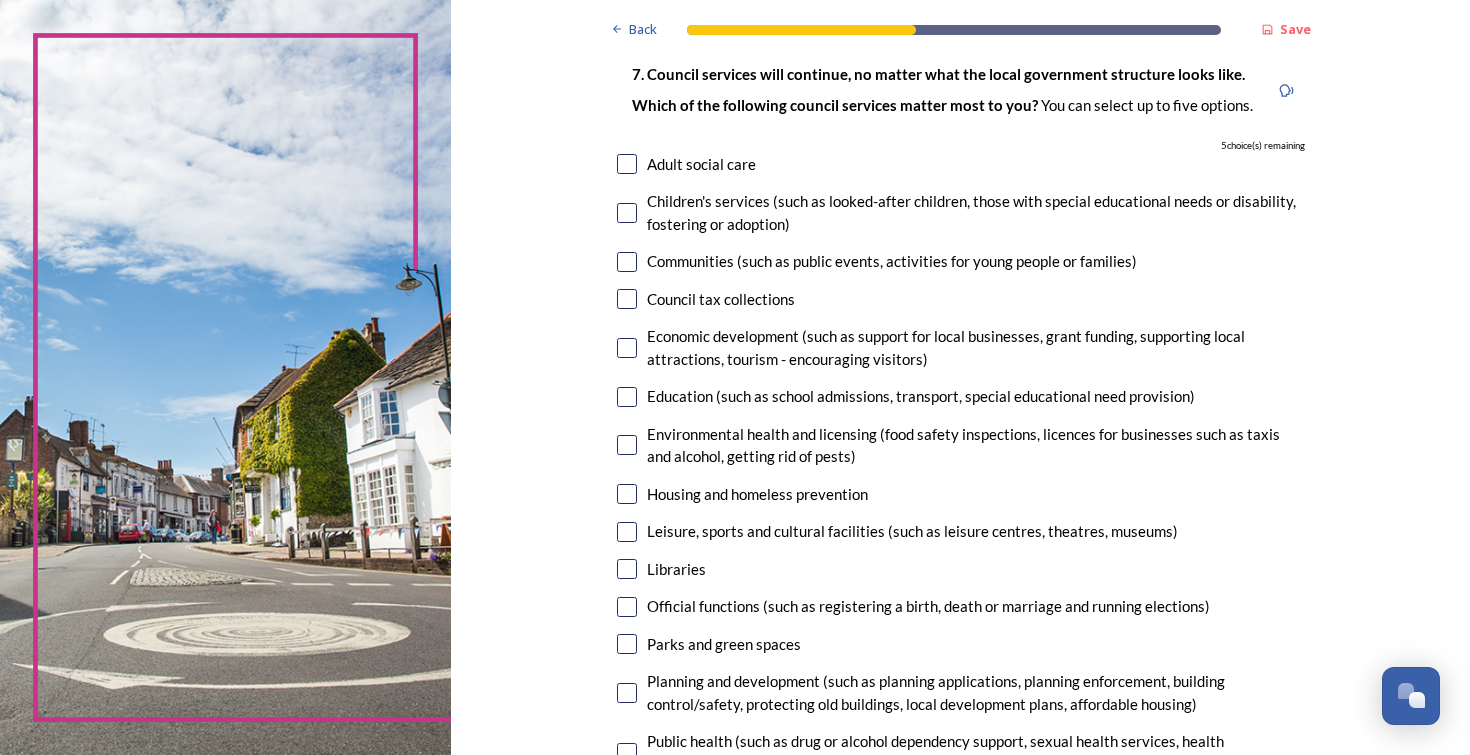 click at bounding box center (627, 262) 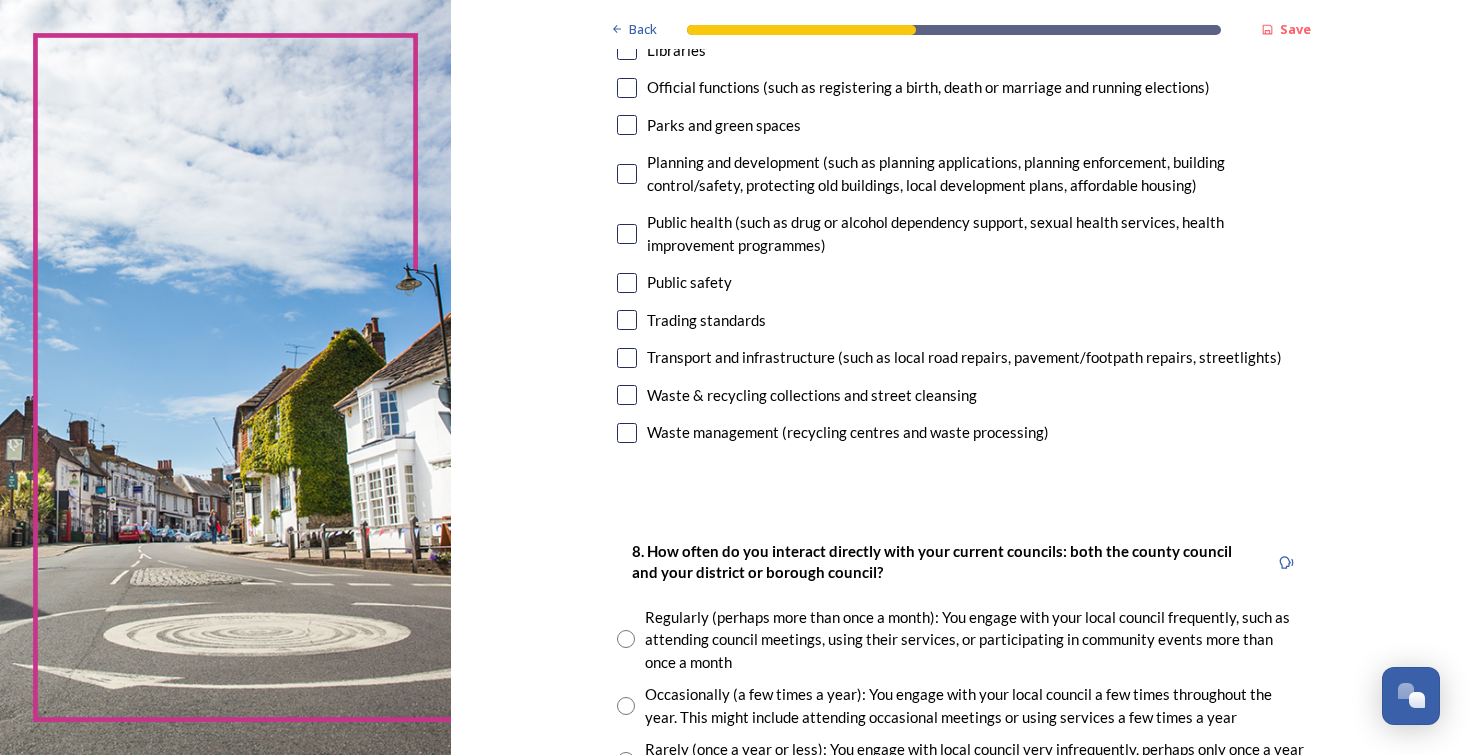 scroll, scrollTop: 650, scrollLeft: 0, axis: vertical 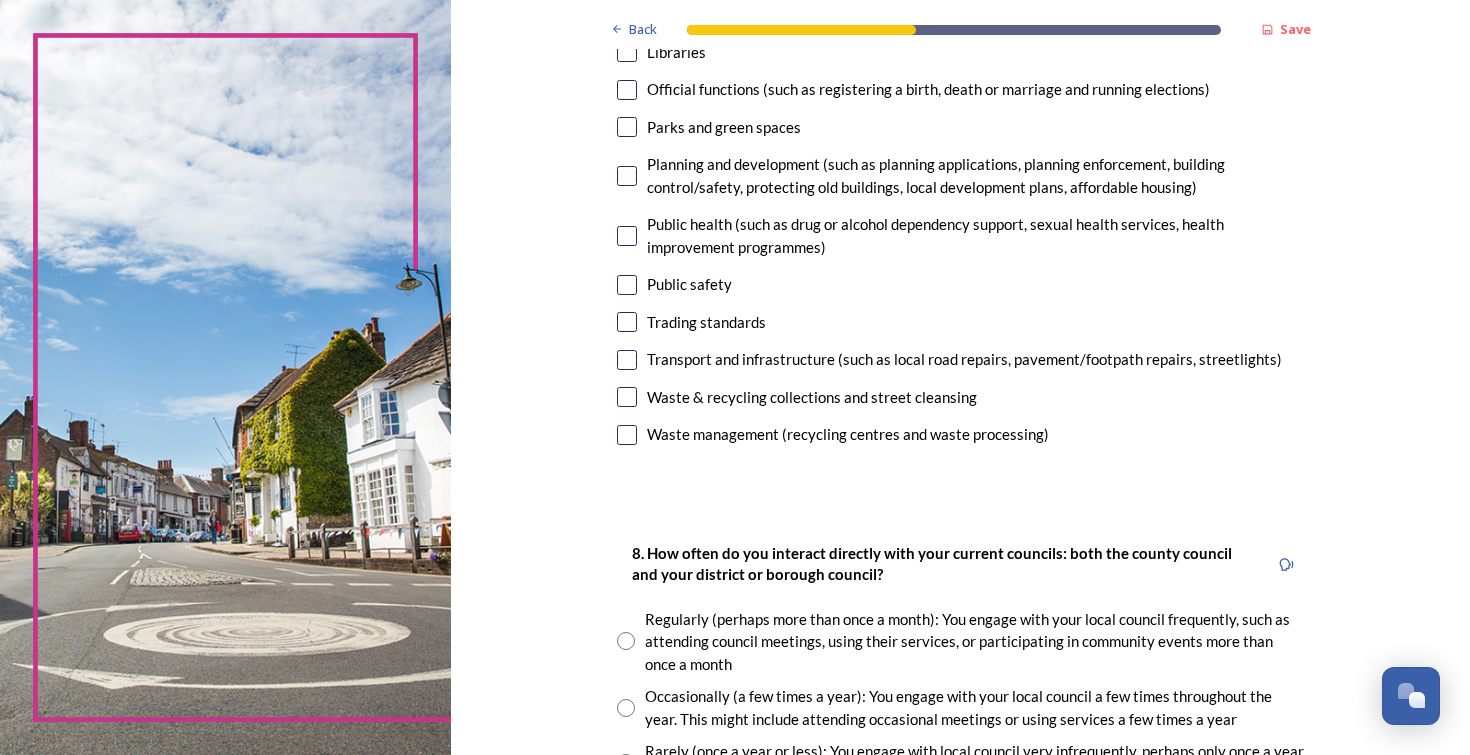 click at bounding box center (627, 397) 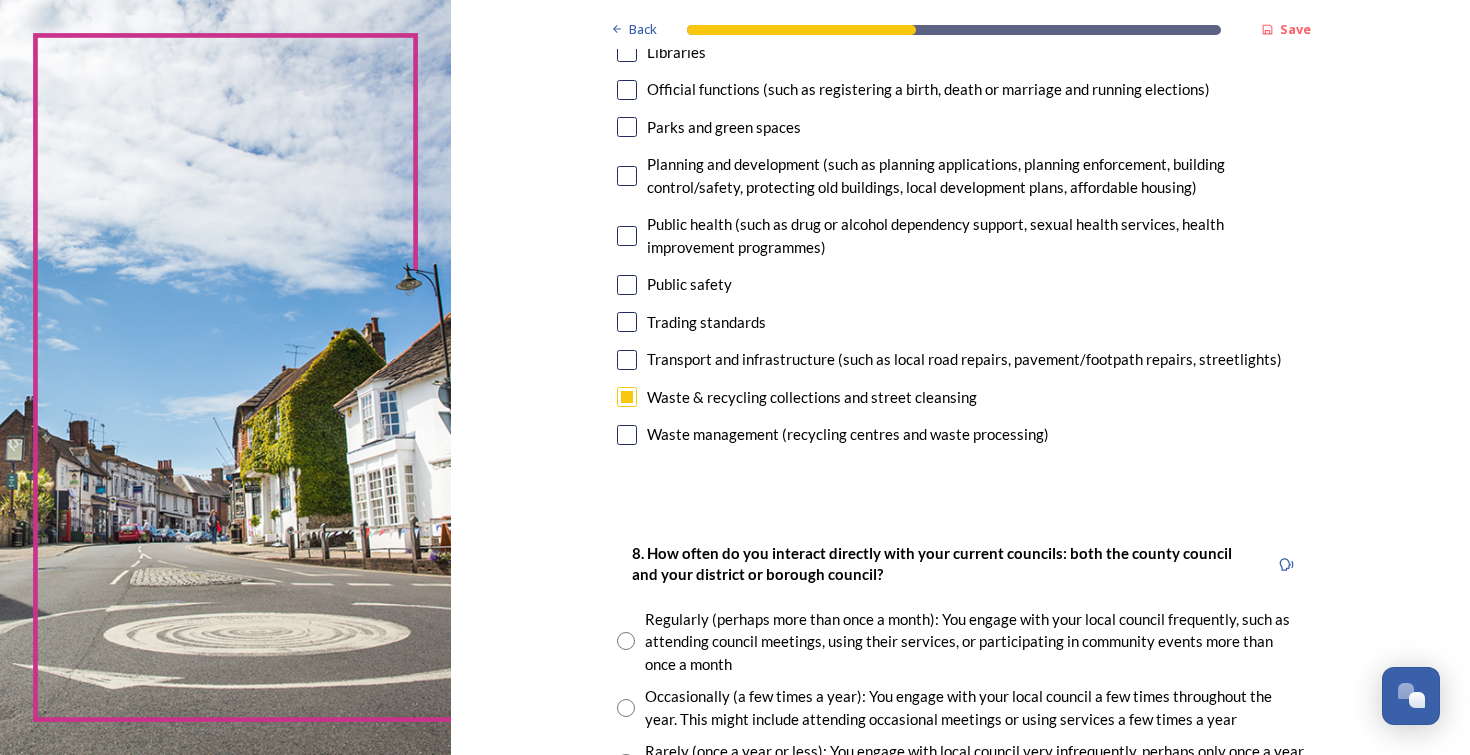 click at bounding box center (627, 360) 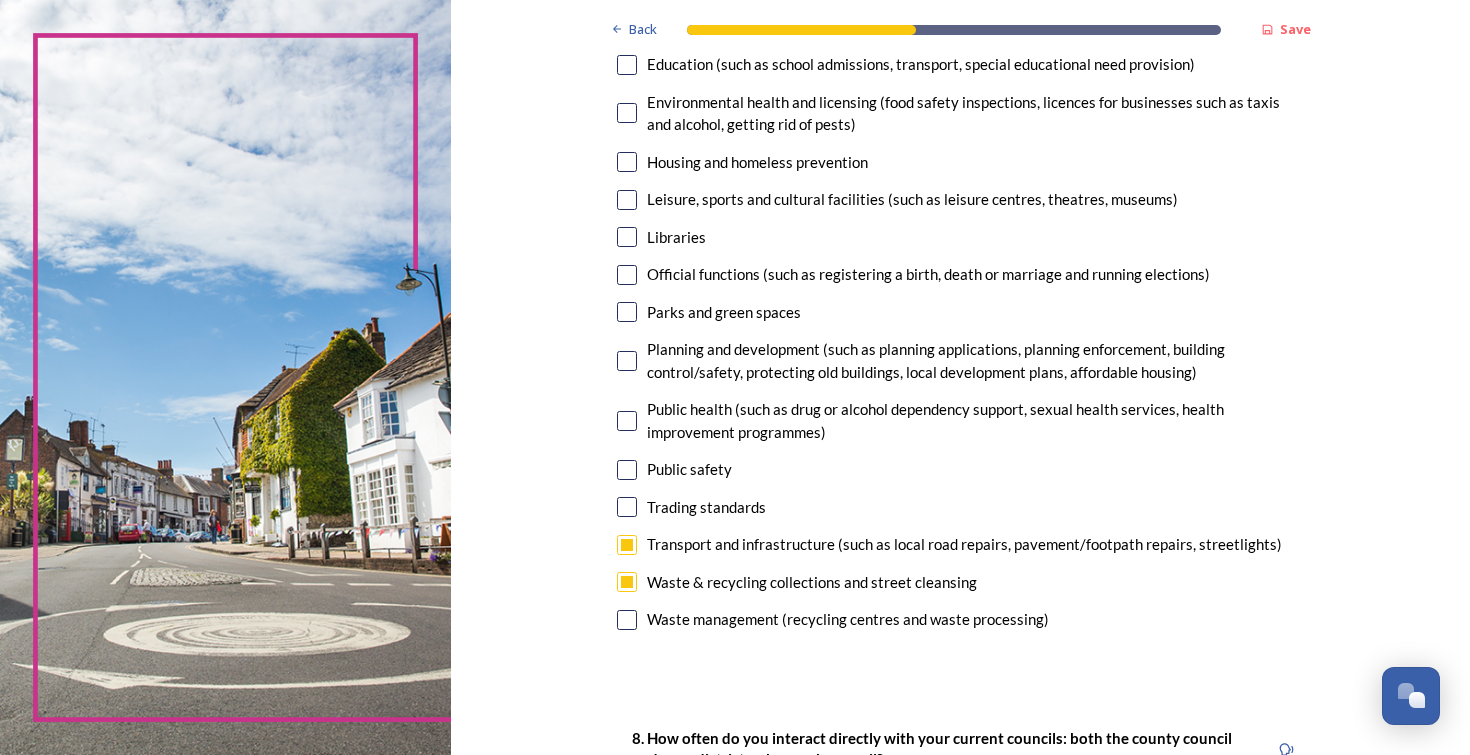 scroll, scrollTop: 452, scrollLeft: 0, axis: vertical 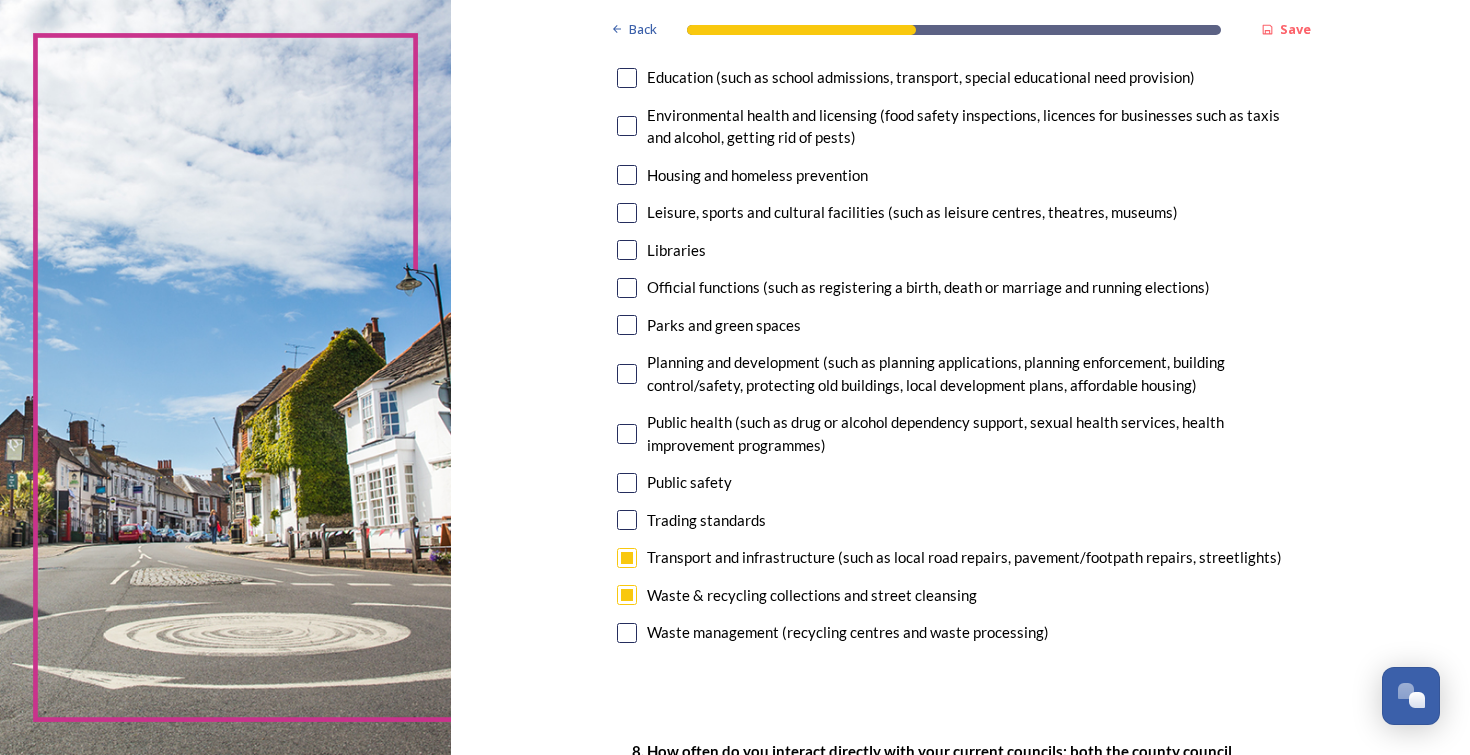 click at bounding box center [627, 325] 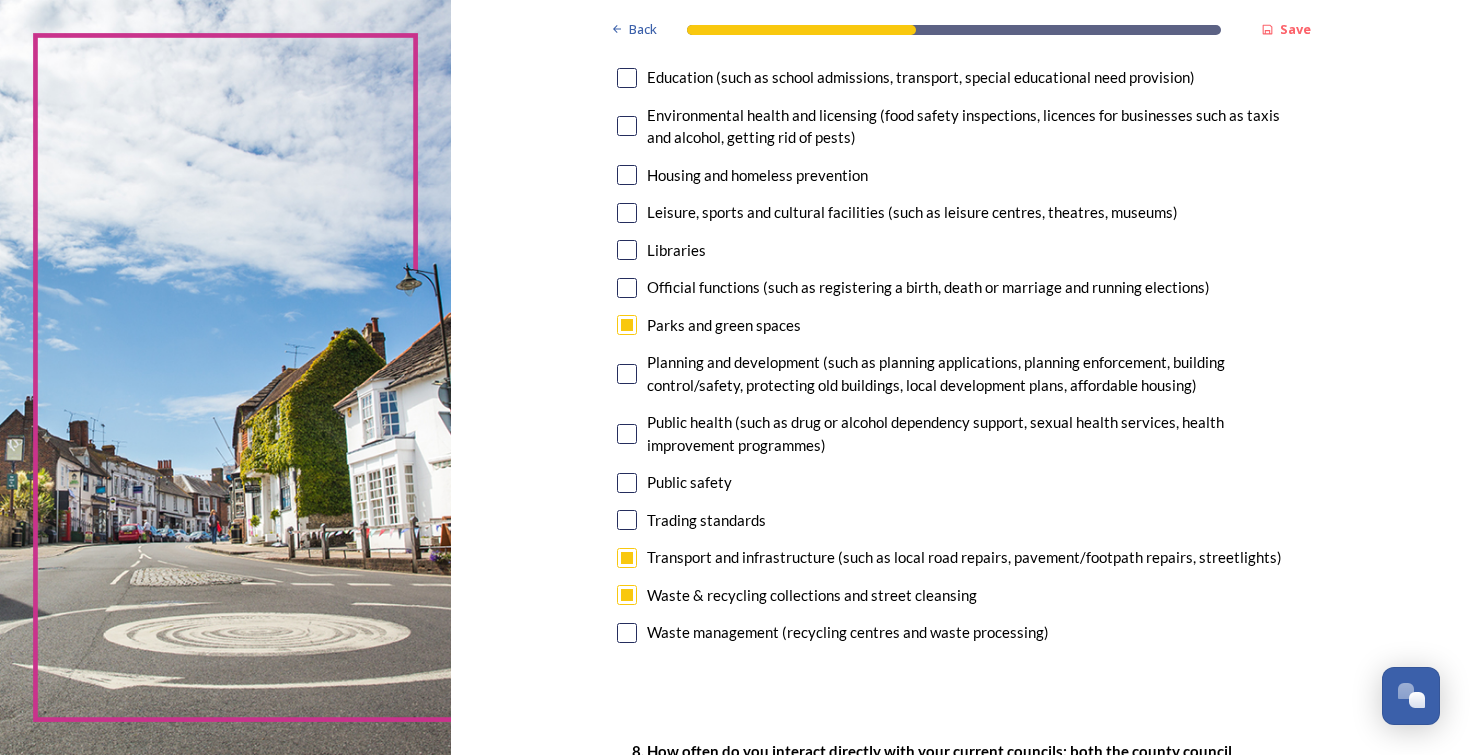 click at bounding box center [627, 374] 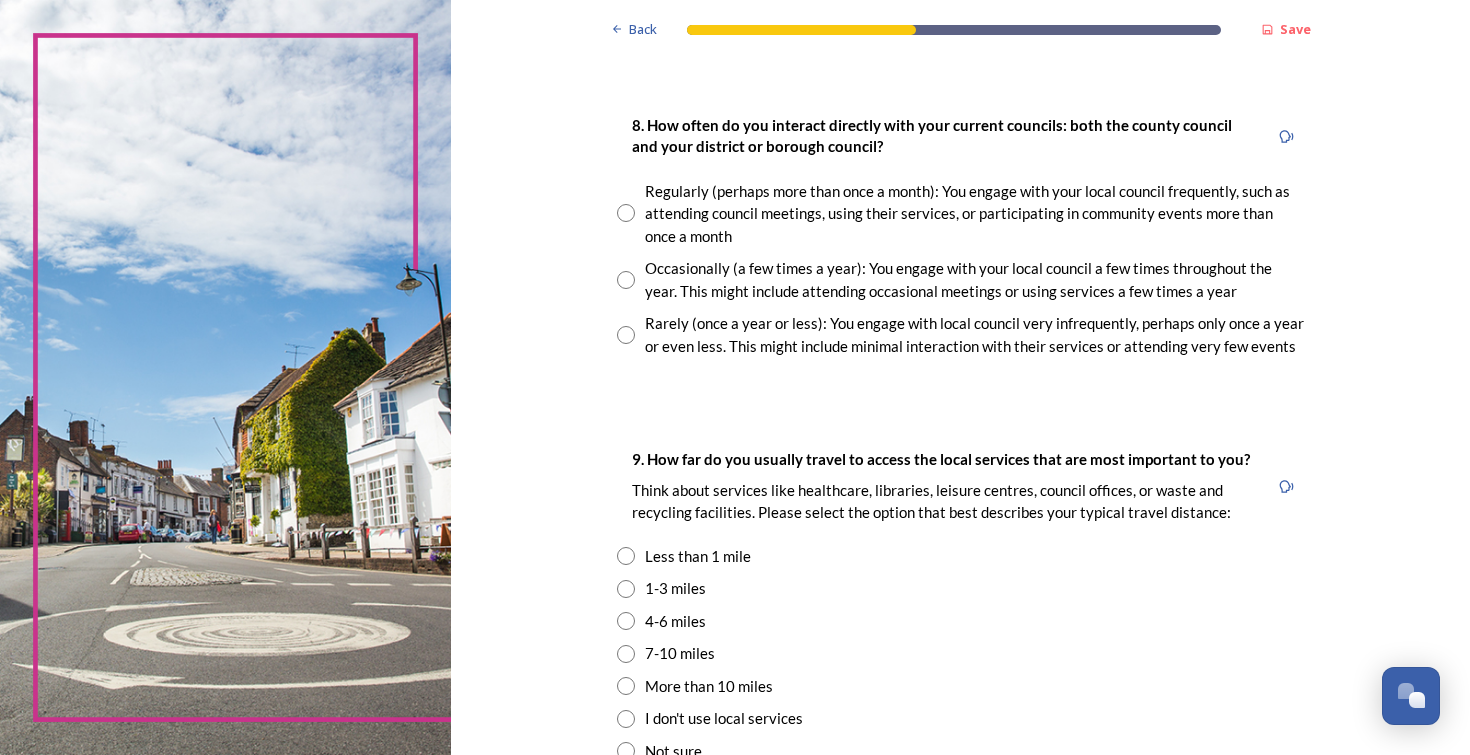 scroll, scrollTop: 1080, scrollLeft: 0, axis: vertical 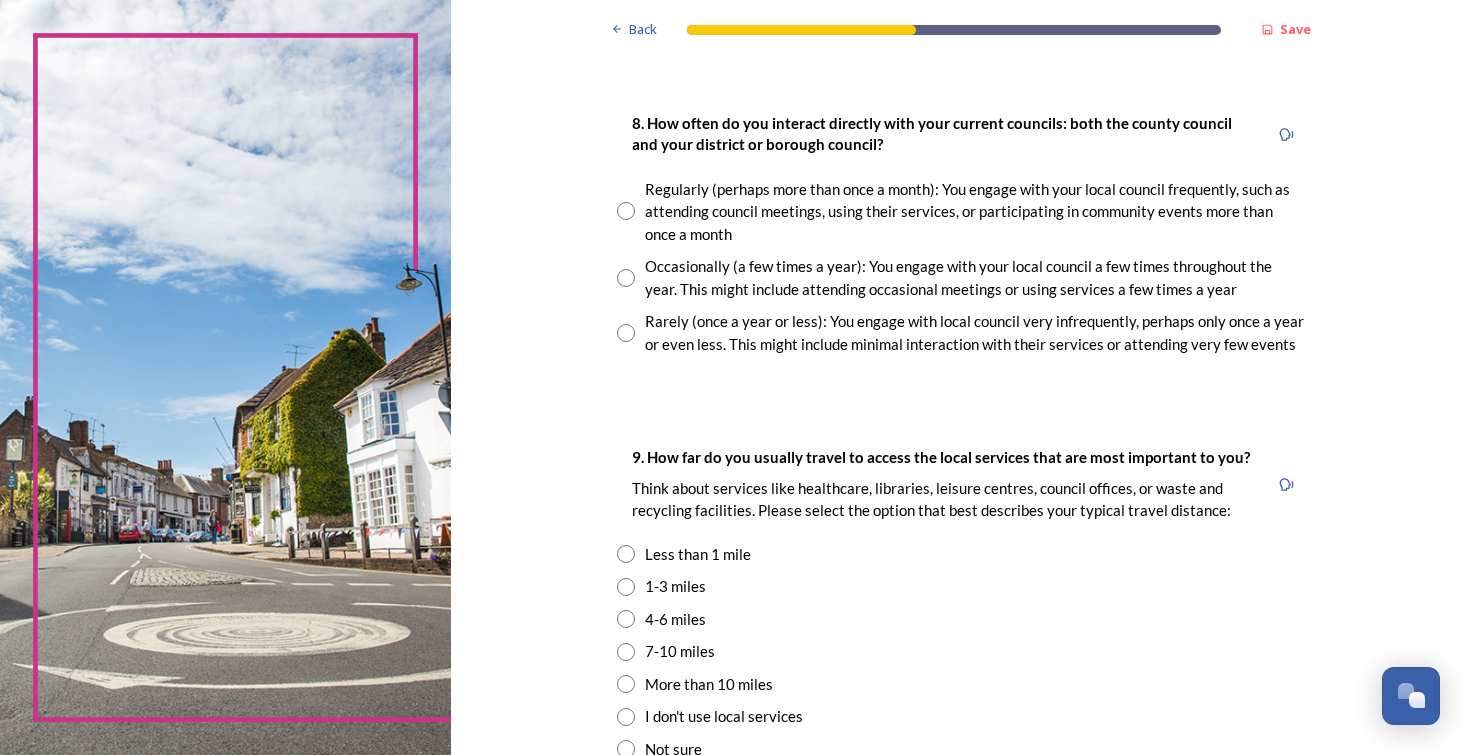 click at bounding box center (626, 211) 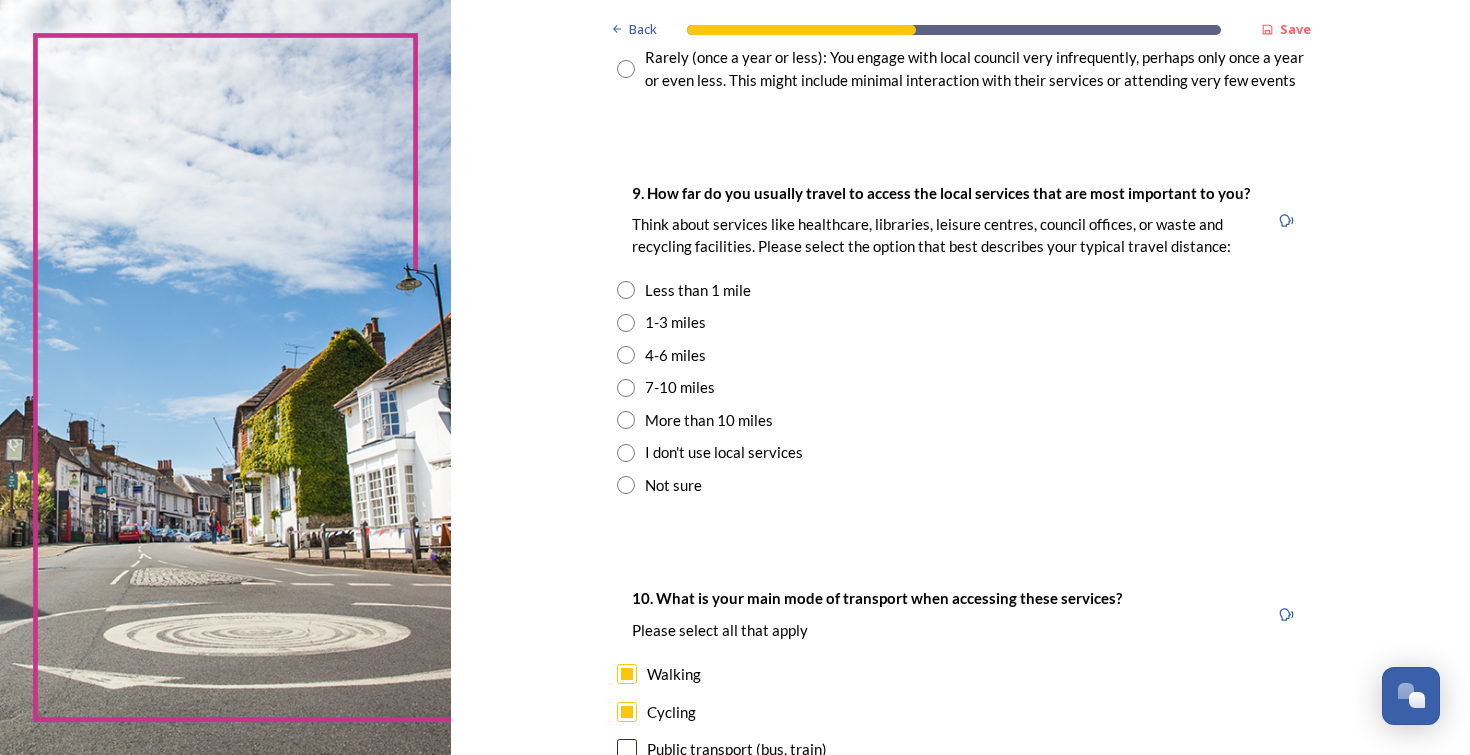 scroll, scrollTop: 1346, scrollLeft: 0, axis: vertical 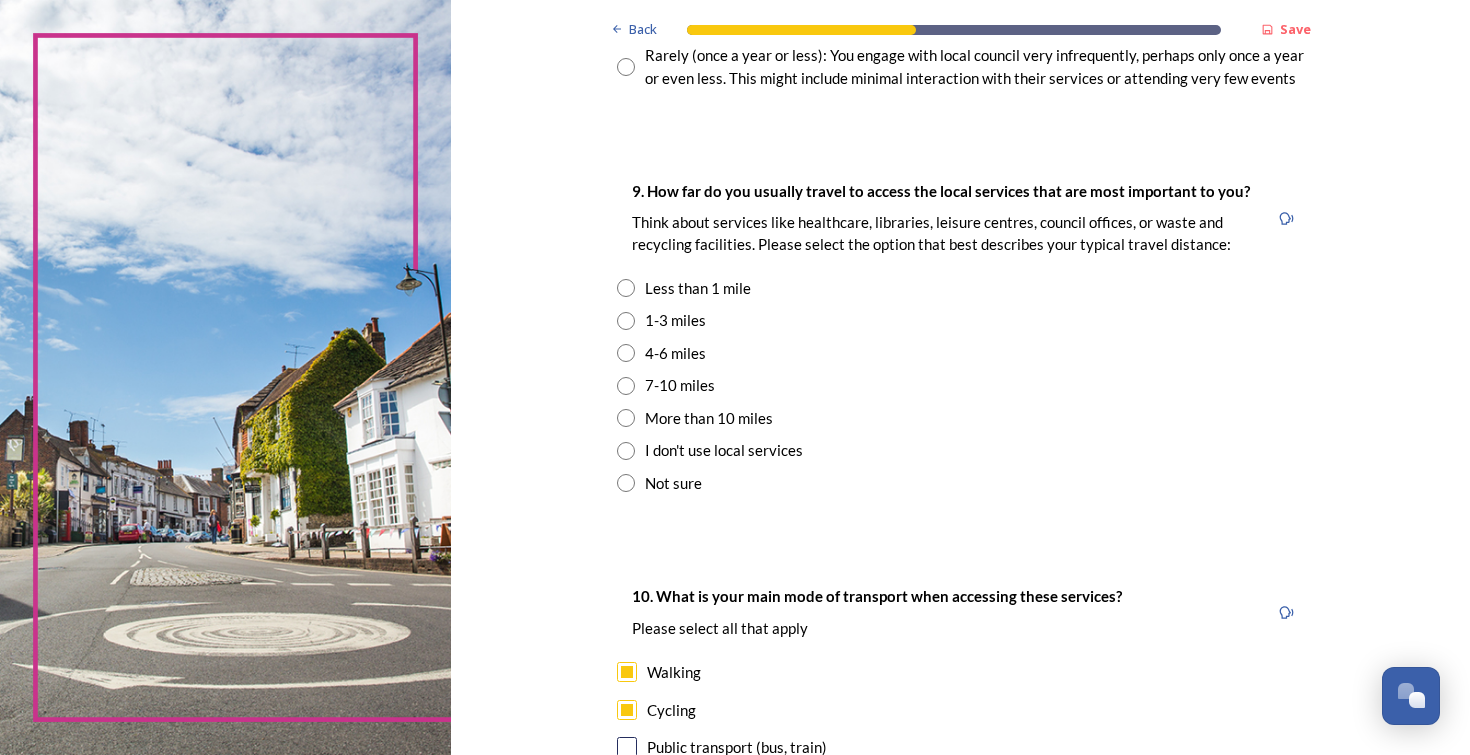 click at bounding box center [626, 321] 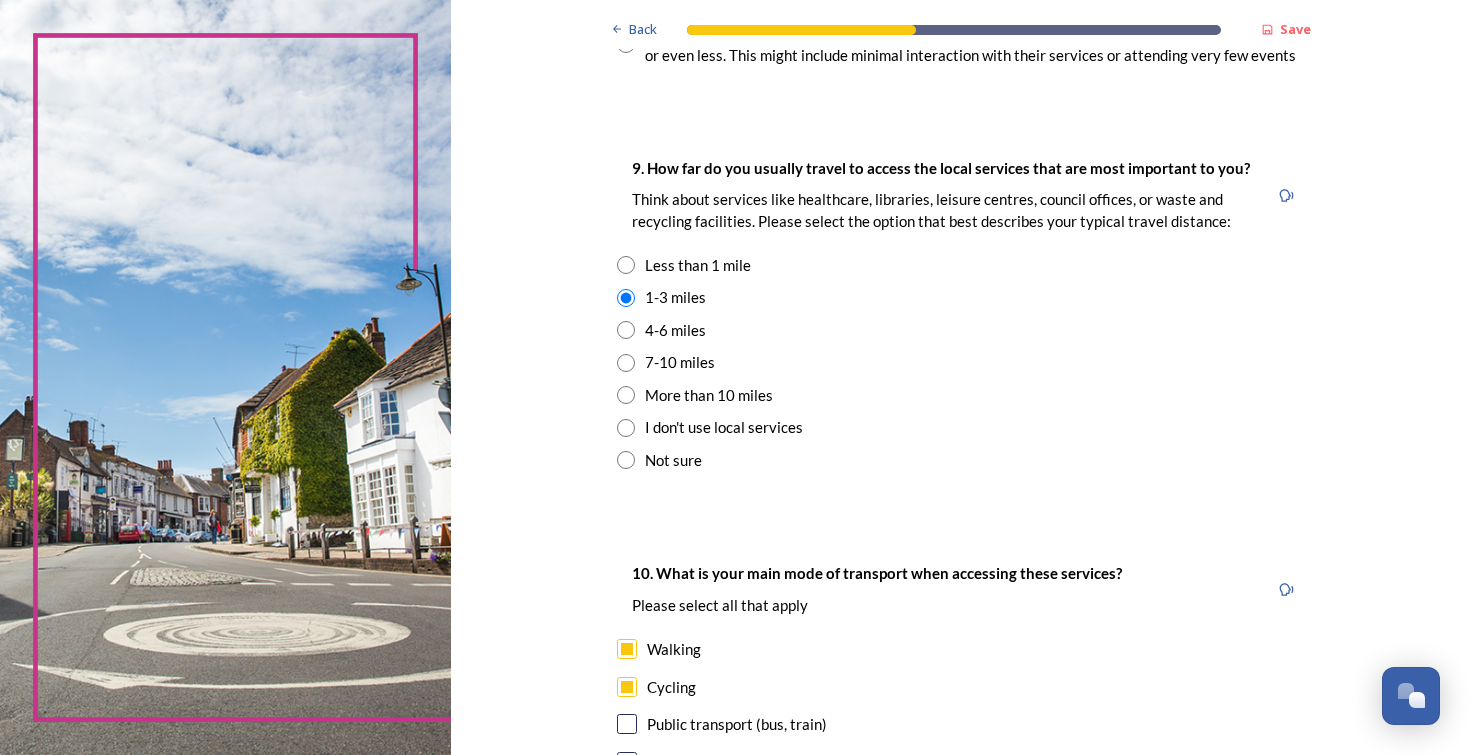 scroll, scrollTop: 1366, scrollLeft: 0, axis: vertical 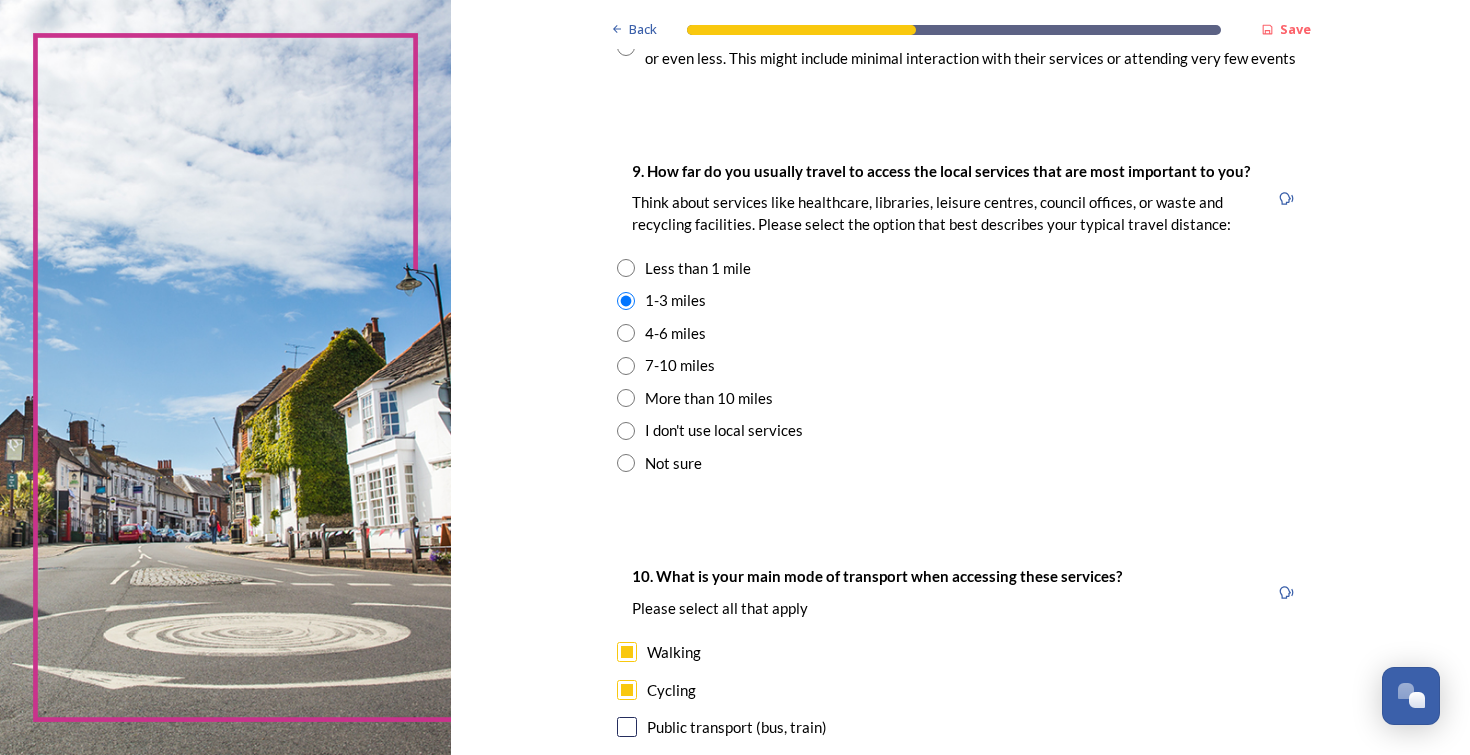 click at bounding box center (626, 268) 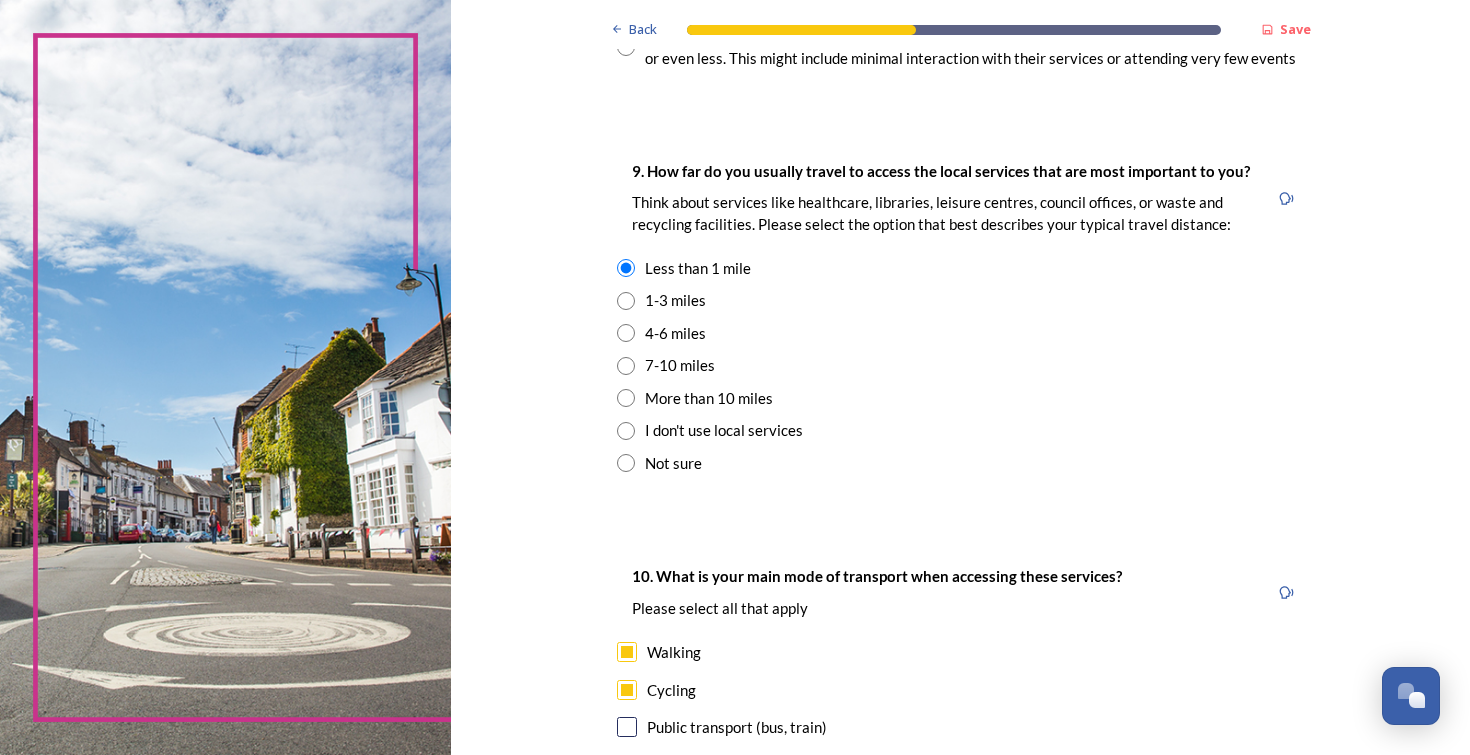 click at bounding box center (626, 301) 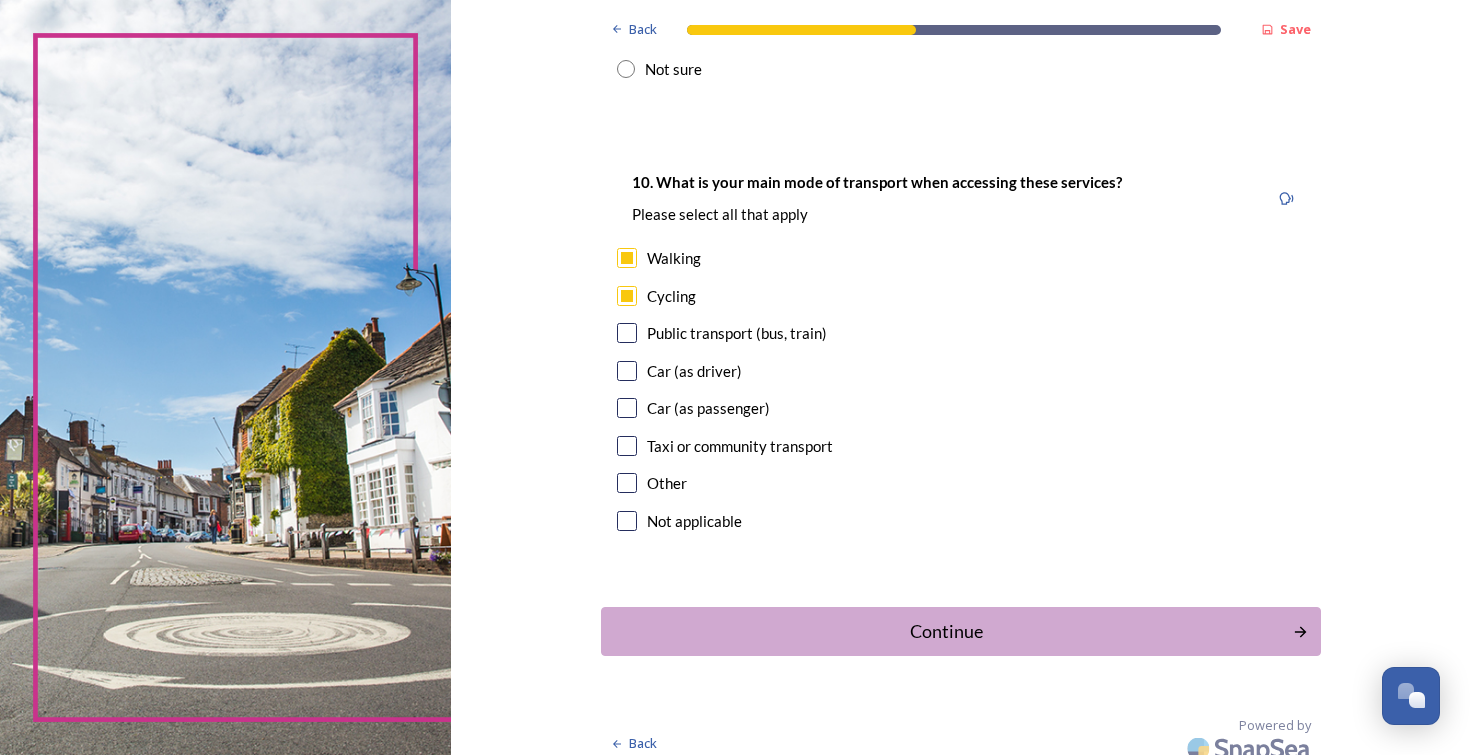 scroll, scrollTop: 1750, scrollLeft: 0, axis: vertical 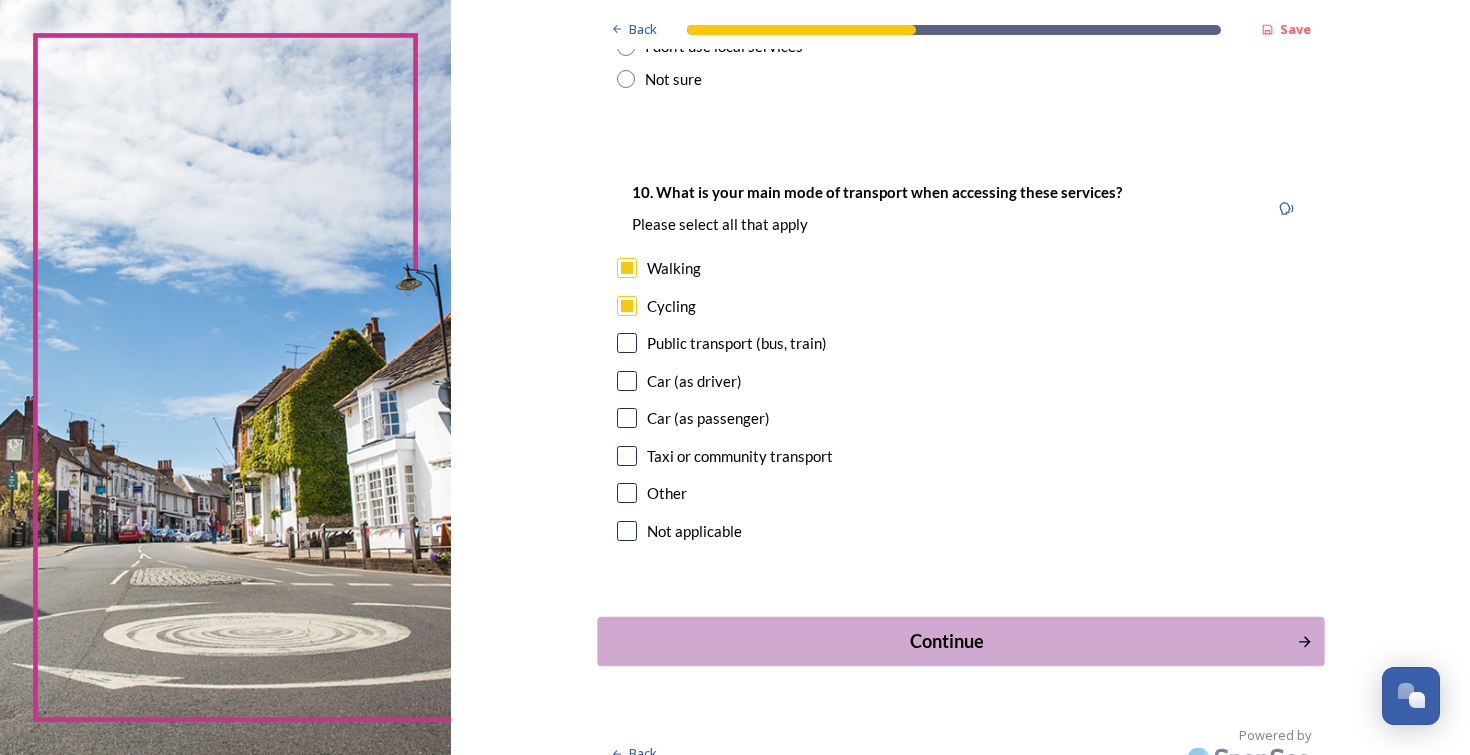 click on "Continue" at bounding box center (946, 641) 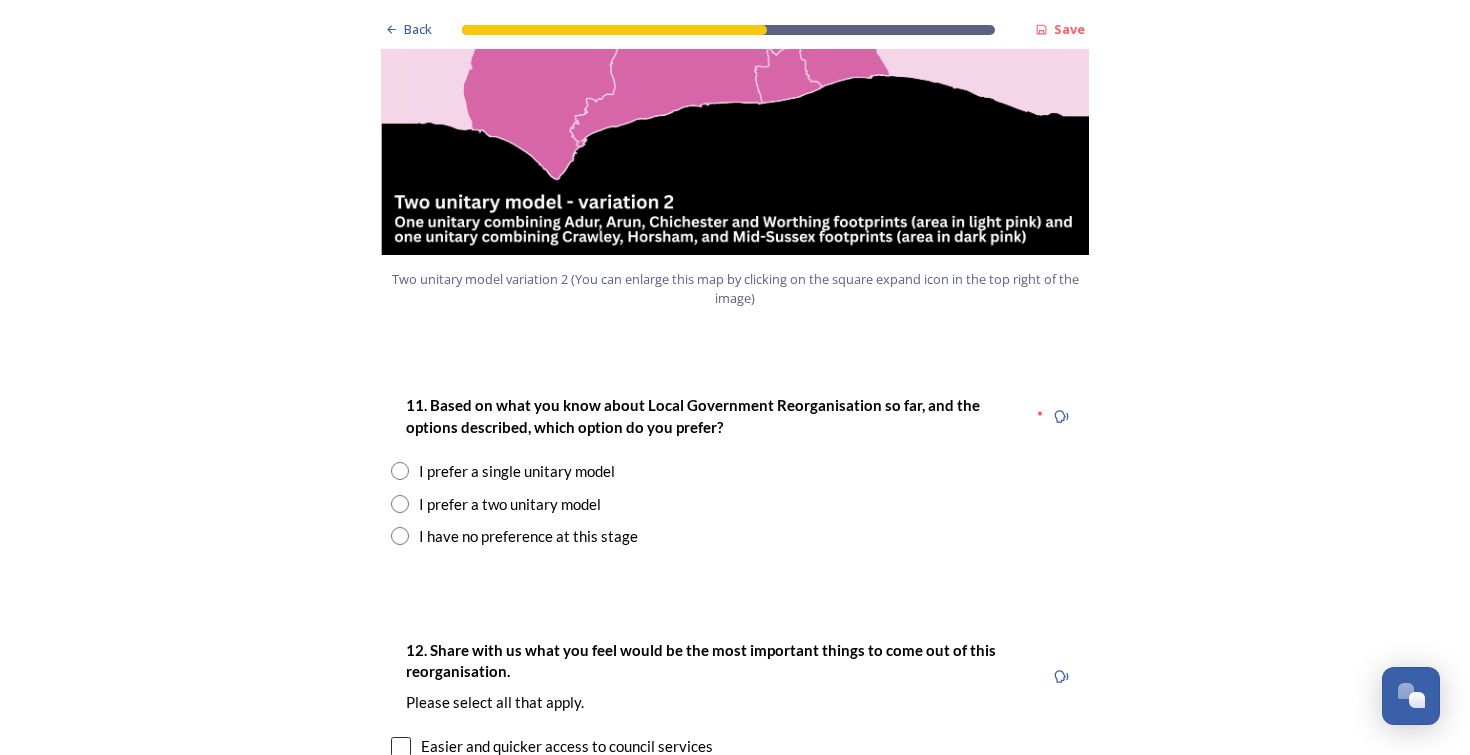 scroll, scrollTop: 2349, scrollLeft: 0, axis: vertical 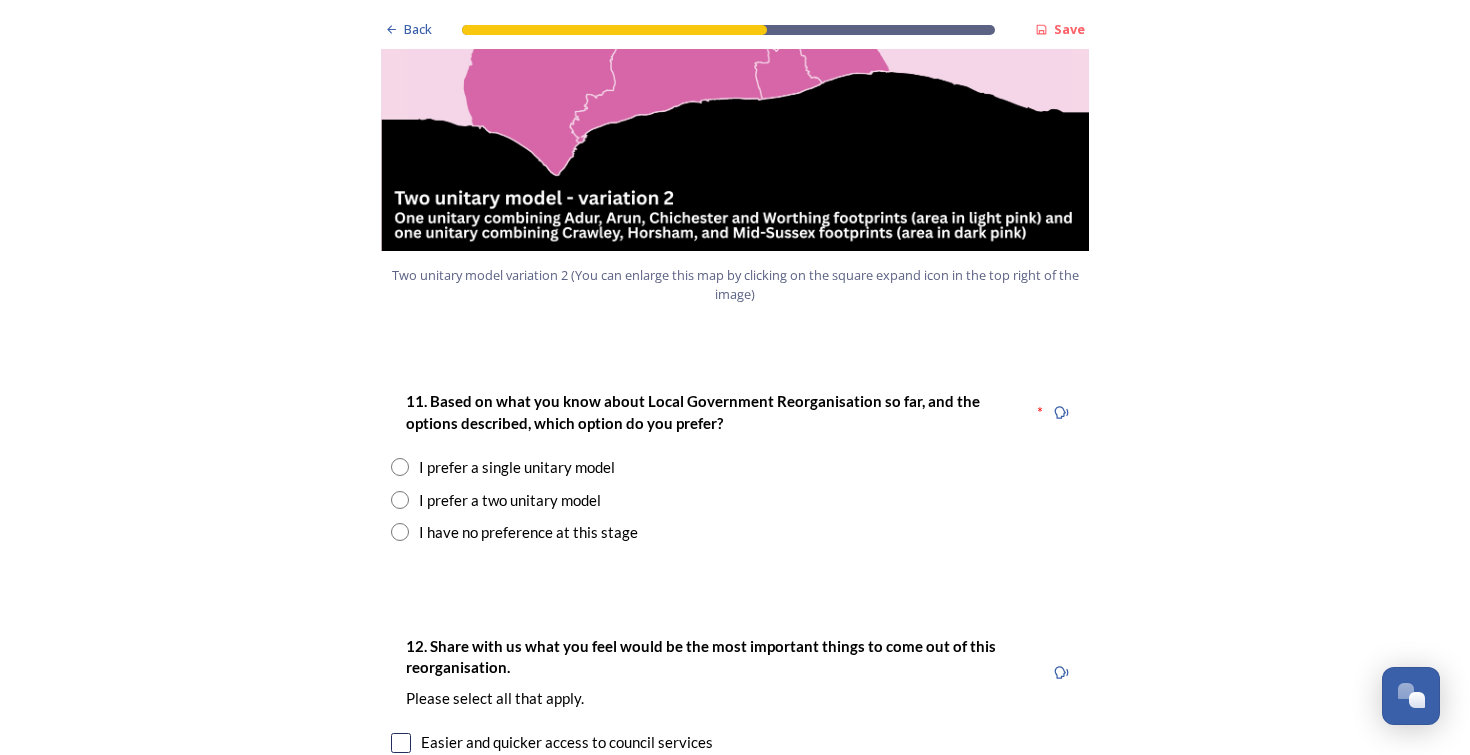 click at bounding box center (400, 500) 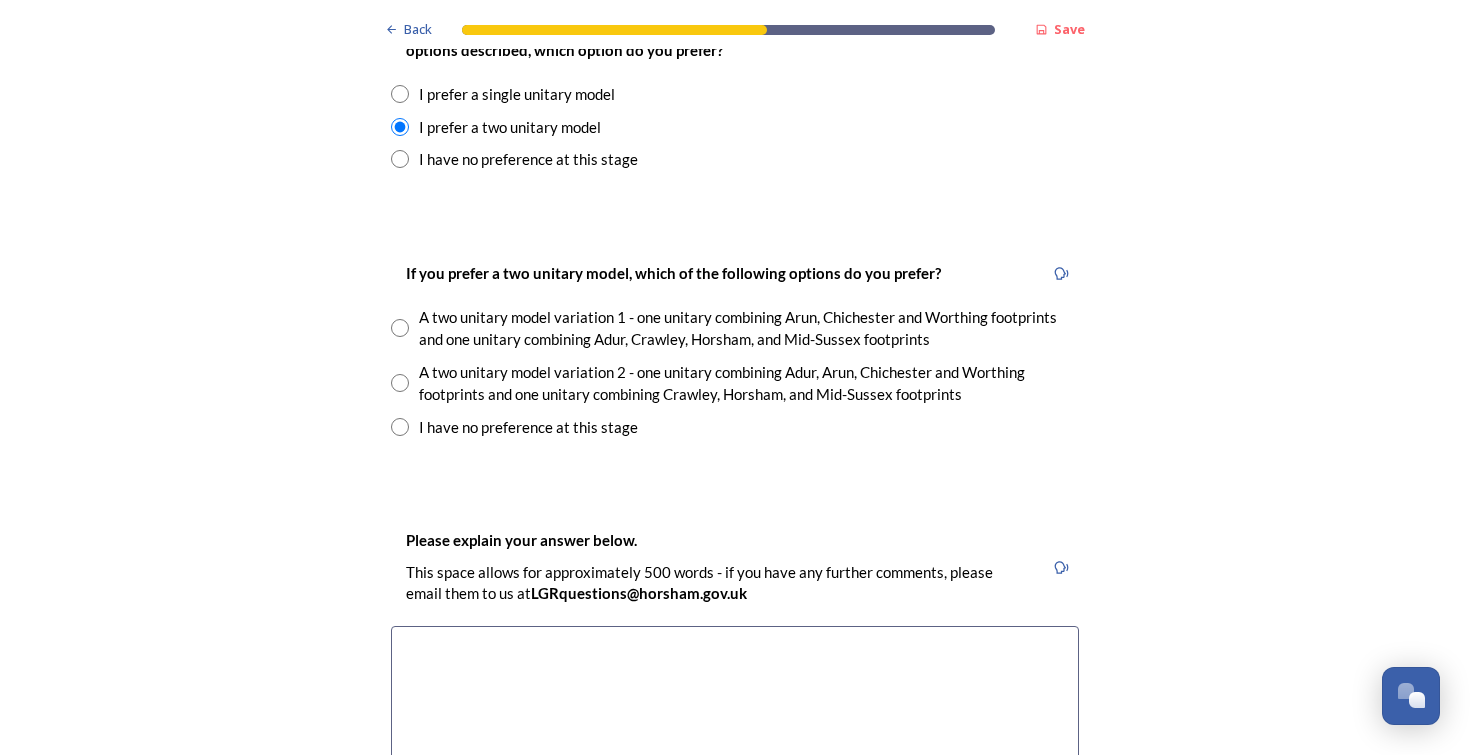 scroll, scrollTop: 2720, scrollLeft: 0, axis: vertical 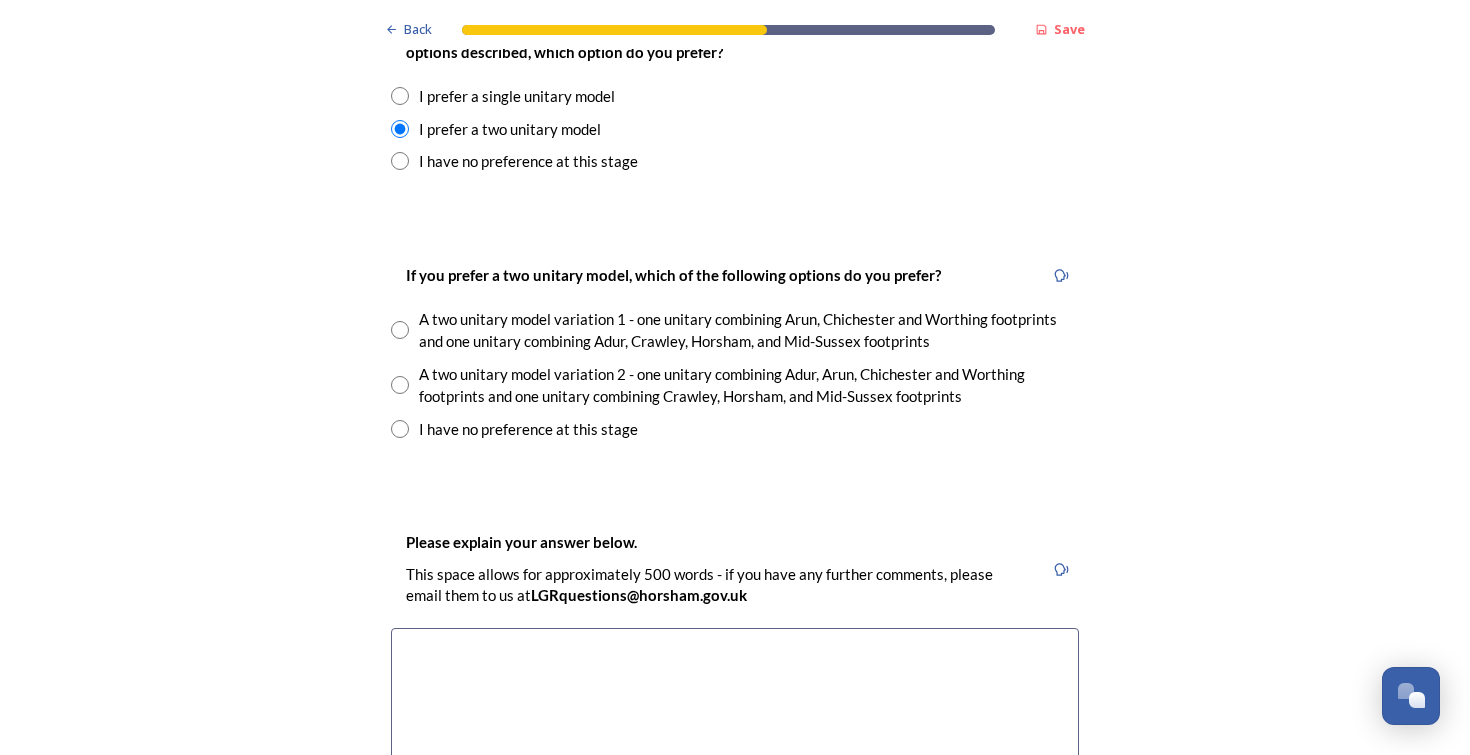click at bounding box center [400, 385] 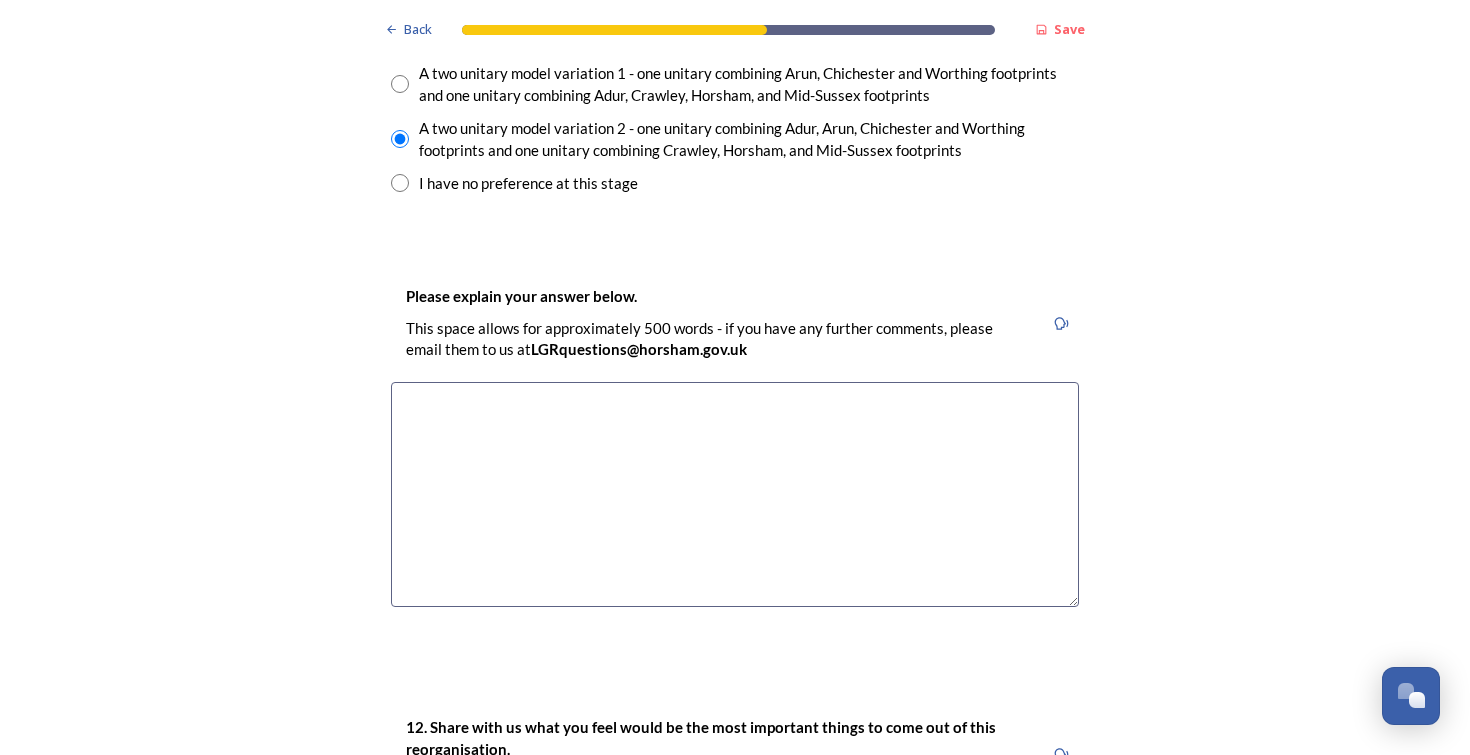 scroll, scrollTop: 2967, scrollLeft: 0, axis: vertical 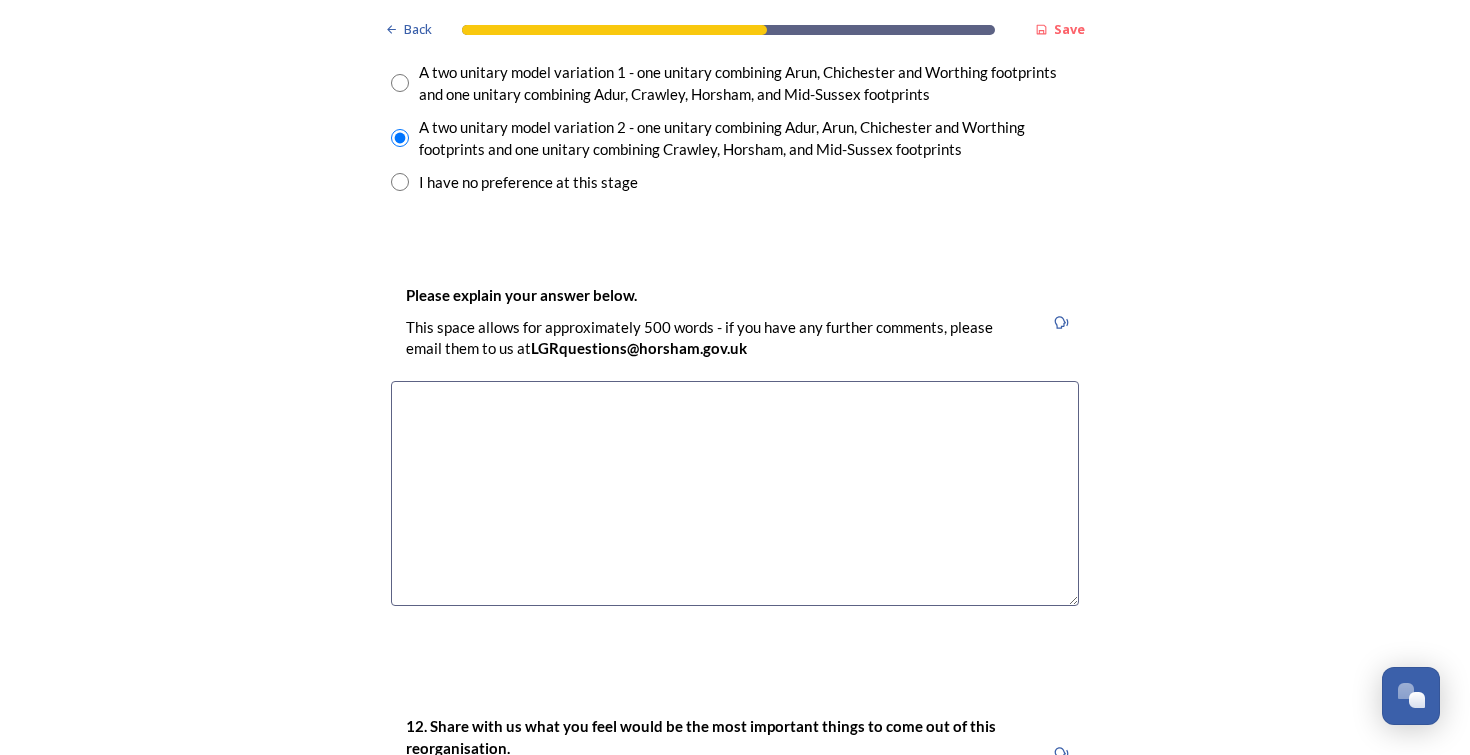 click at bounding box center [735, 493] 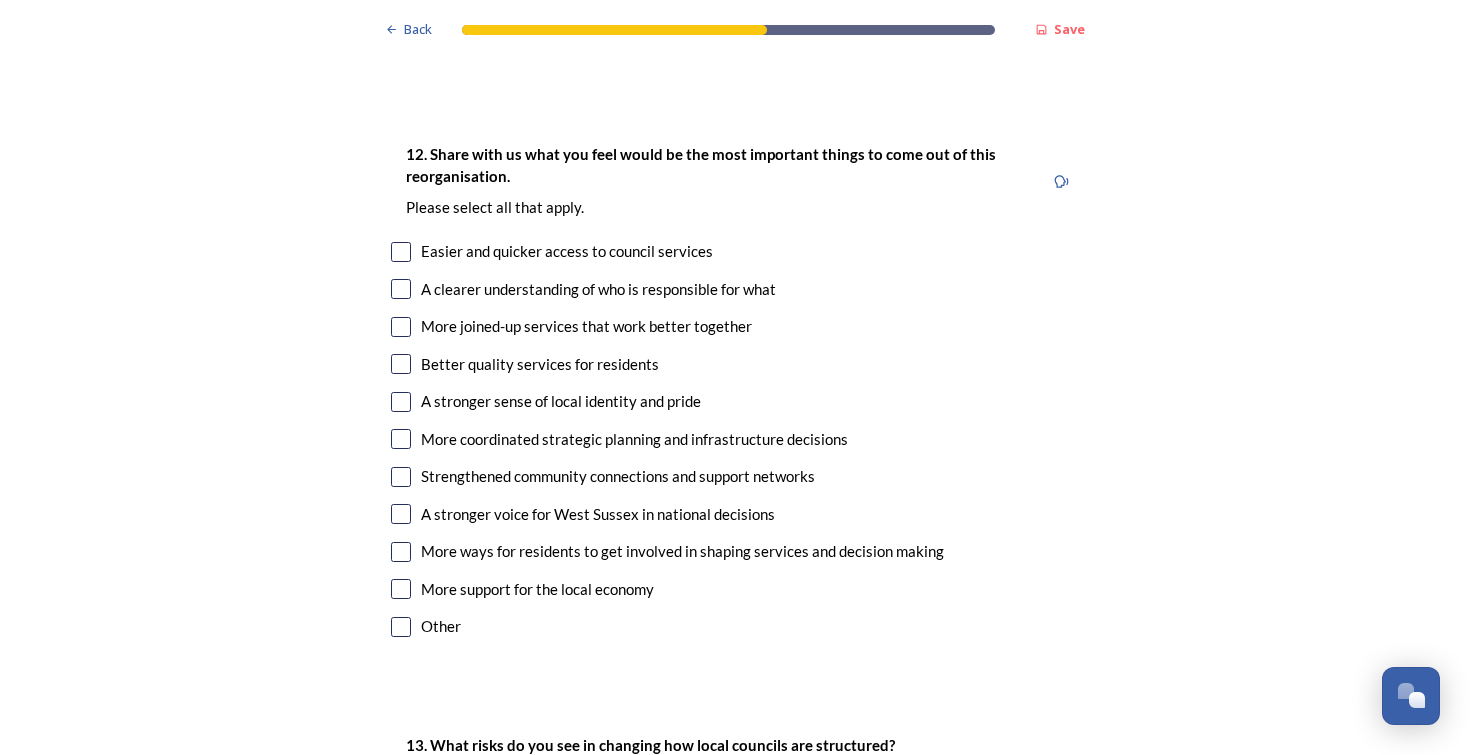 scroll, scrollTop: 3540, scrollLeft: 0, axis: vertical 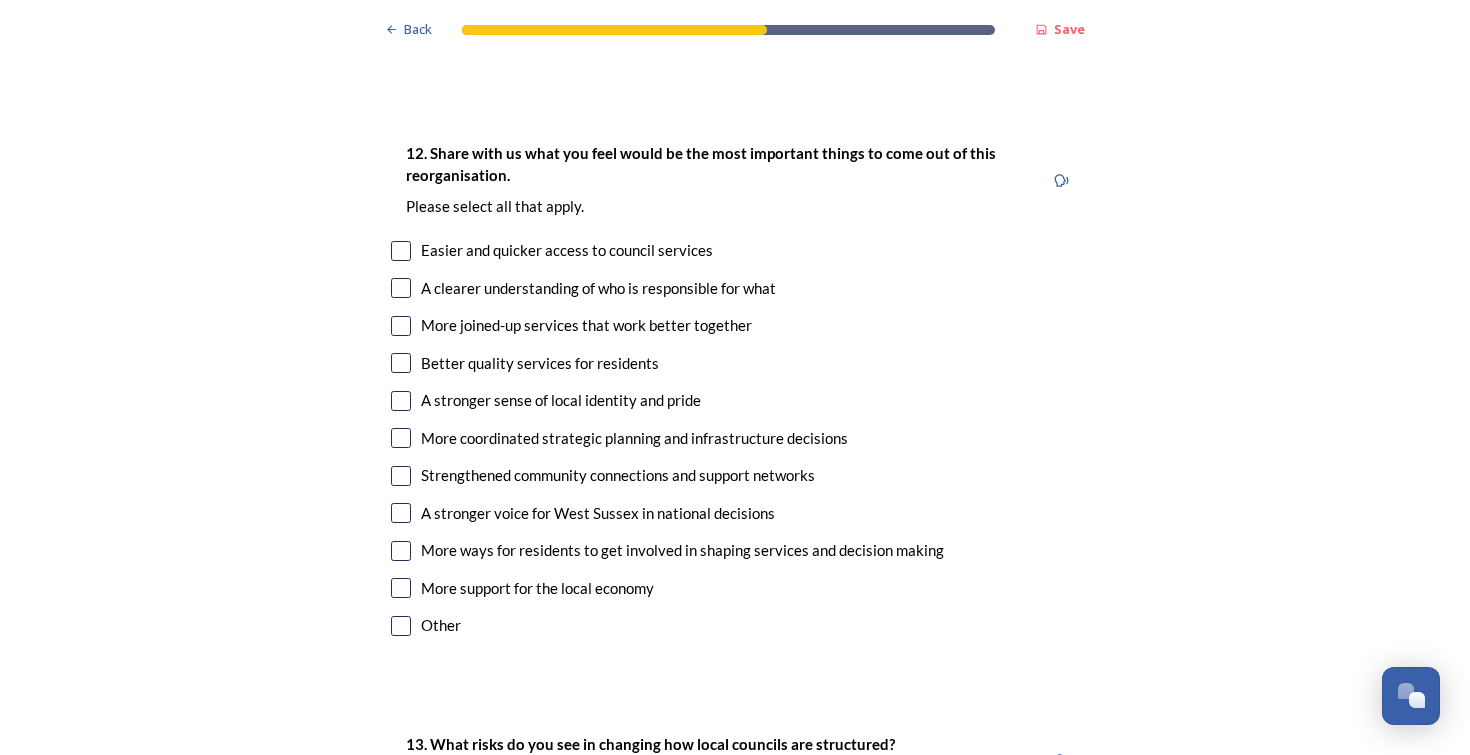 type on "Of the 3 options , the 2 unitary model variation 2 would I feel ensure that the issues important to where I live in [CITY] will be best protected, maintained and promoted when combined with the adjacent districts. The southern and coastal districts have separate issues and priorities which I feel if combined would be detrimental to the [CITY] district." 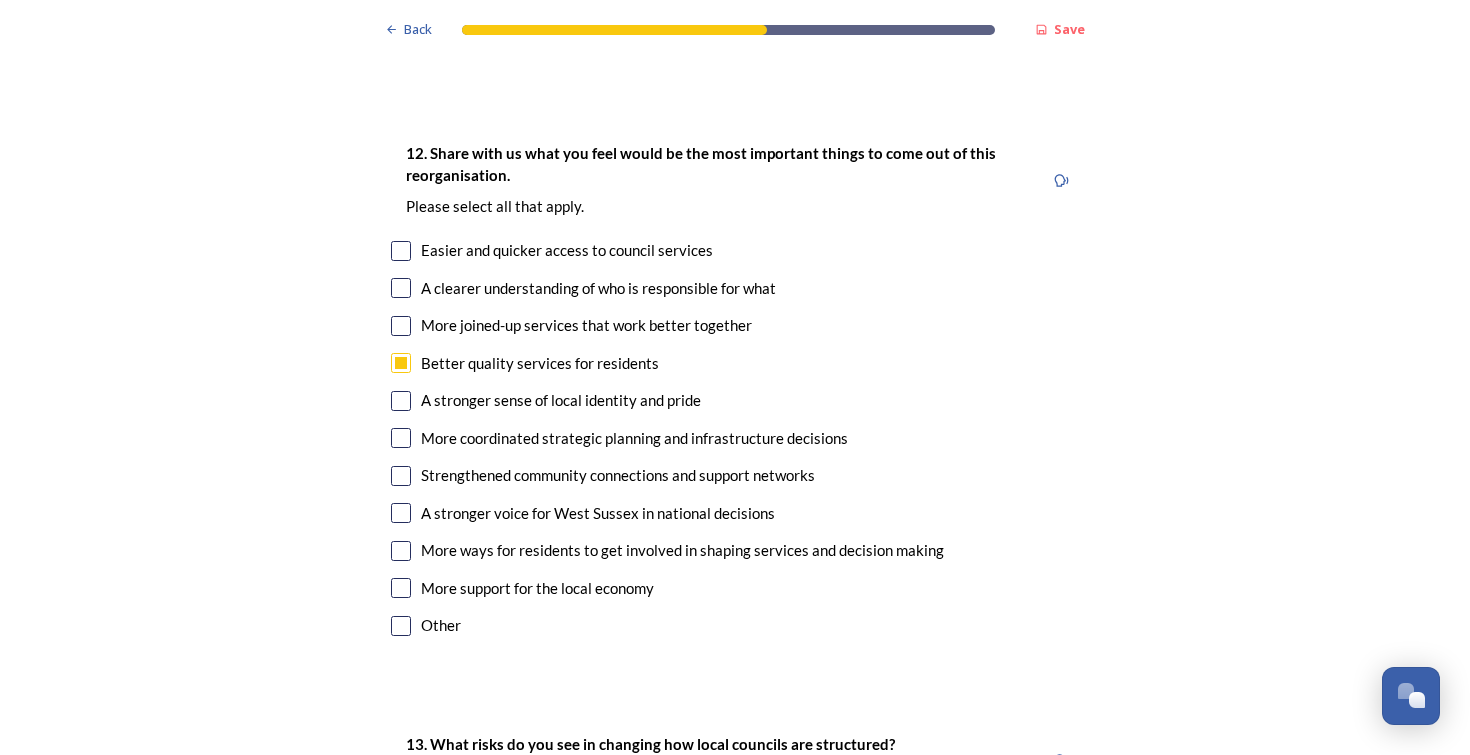 click at bounding box center (401, 401) 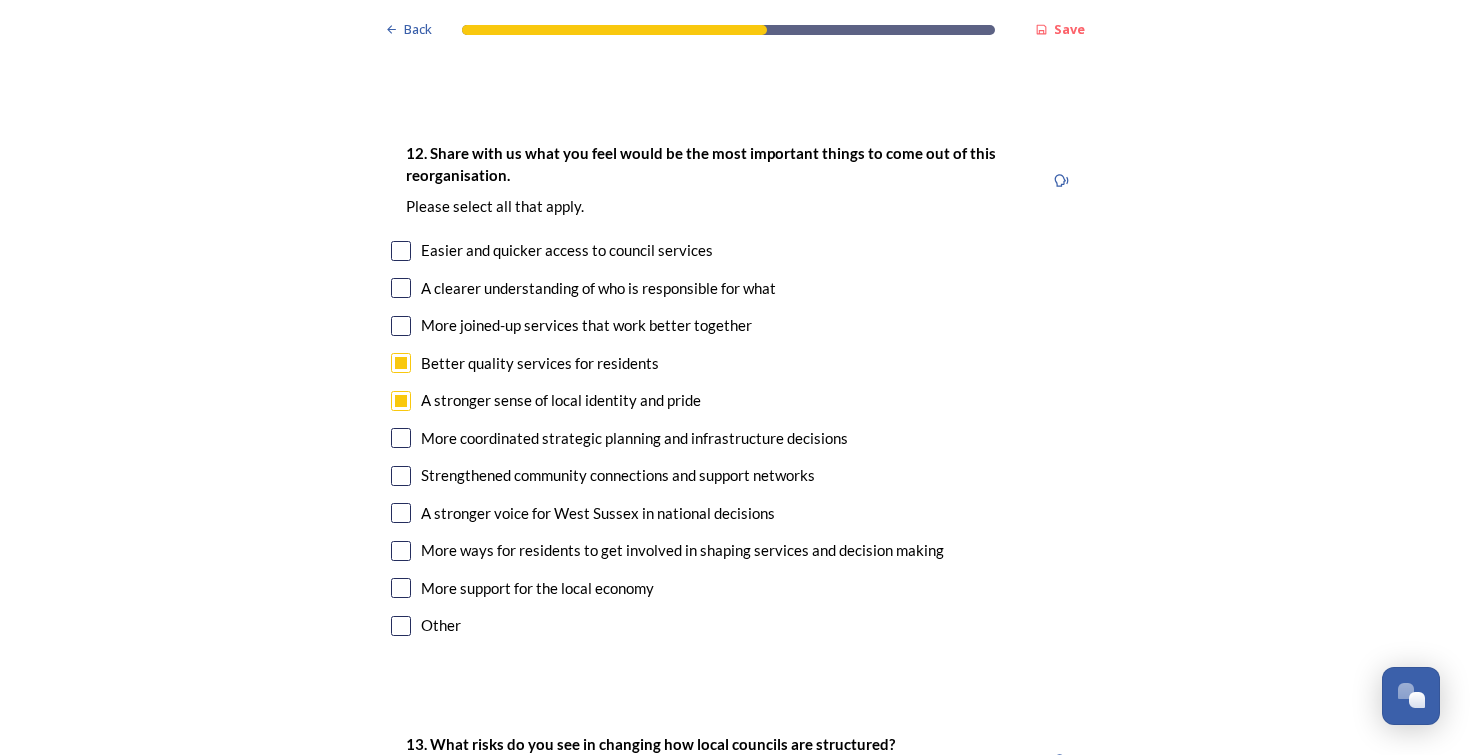 click at bounding box center (401, 438) 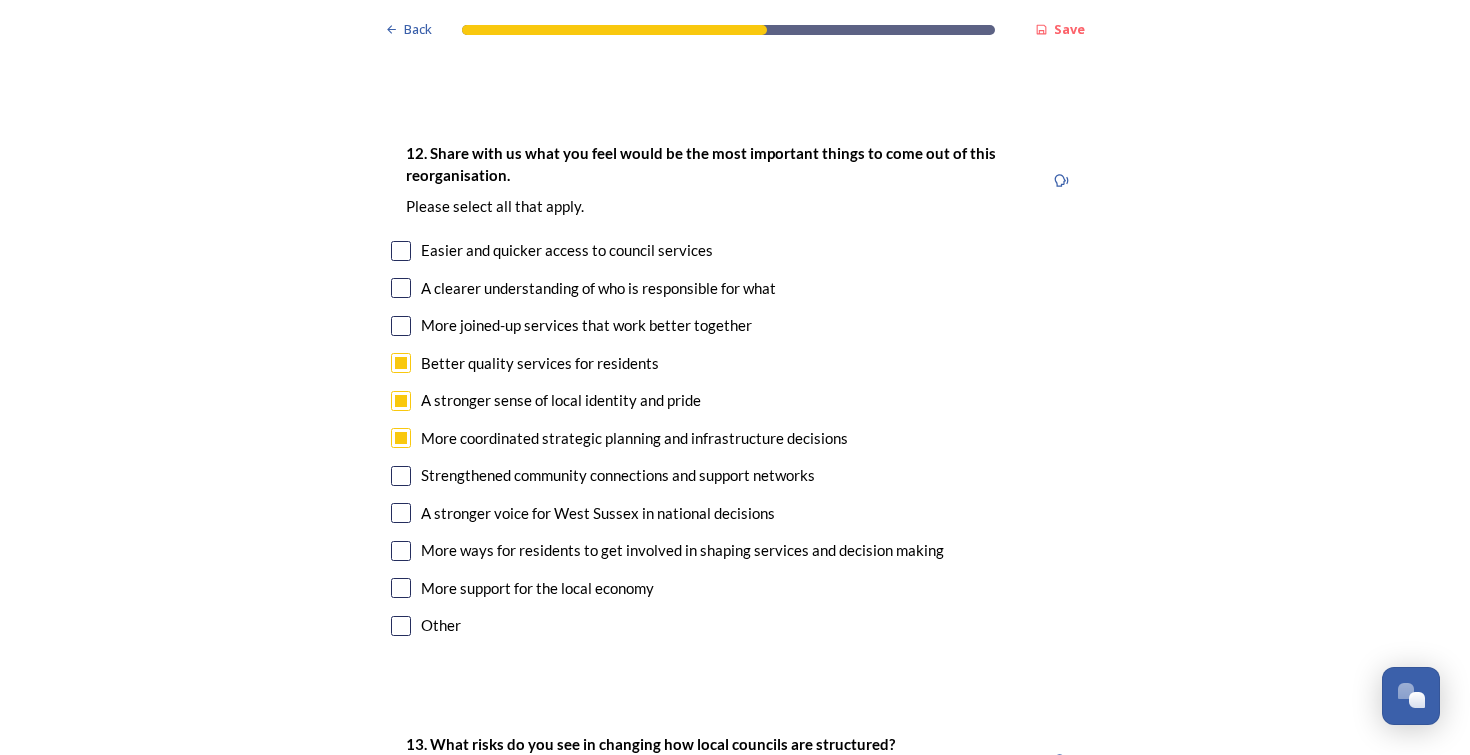 click at bounding box center [401, 476] 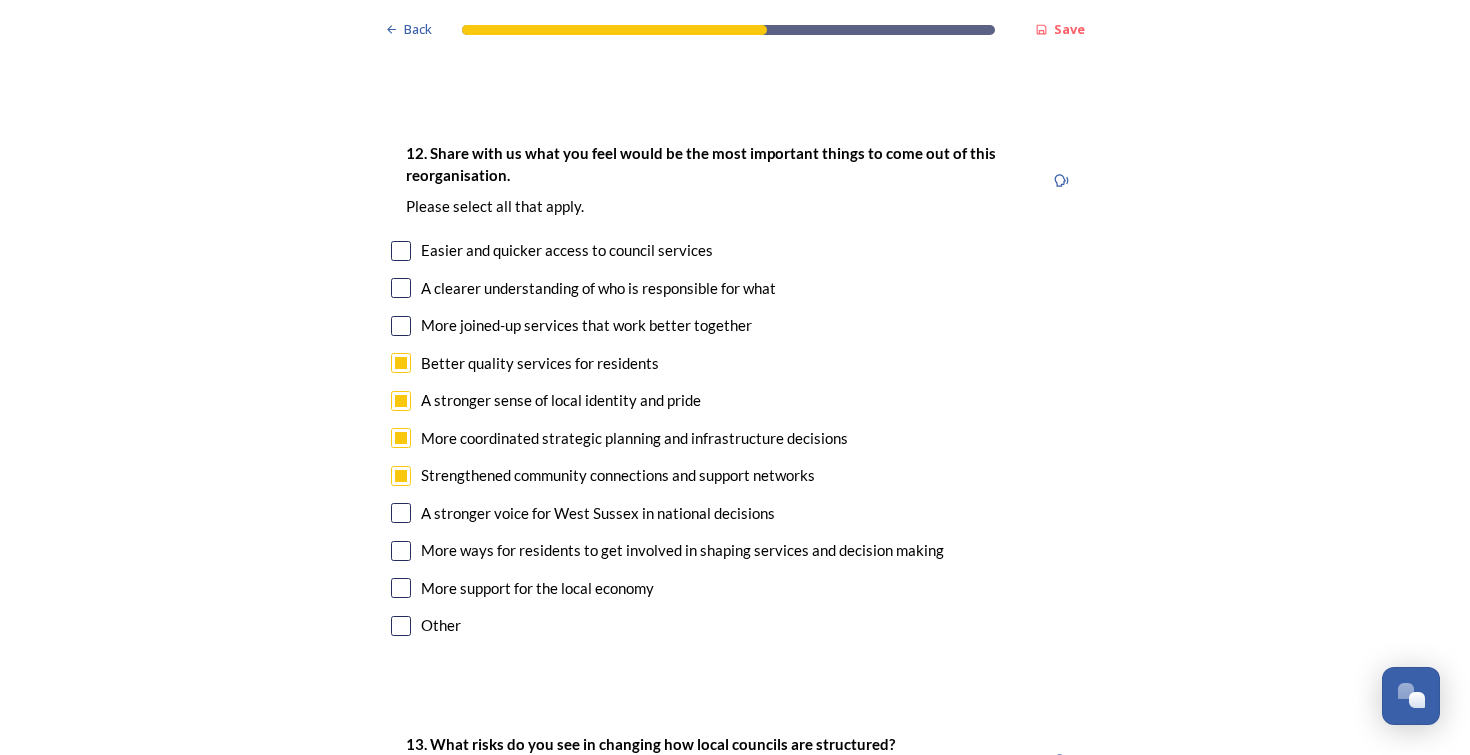click at bounding box center [401, 551] 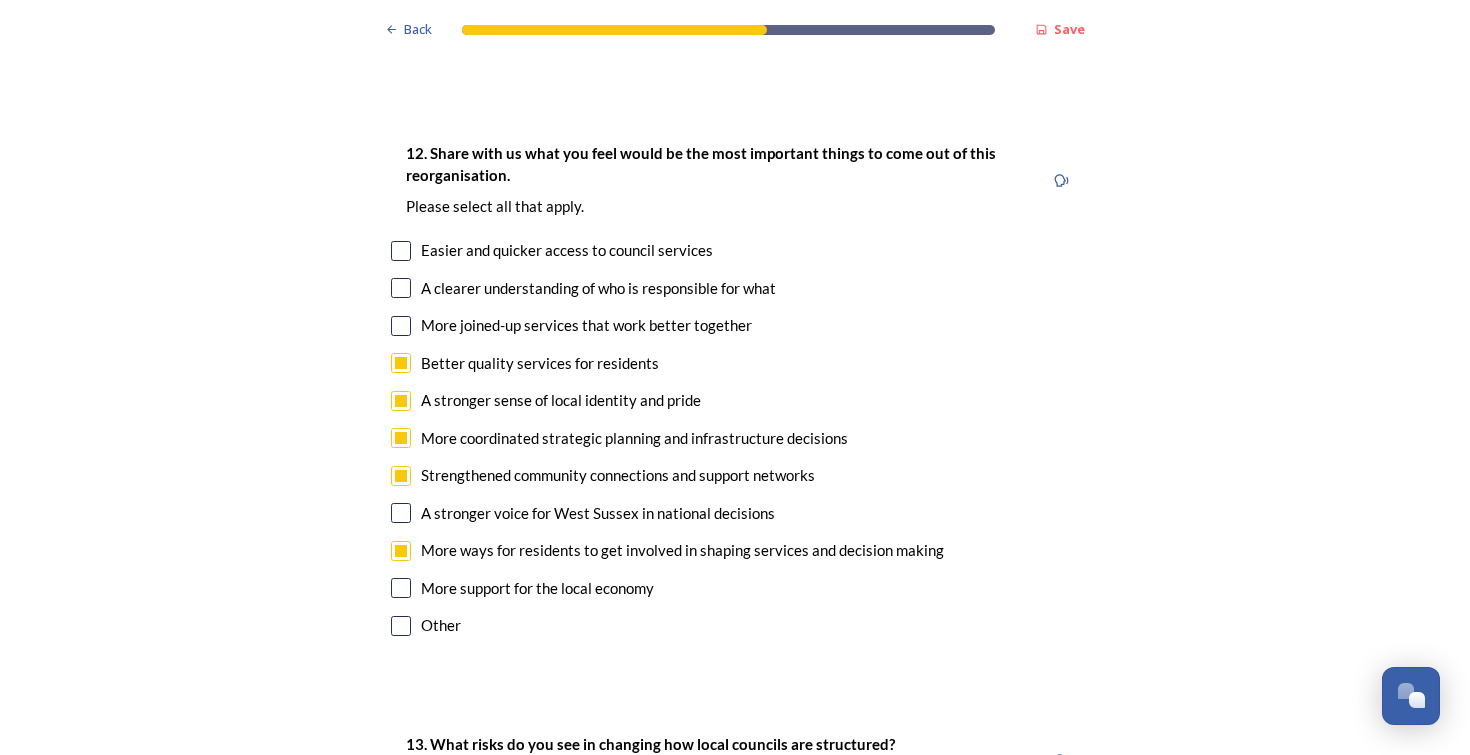 click at bounding box center (401, 588) 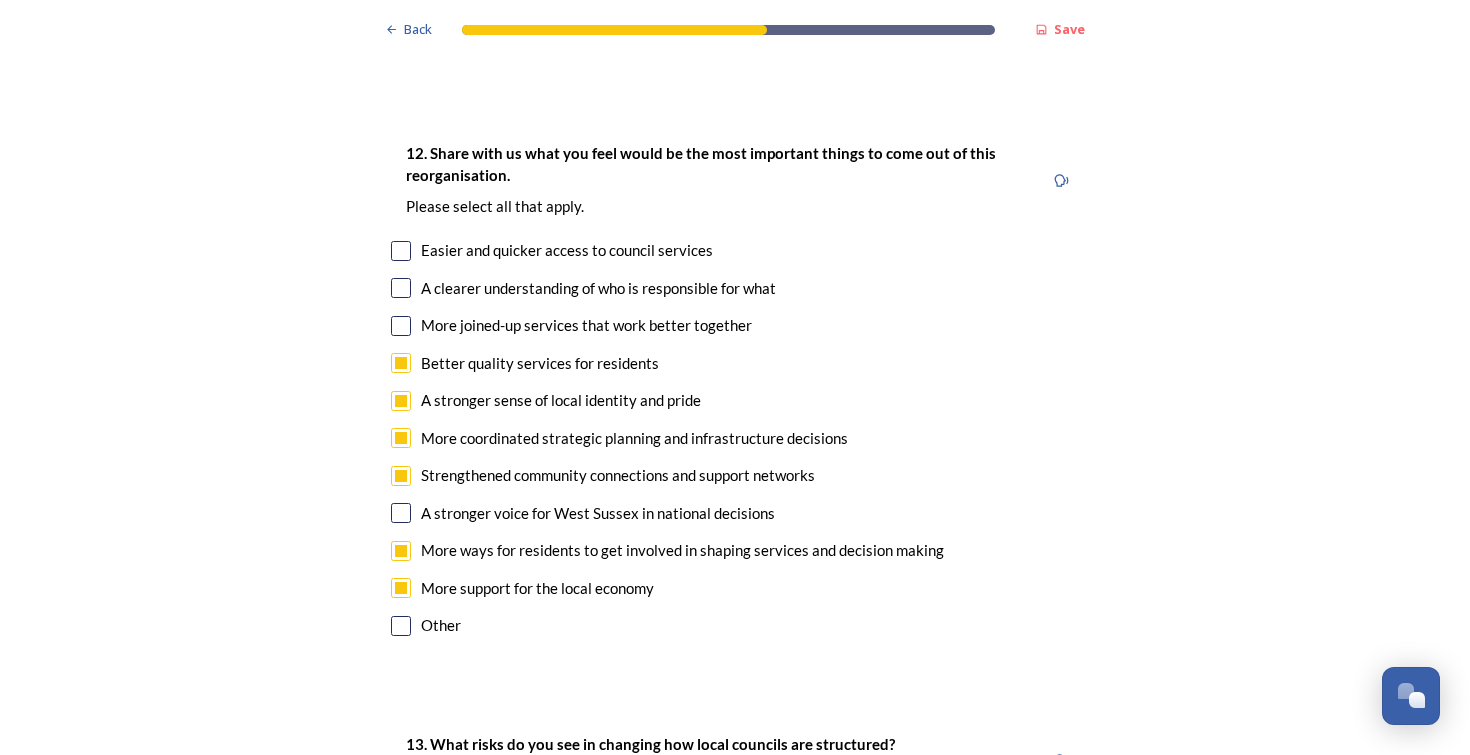 click at bounding box center [401, 288] 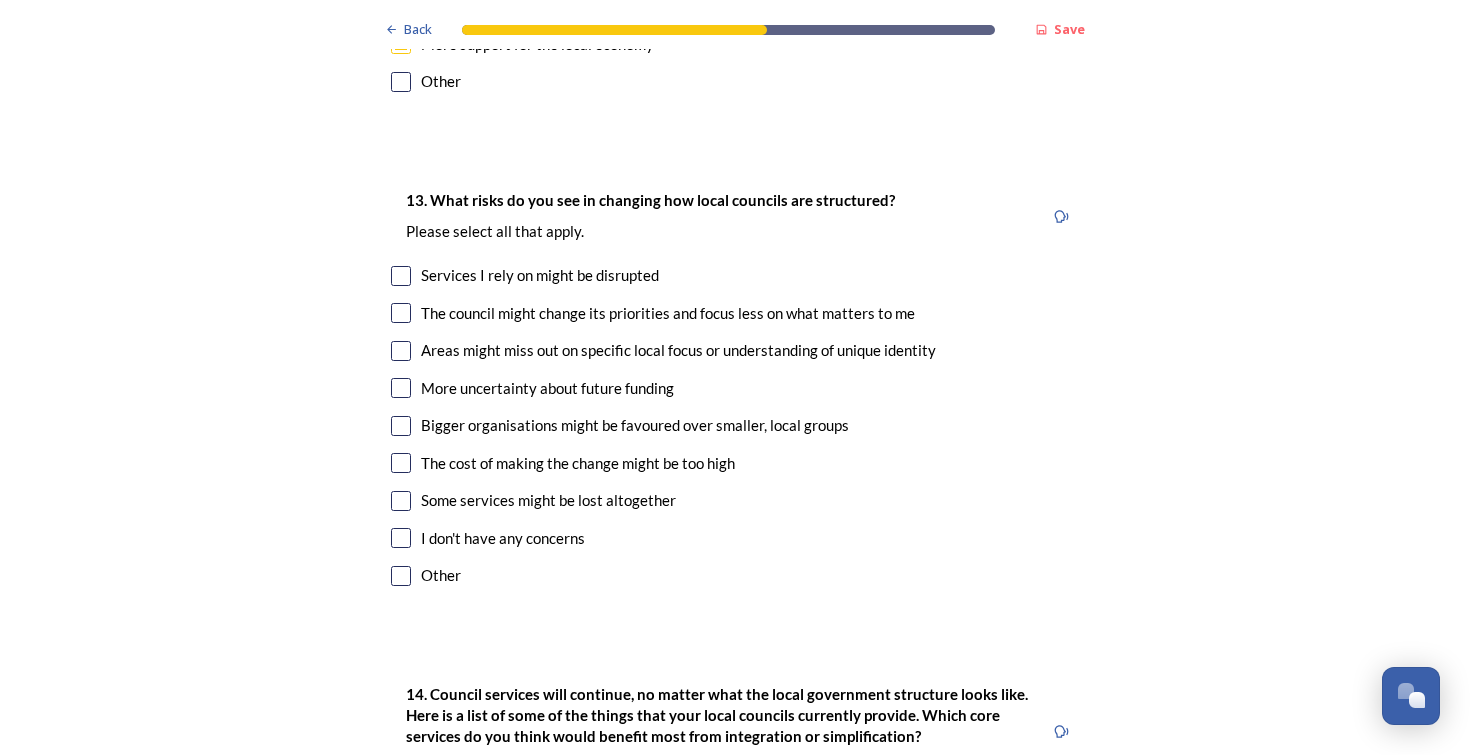 scroll, scrollTop: 4083, scrollLeft: 0, axis: vertical 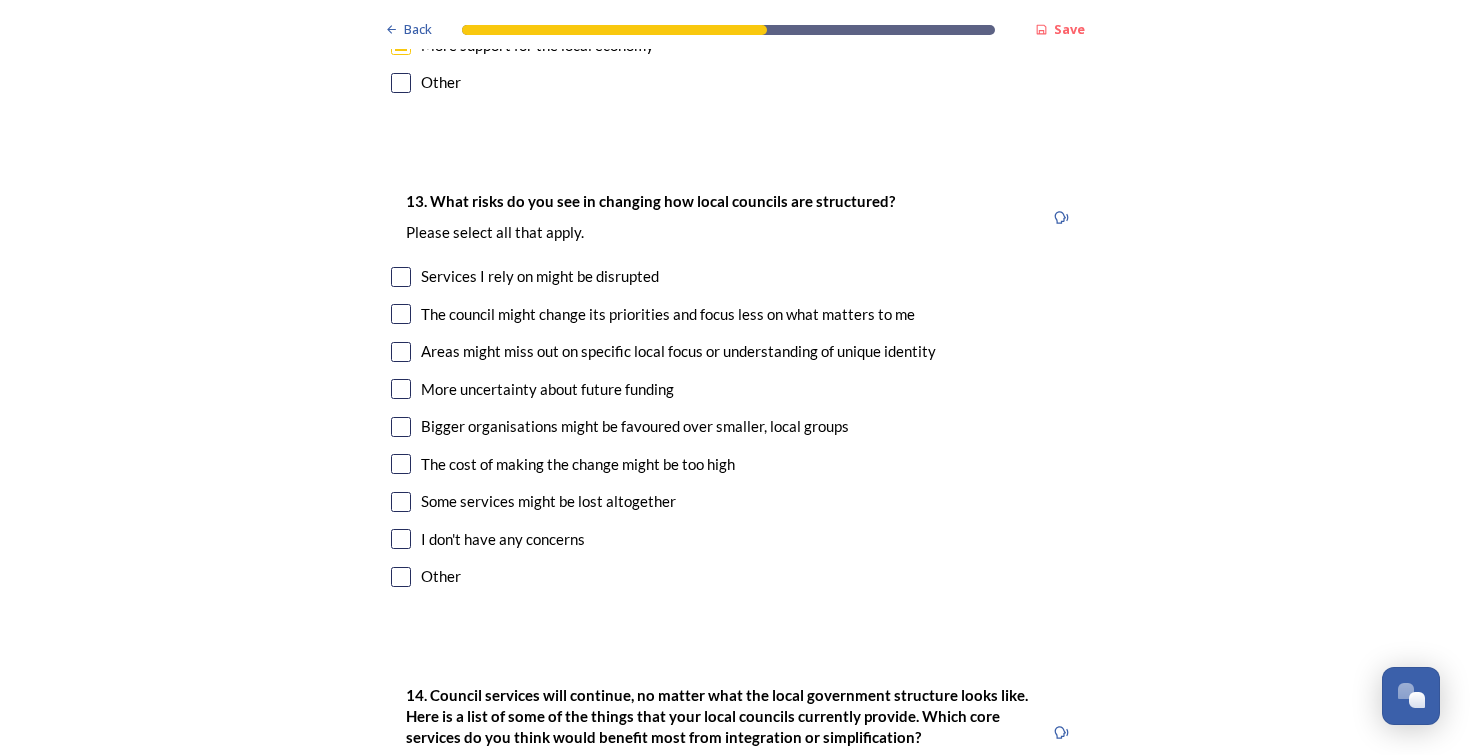 click at bounding box center [401, 277] 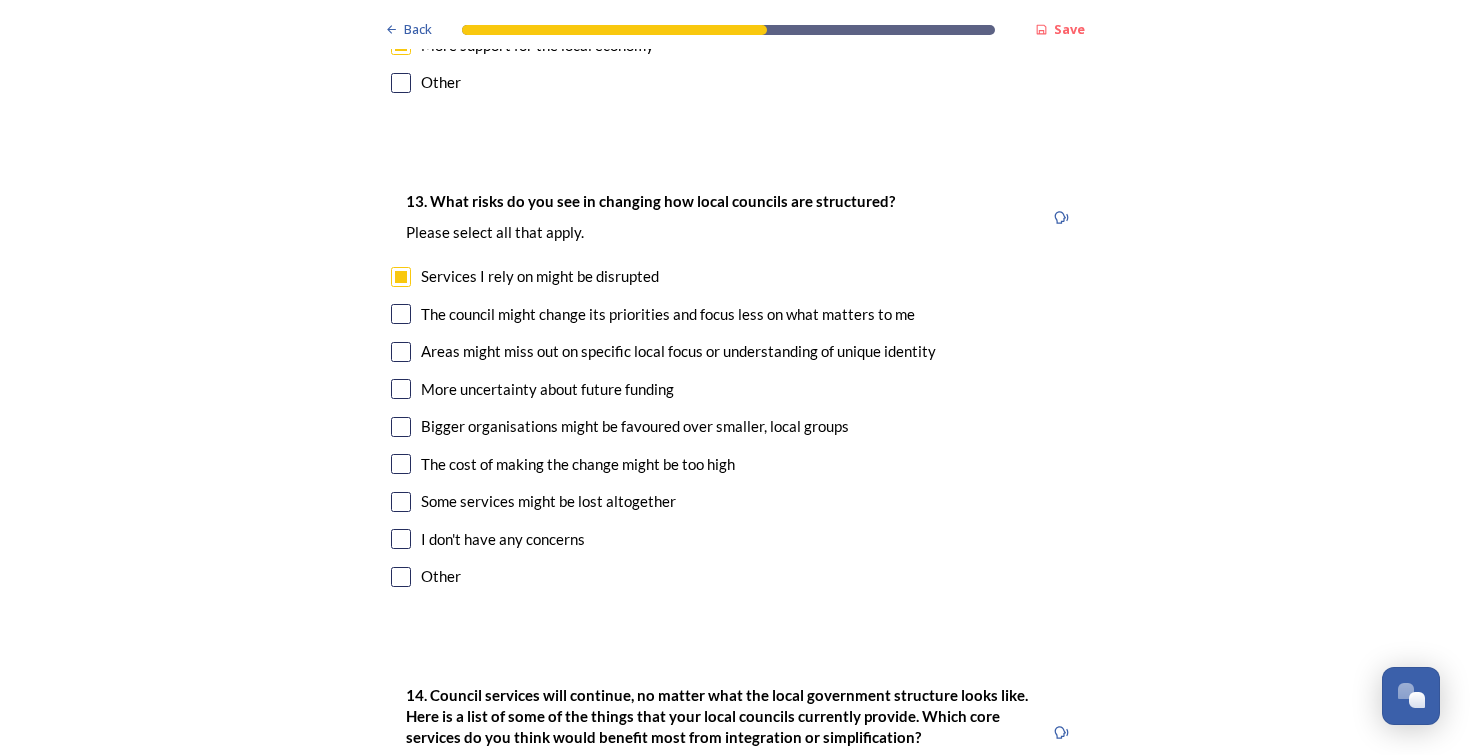click at bounding box center [401, 314] 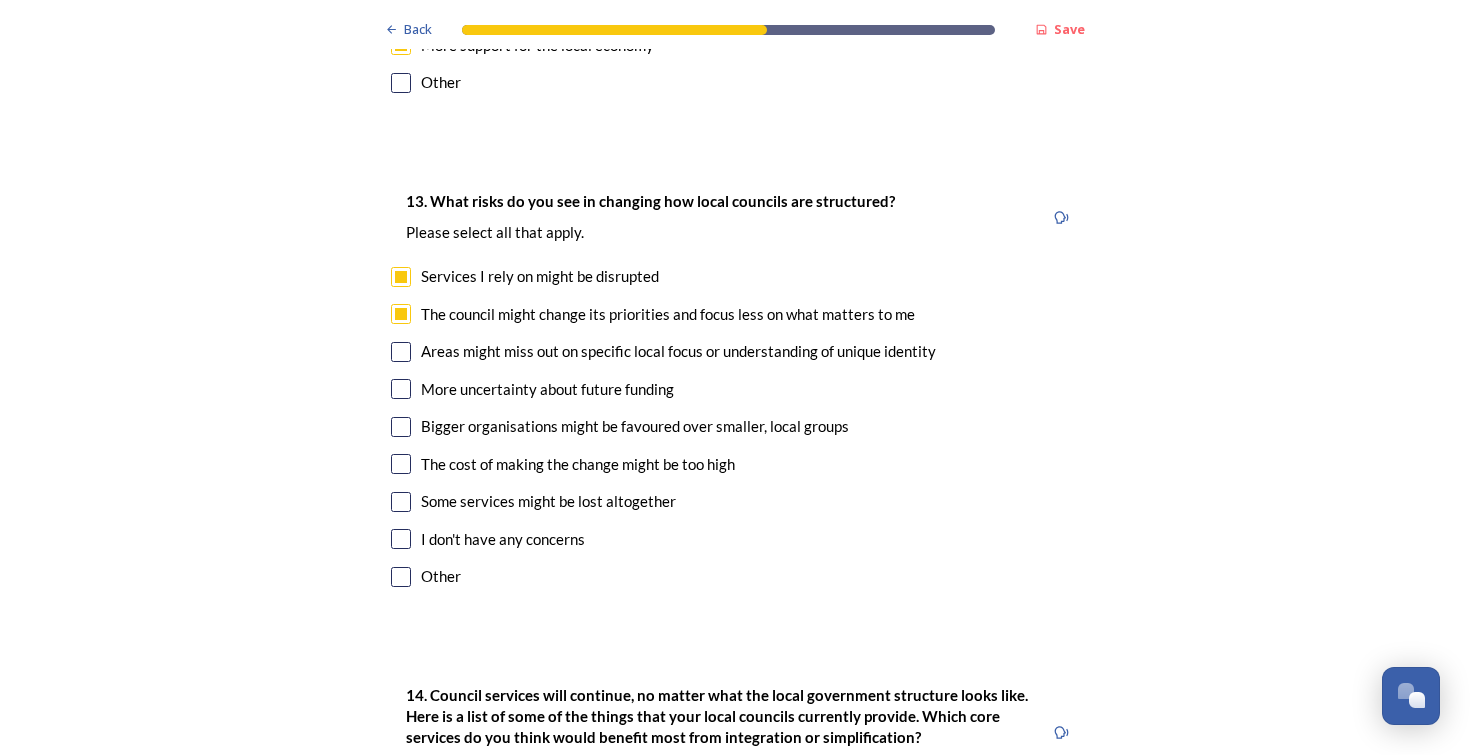 click at bounding box center (401, 352) 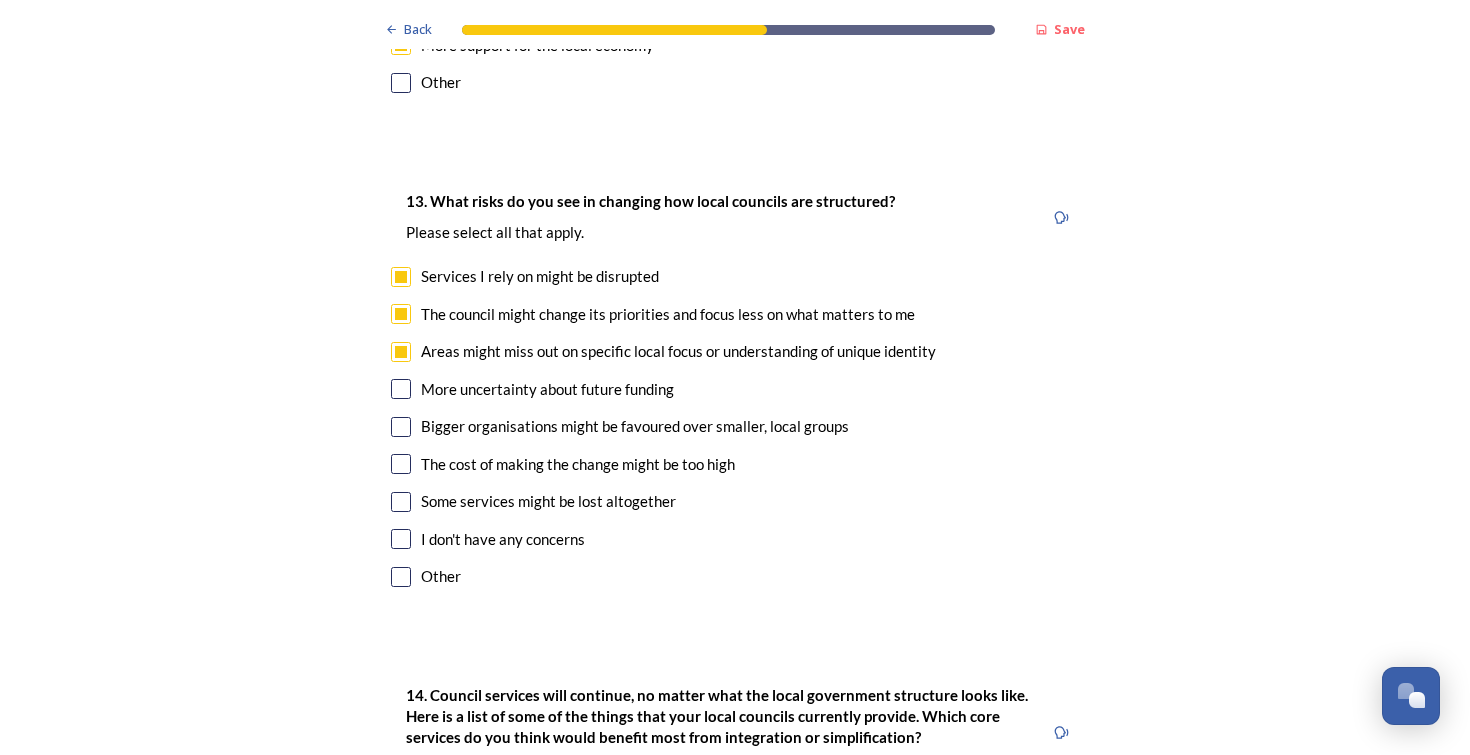 click at bounding box center [401, 389] 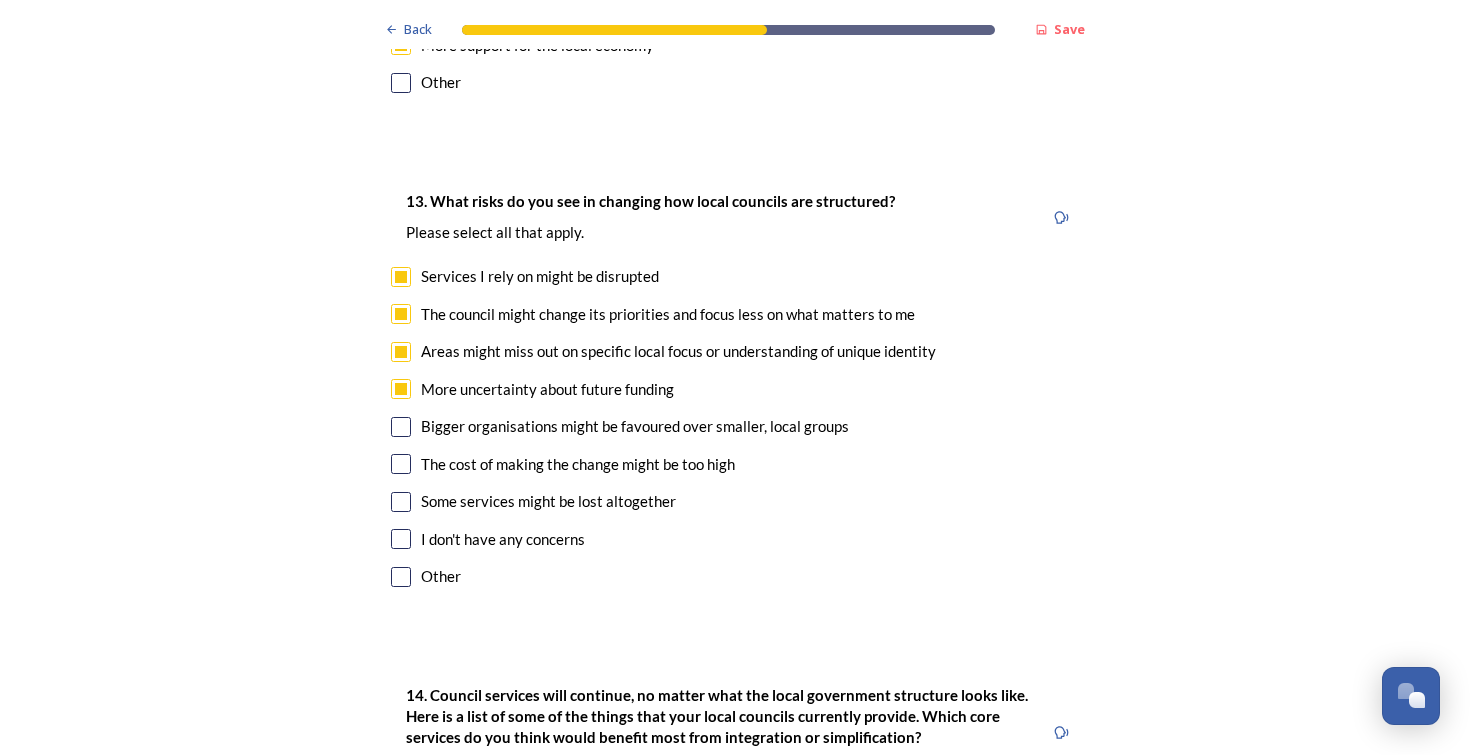 click at bounding box center [401, 427] 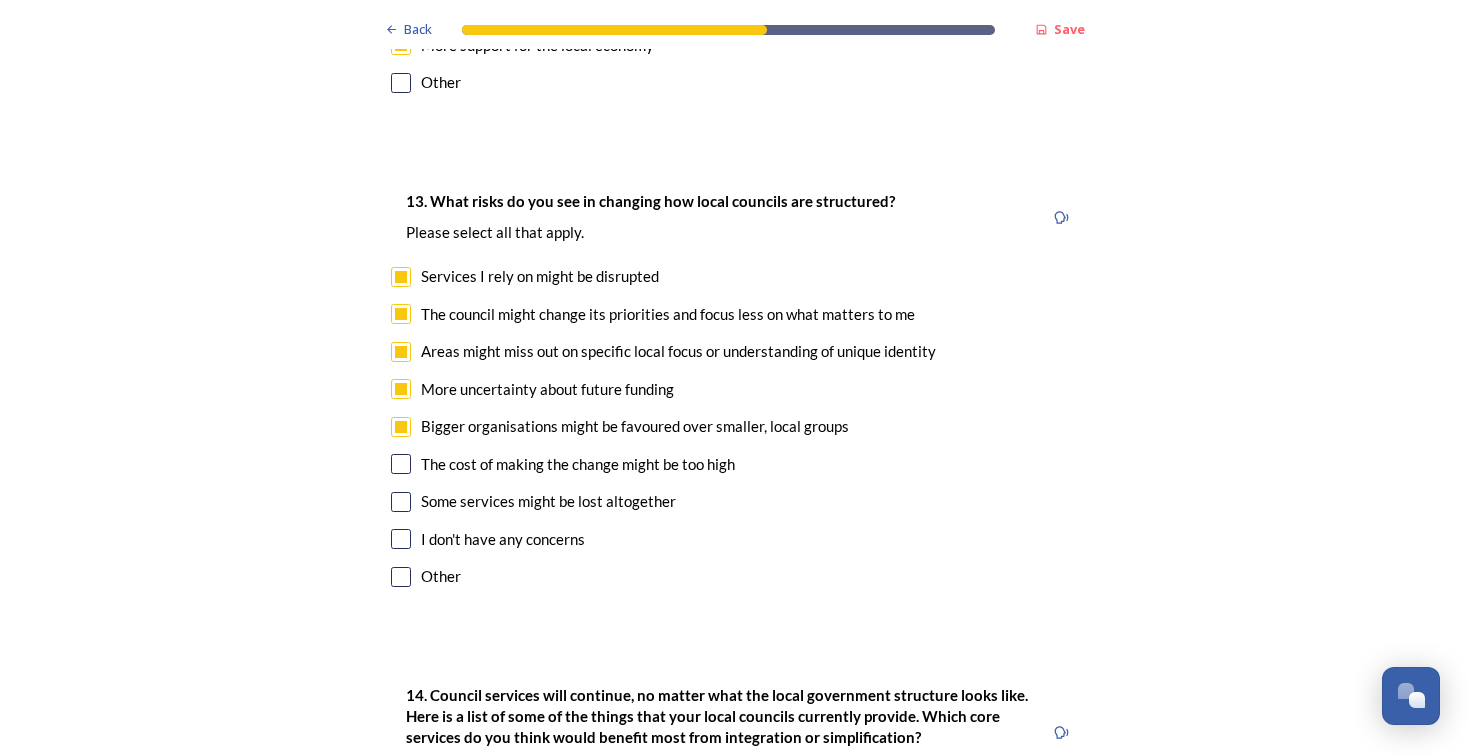 click at bounding box center (401, 502) 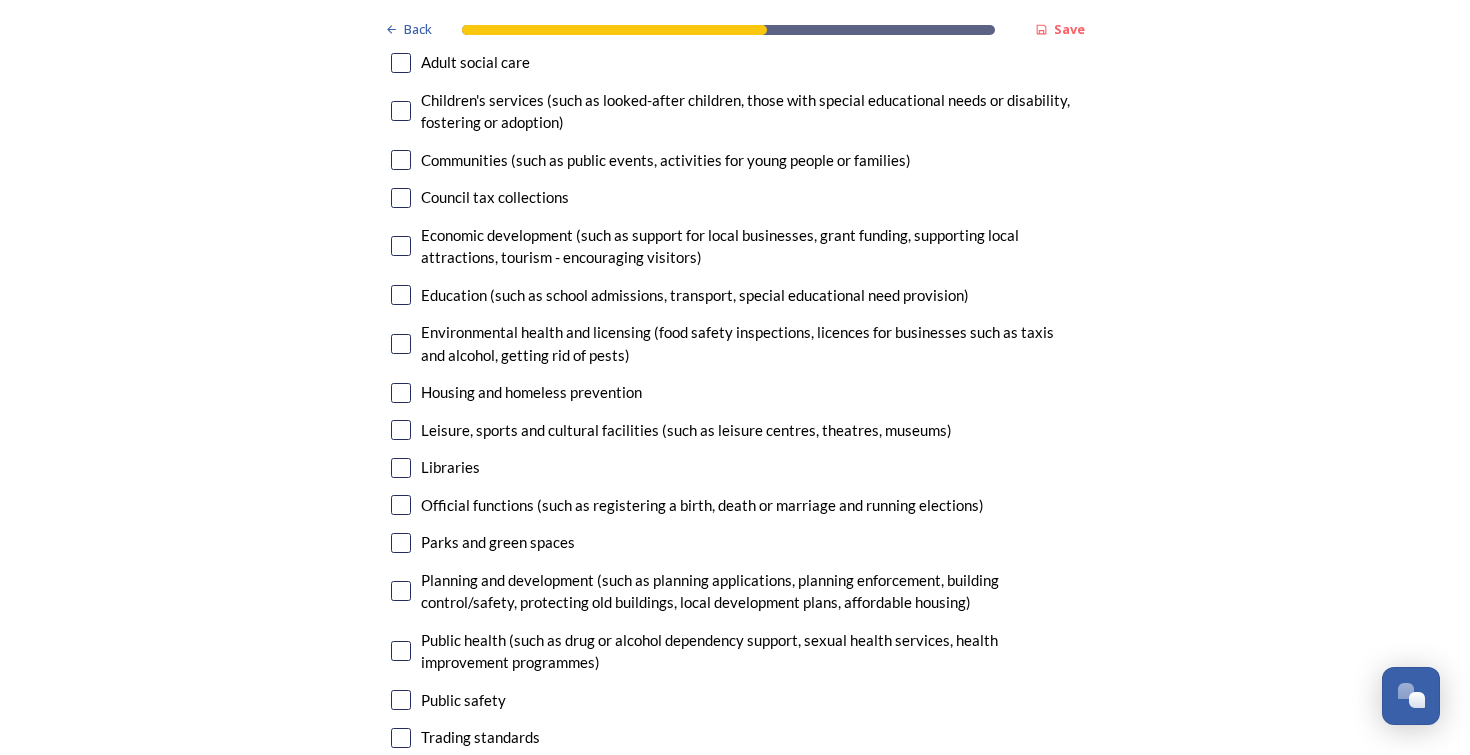 scroll, scrollTop: 4869, scrollLeft: 0, axis: vertical 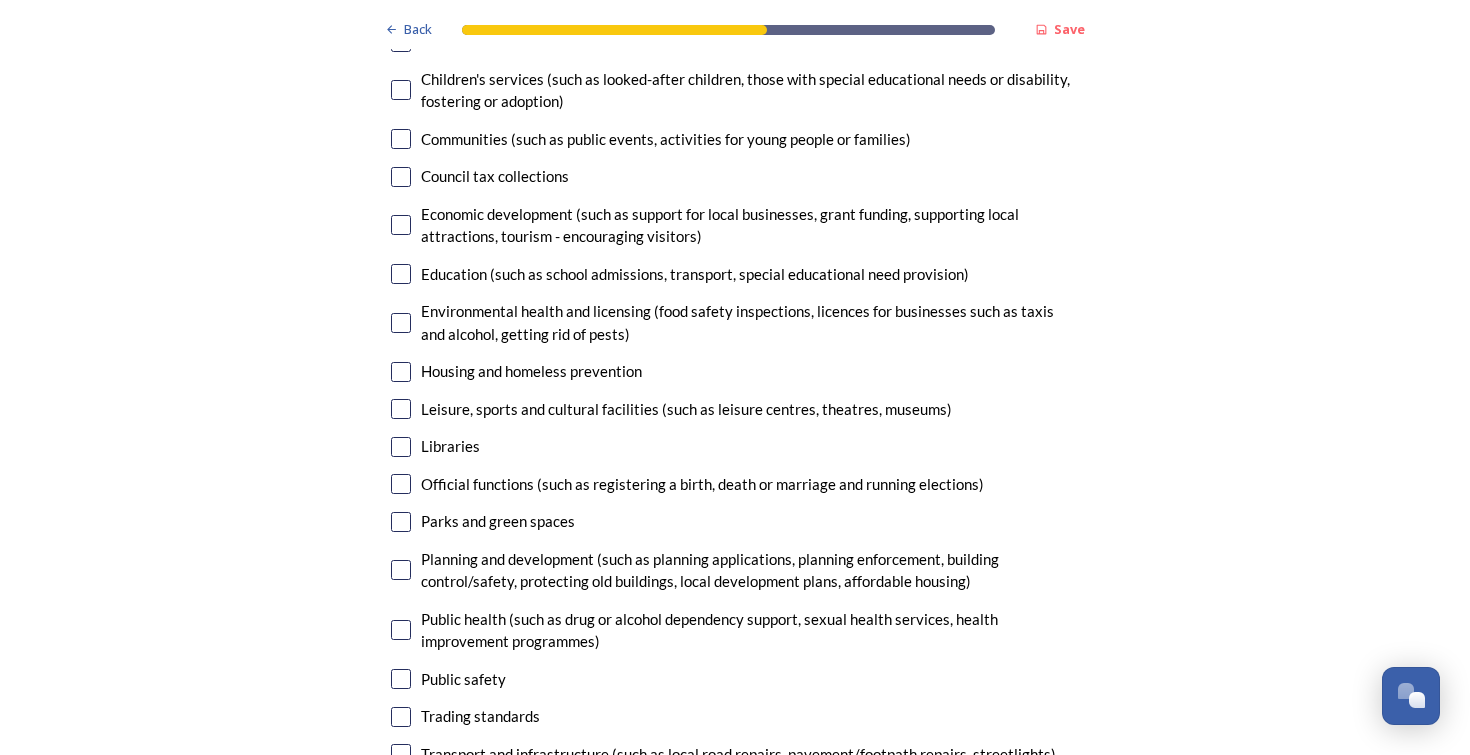 click at bounding box center (401, 177) 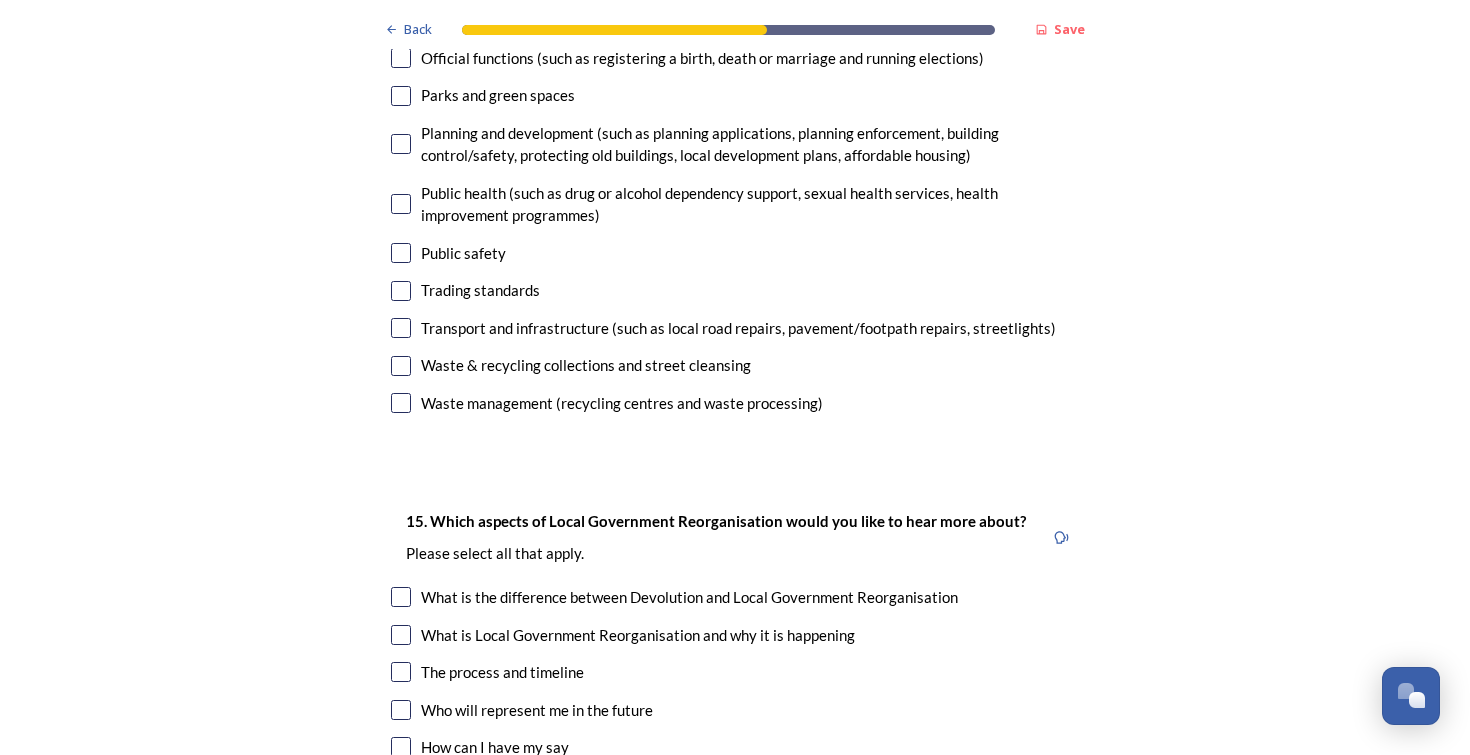 scroll, scrollTop: 5300, scrollLeft: 0, axis: vertical 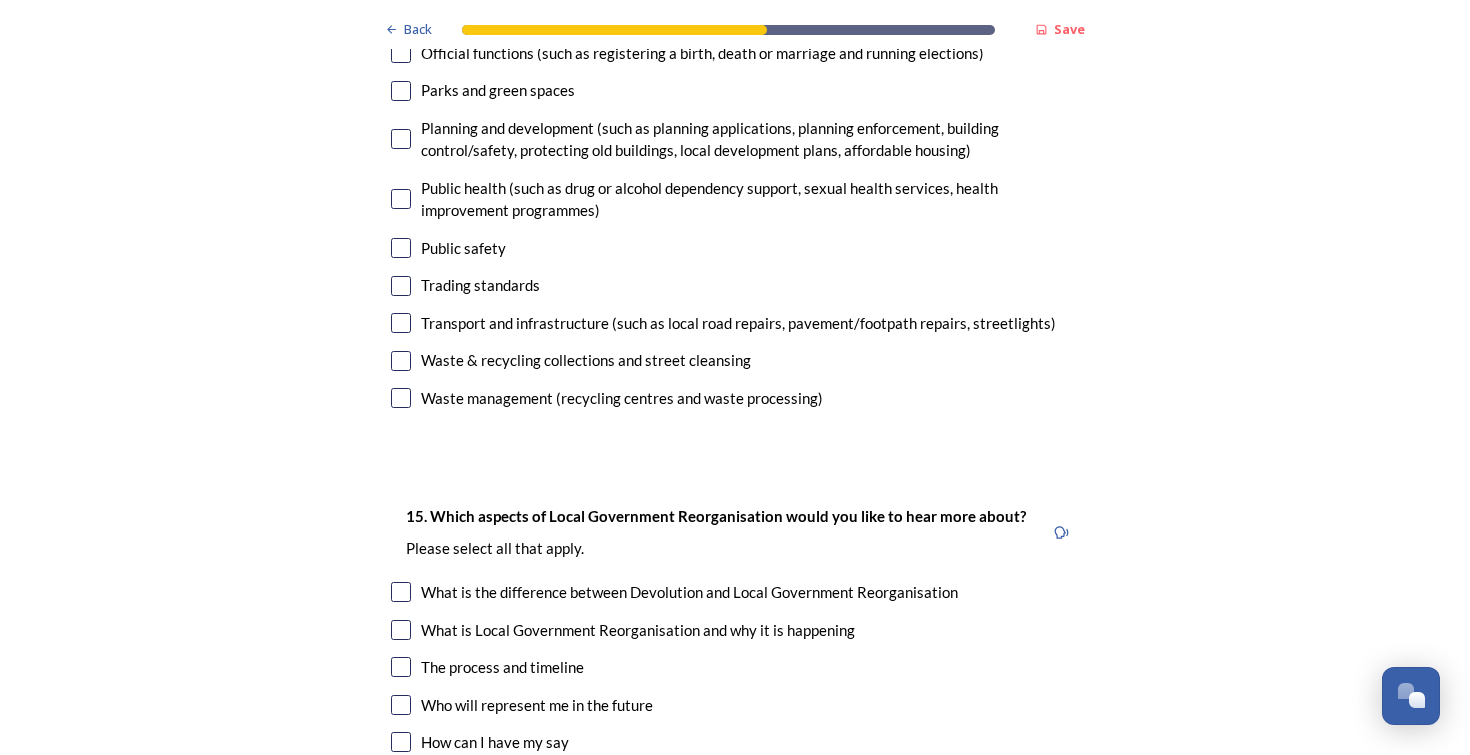 click at bounding box center (401, 248) 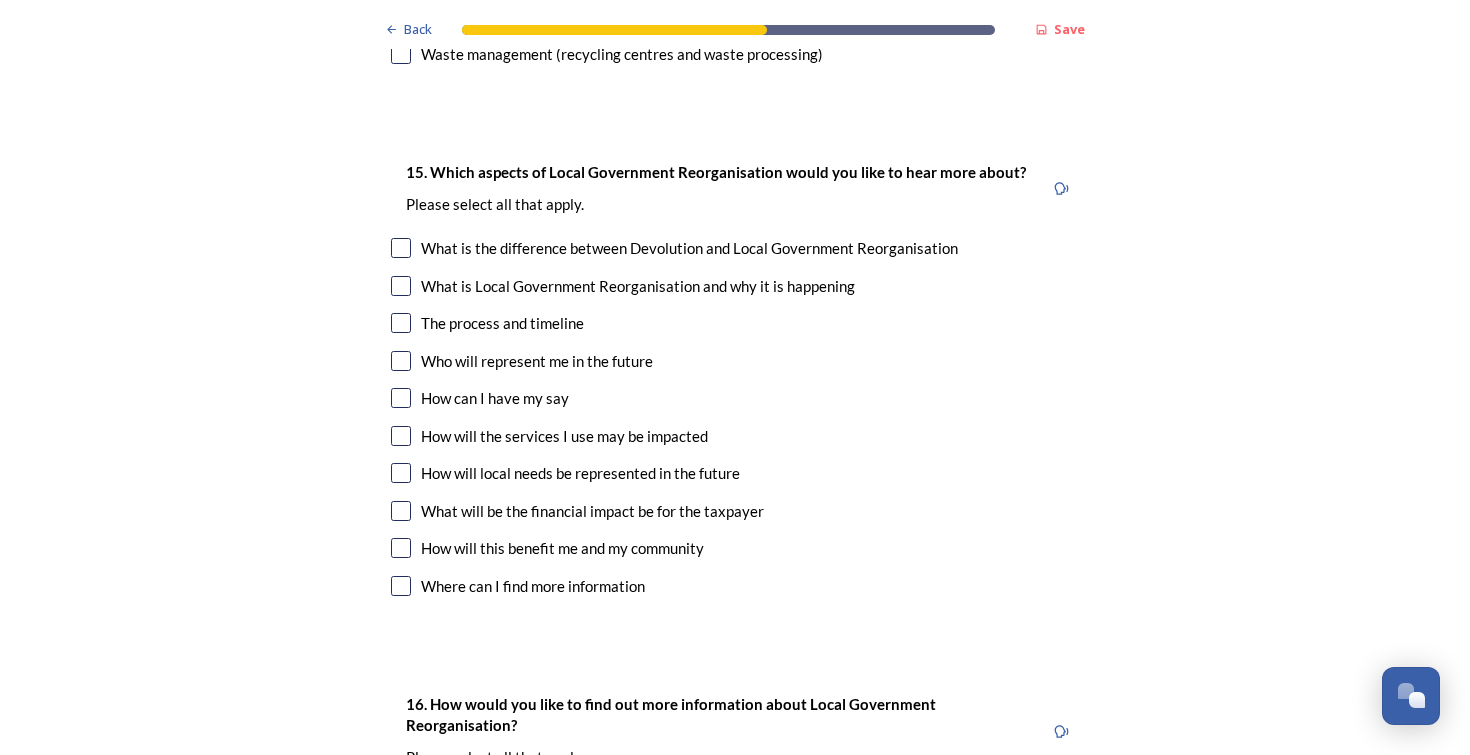 scroll, scrollTop: 5641, scrollLeft: 0, axis: vertical 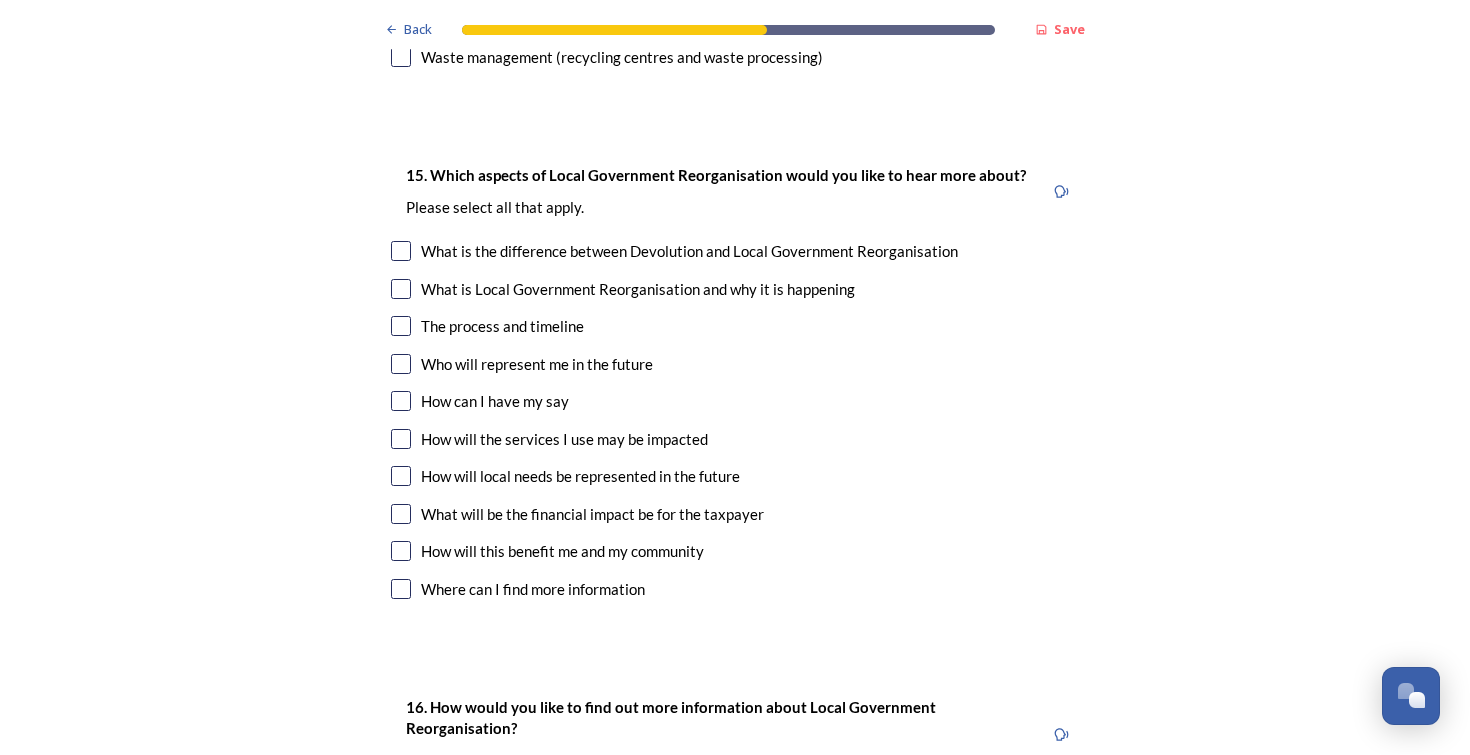 click at bounding box center [401, 364] 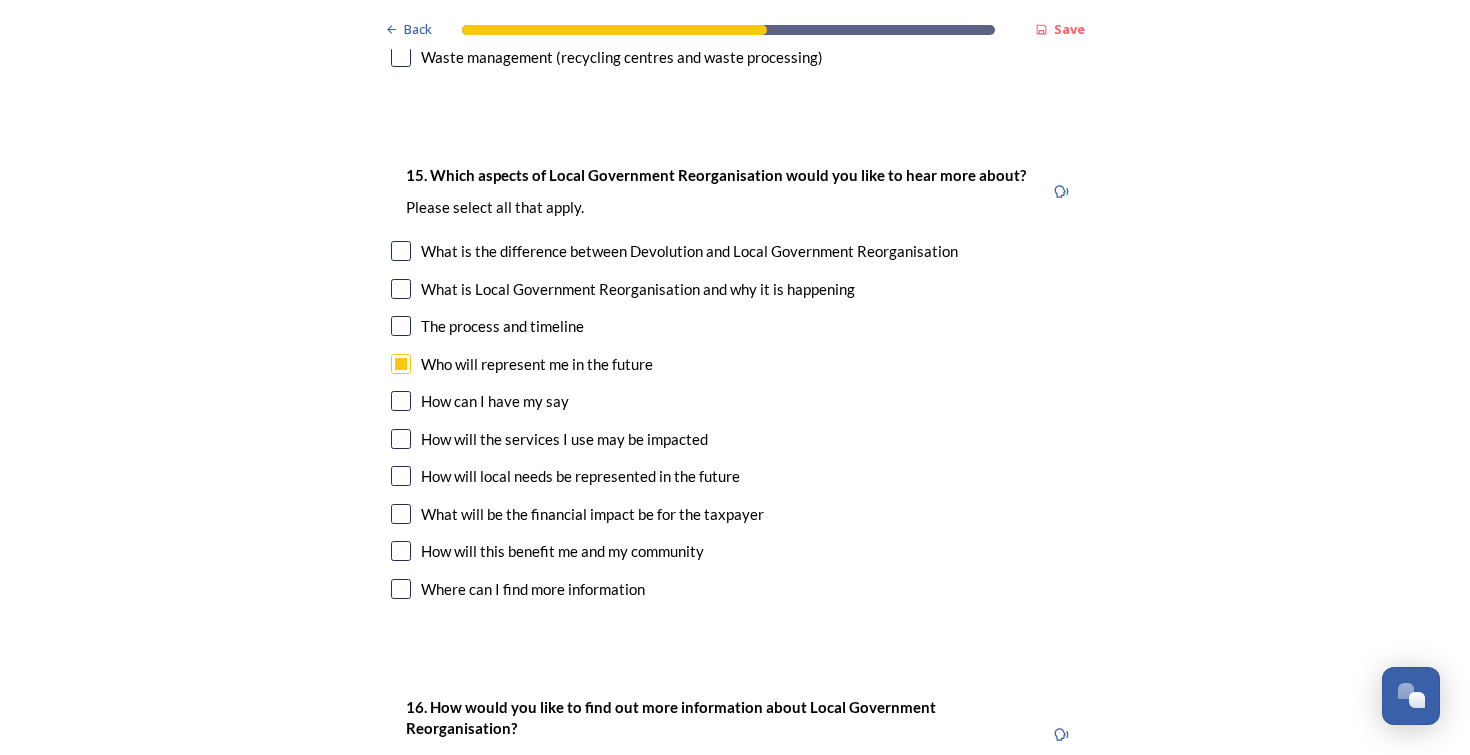 click at bounding box center (401, 401) 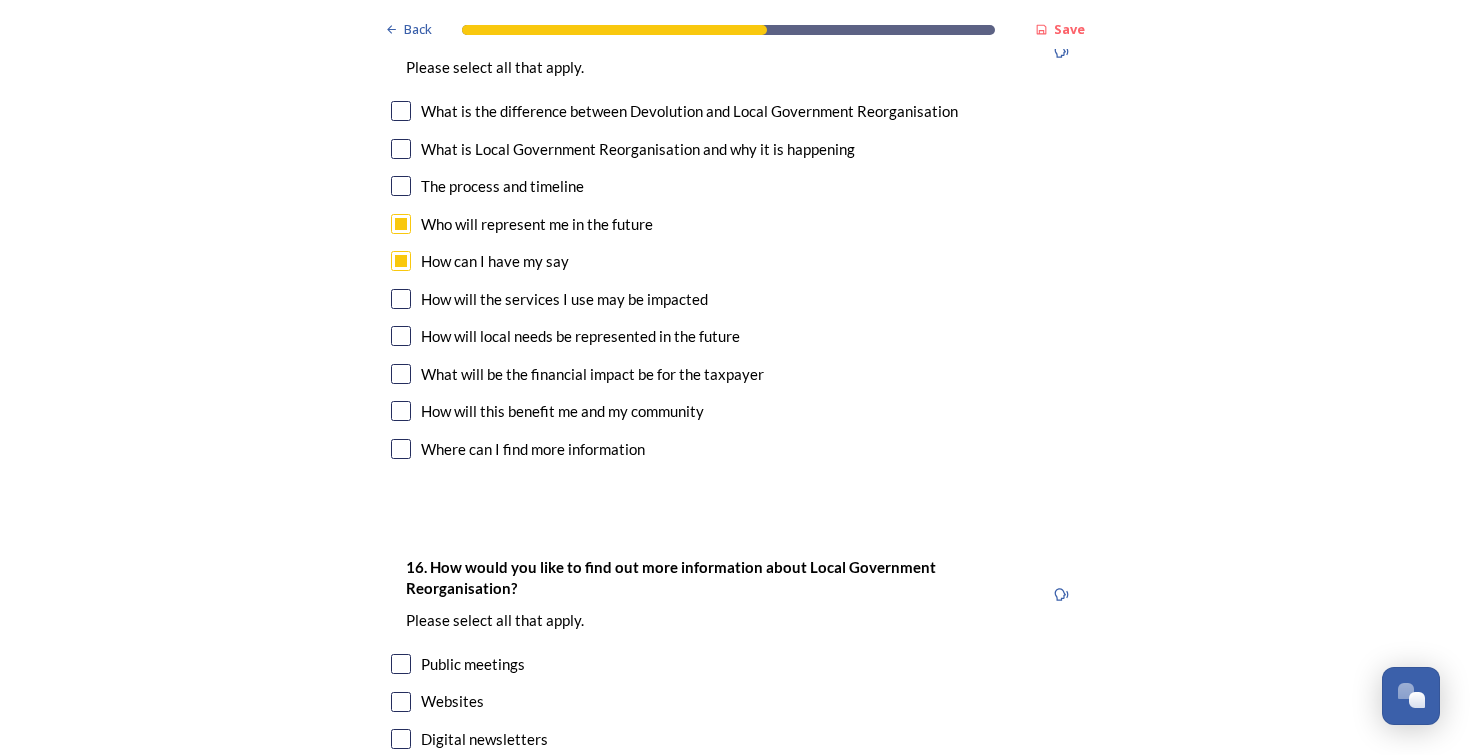 scroll, scrollTop: 5790, scrollLeft: 0, axis: vertical 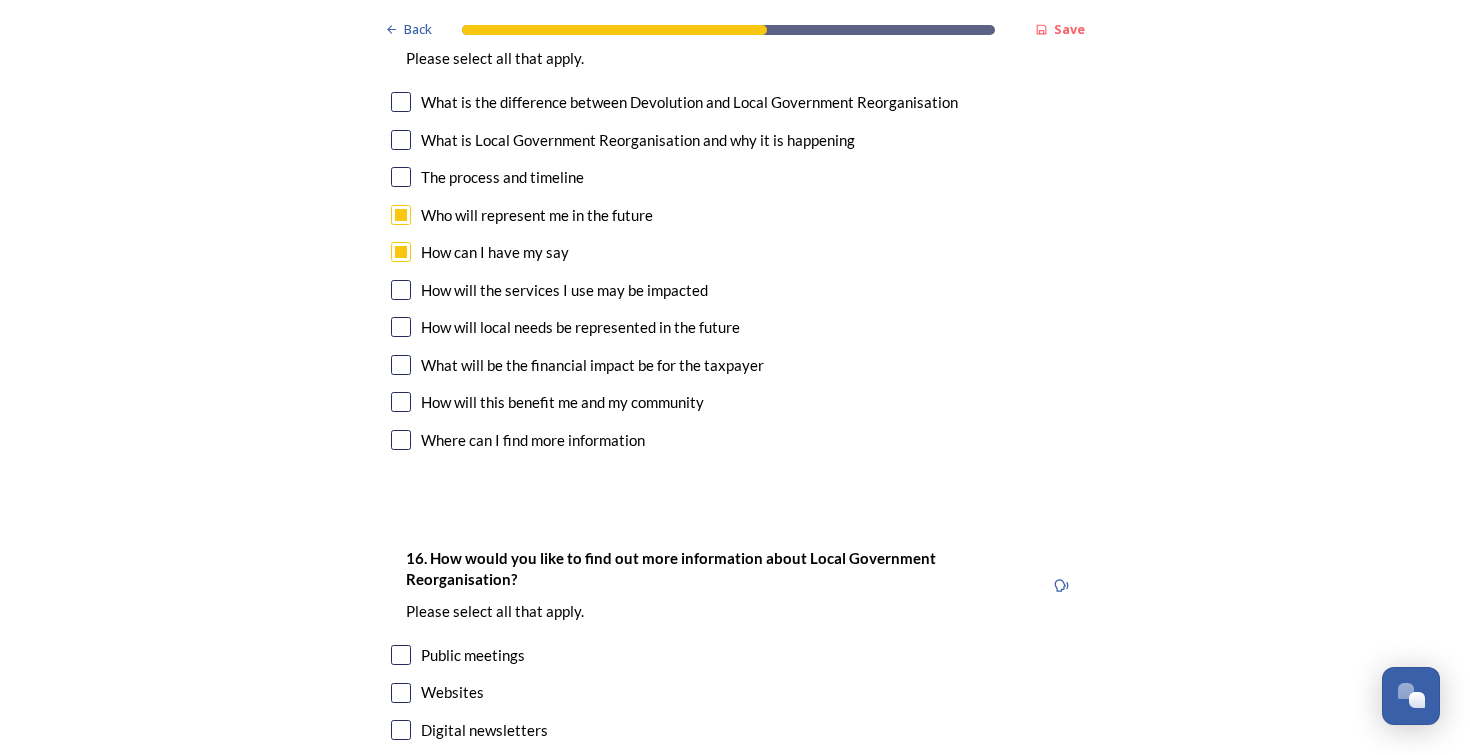 click at bounding box center [401, 290] 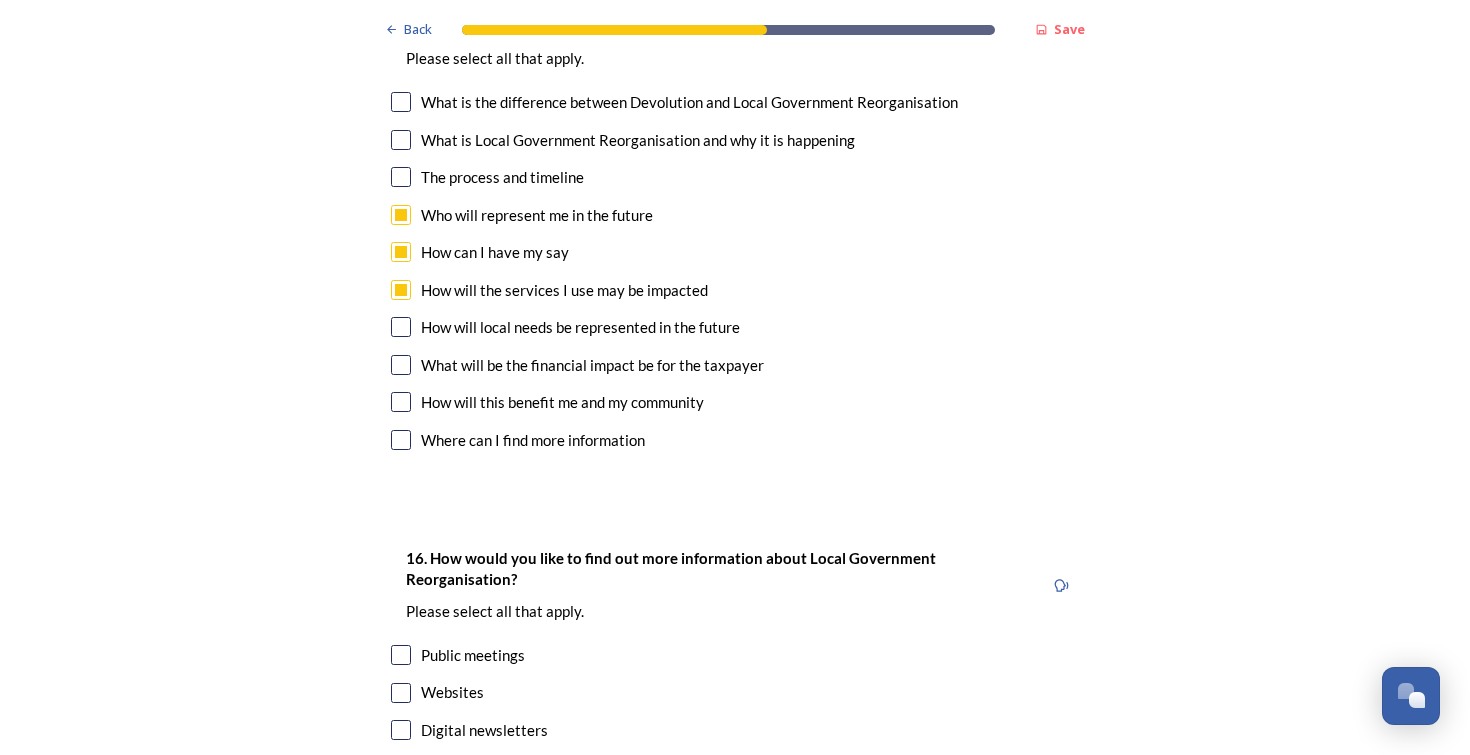 scroll, scrollTop: 5837, scrollLeft: 0, axis: vertical 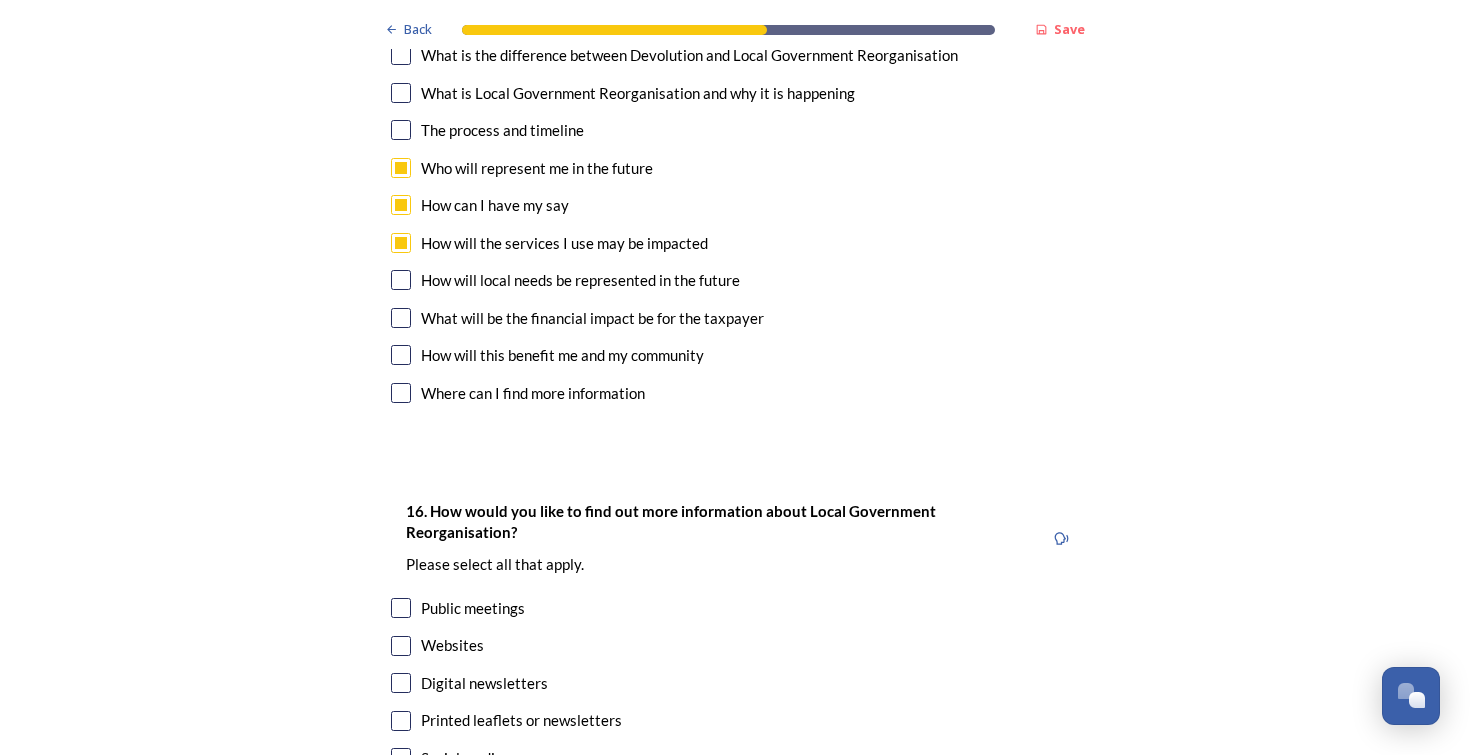 click at bounding box center [401, 280] 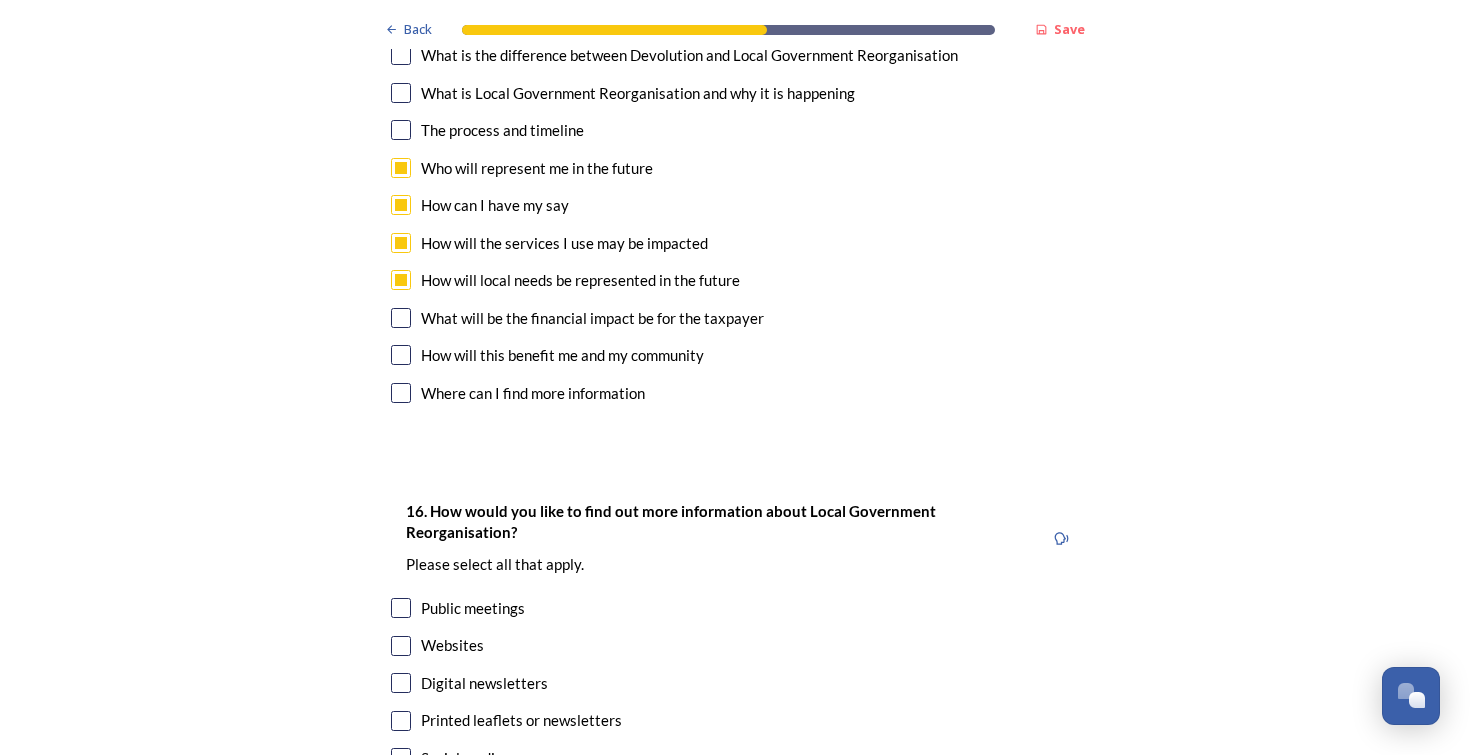 click at bounding box center (401, 318) 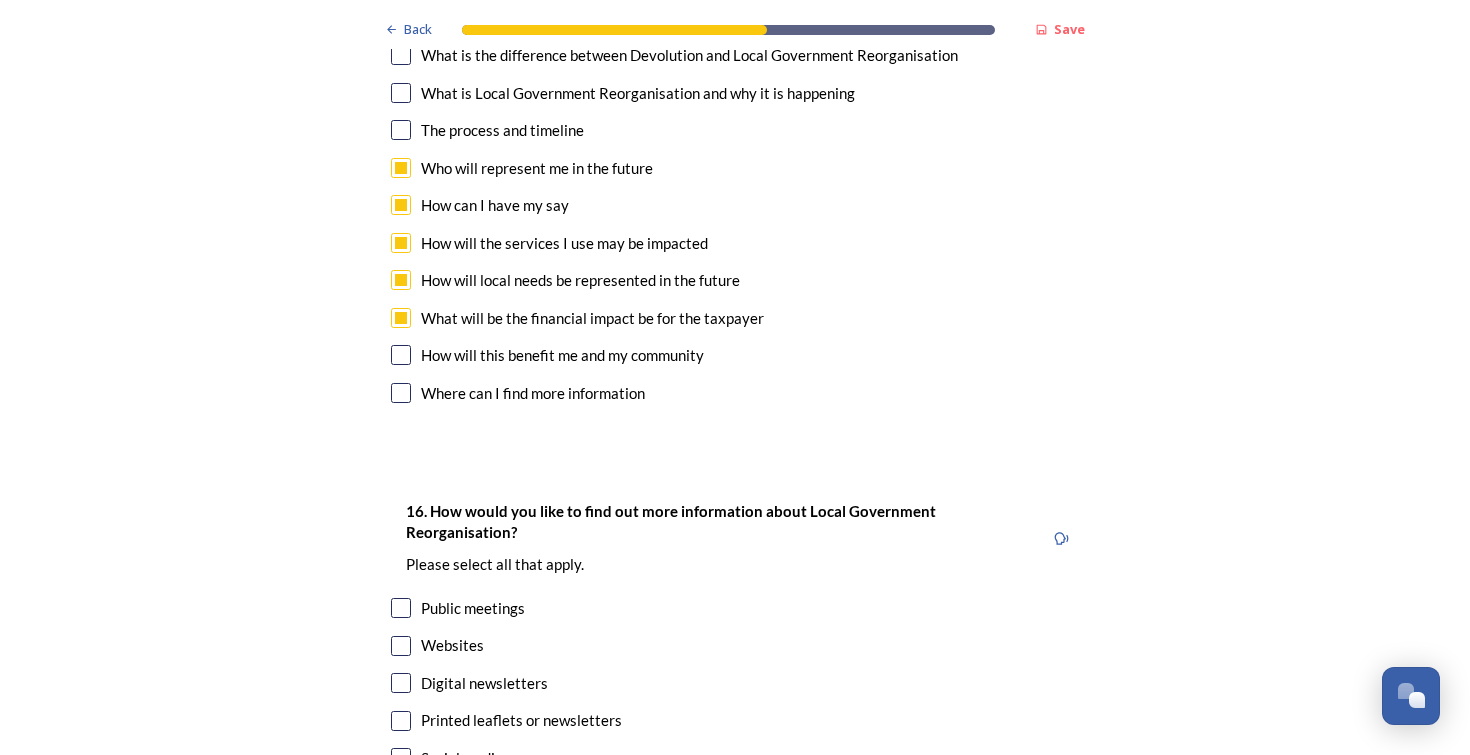 click at bounding box center (401, 355) 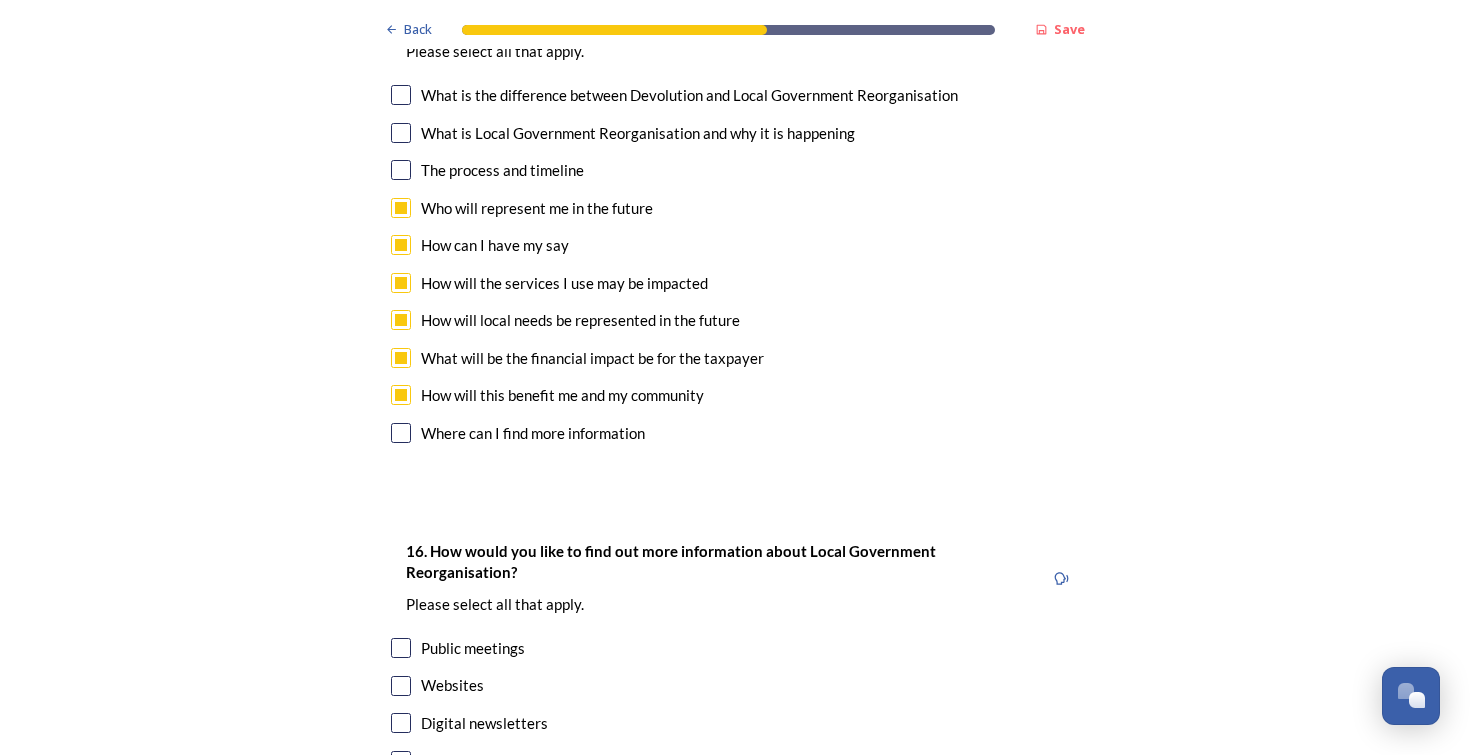 scroll, scrollTop: 5802, scrollLeft: 0, axis: vertical 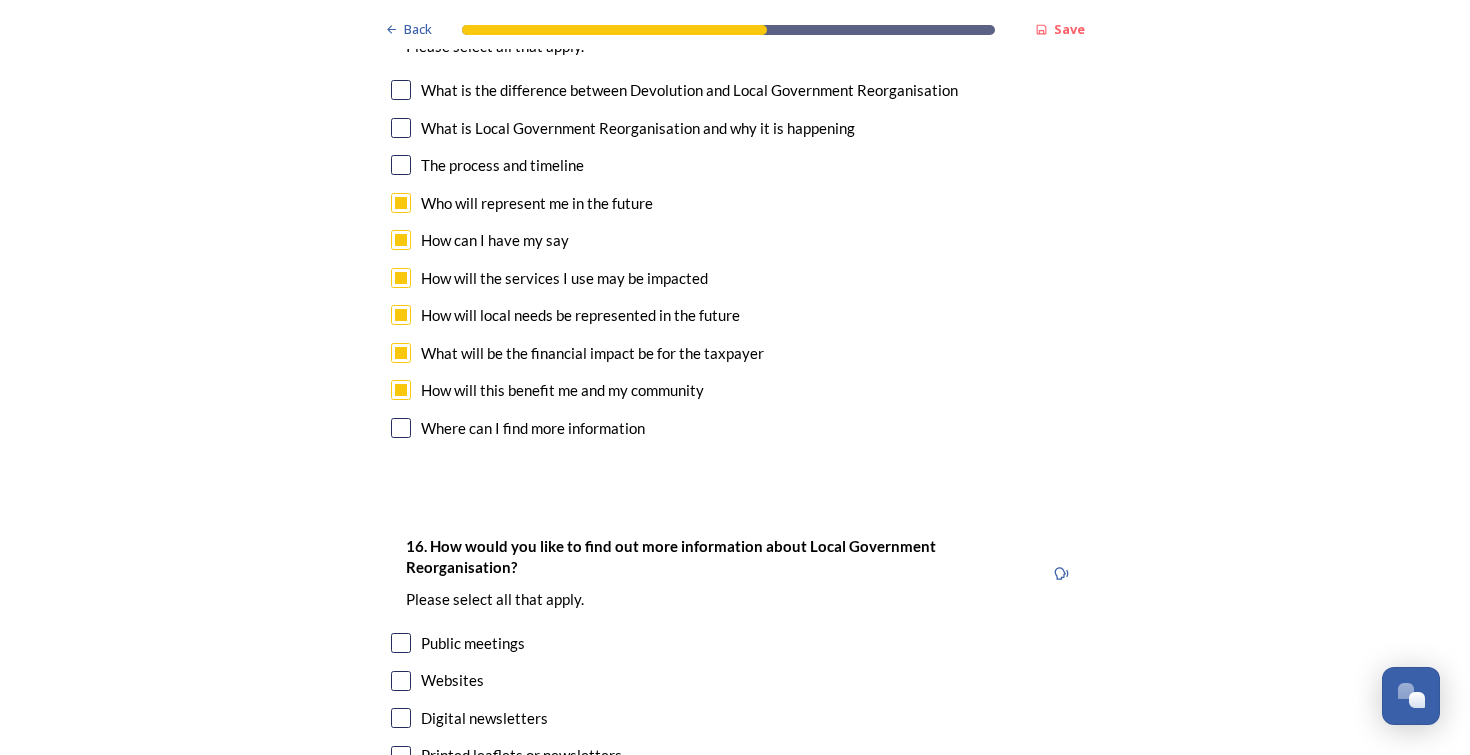 click at bounding box center [401, 428] 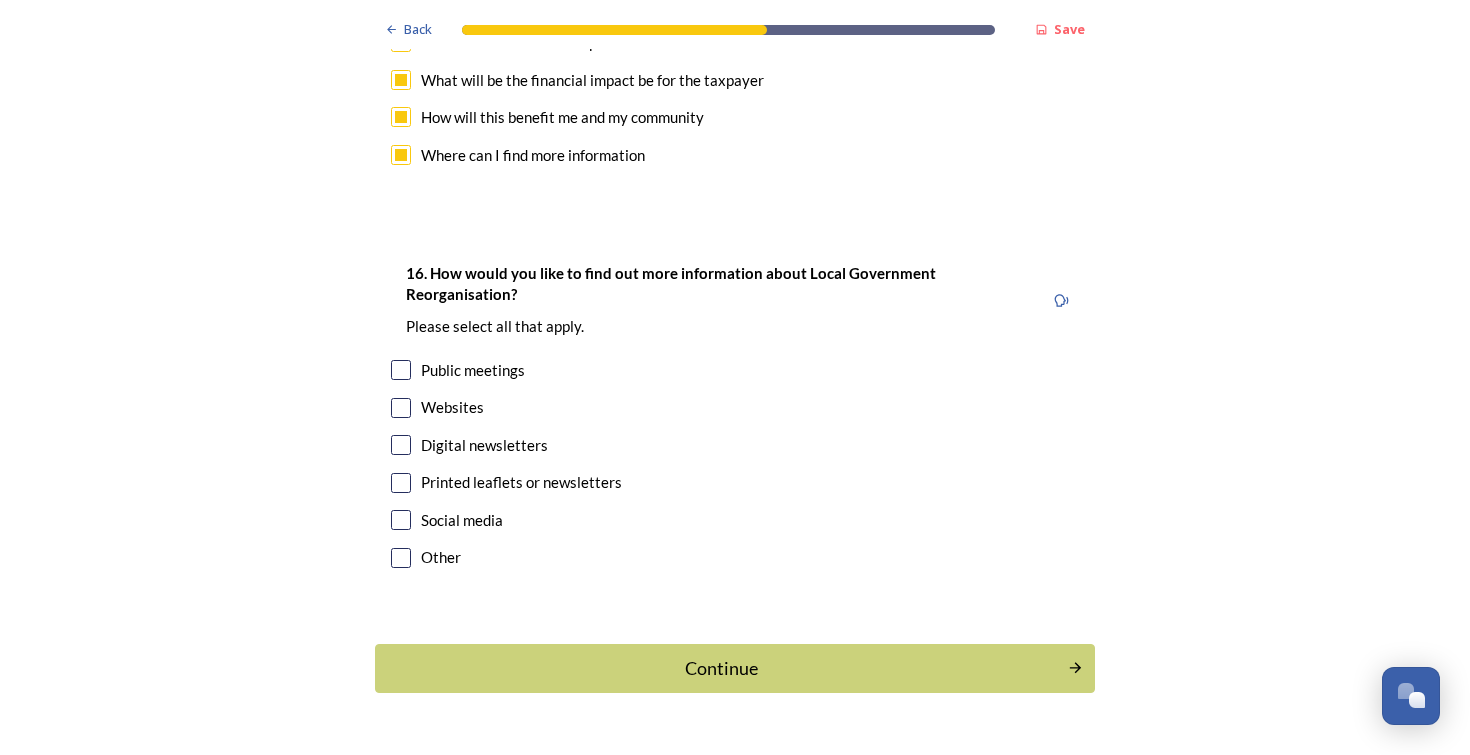 scroll, scrollTop: 6074, scrollLeft: 0, axis: vertical 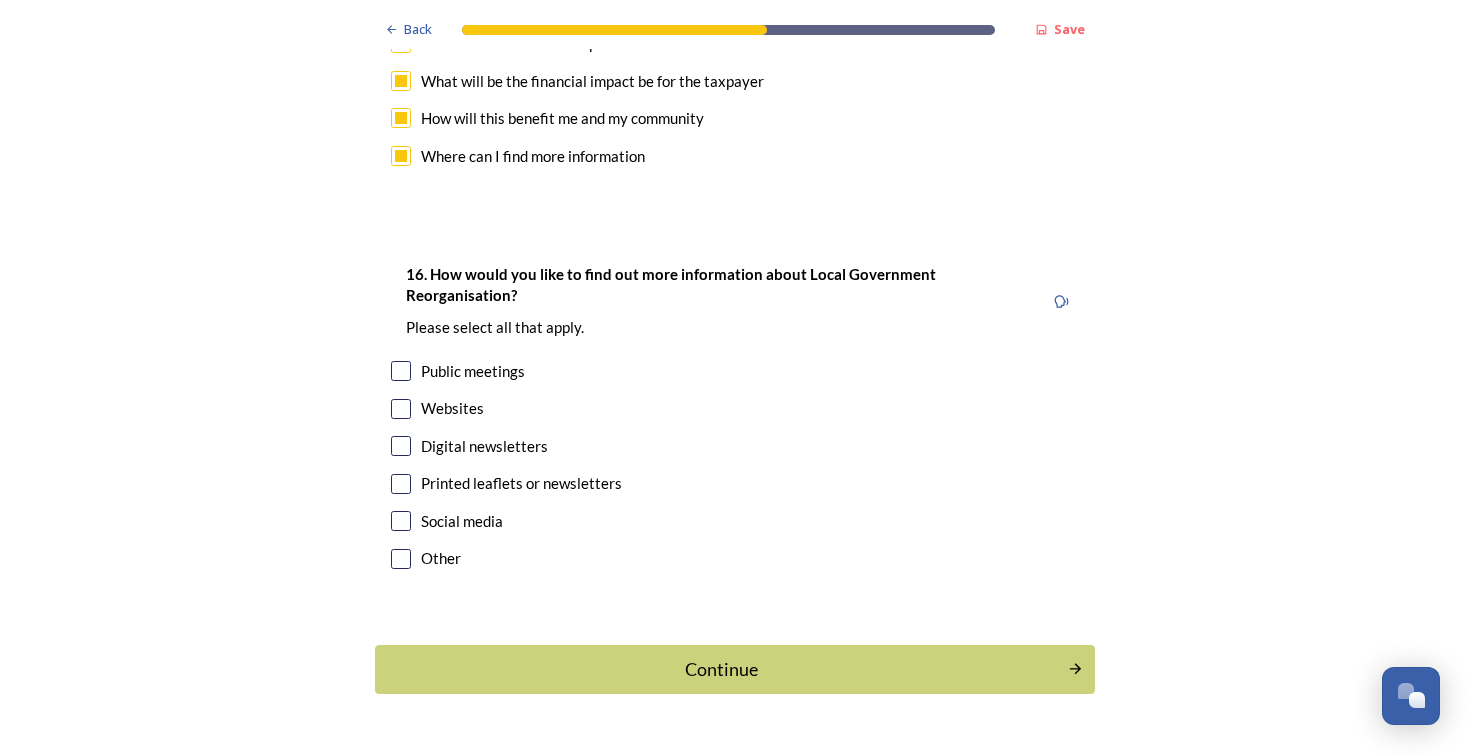 click at bounding box center (401, 409) 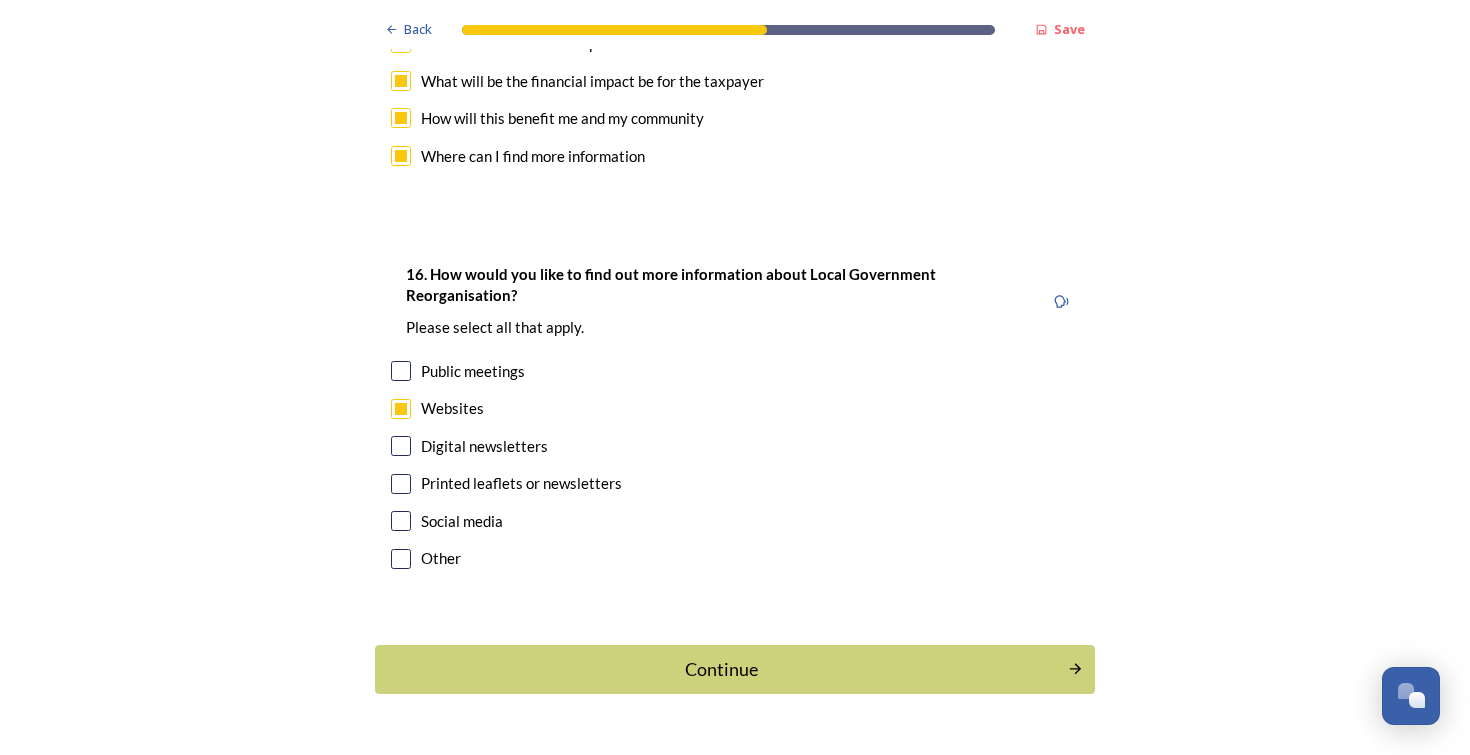 click at bounding box center [401, 446] 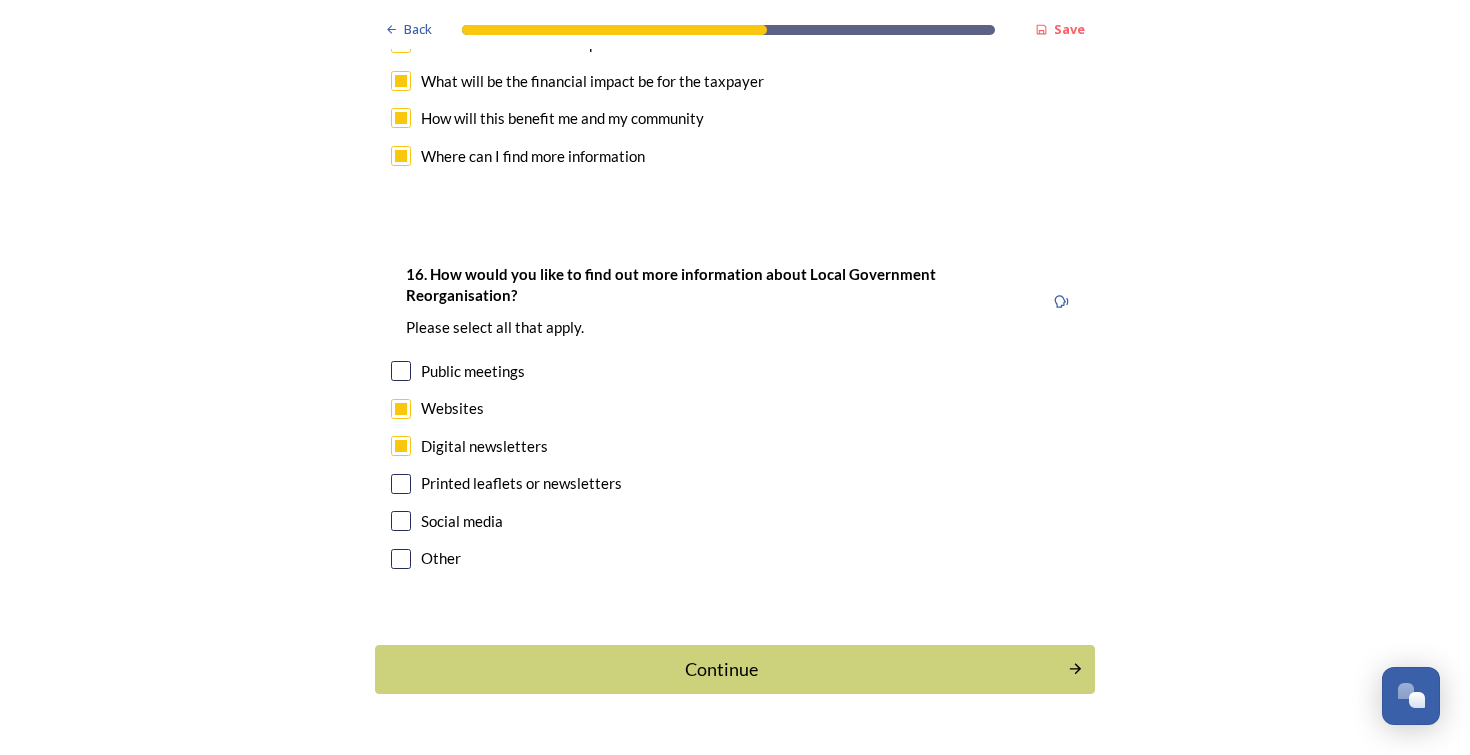 scroll, scrollTop: 0, scrollLeft: 0, axis: both 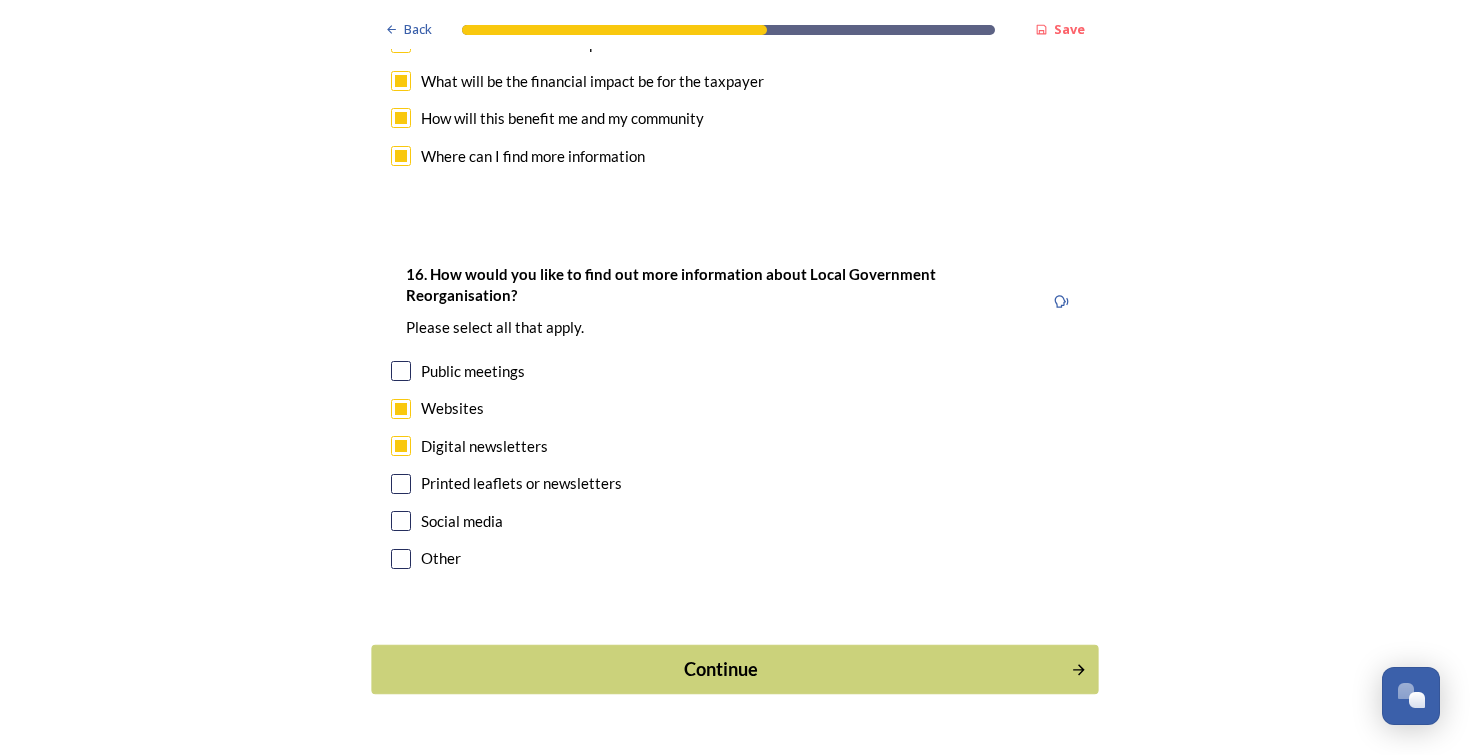 click on "Continue" at bounding box center [721, 669] 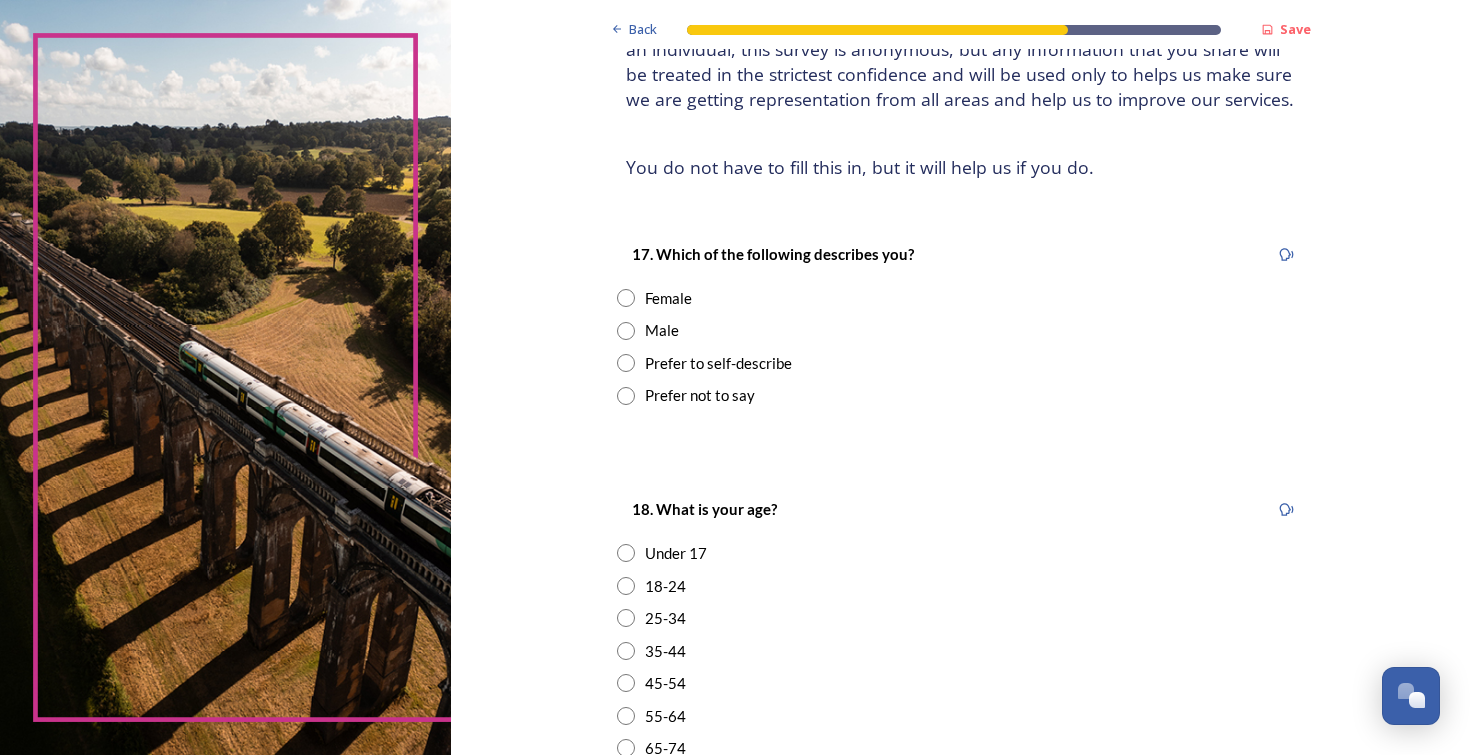 scroll, scrollTop: 186, scrollLeft: 0, axis: vertical 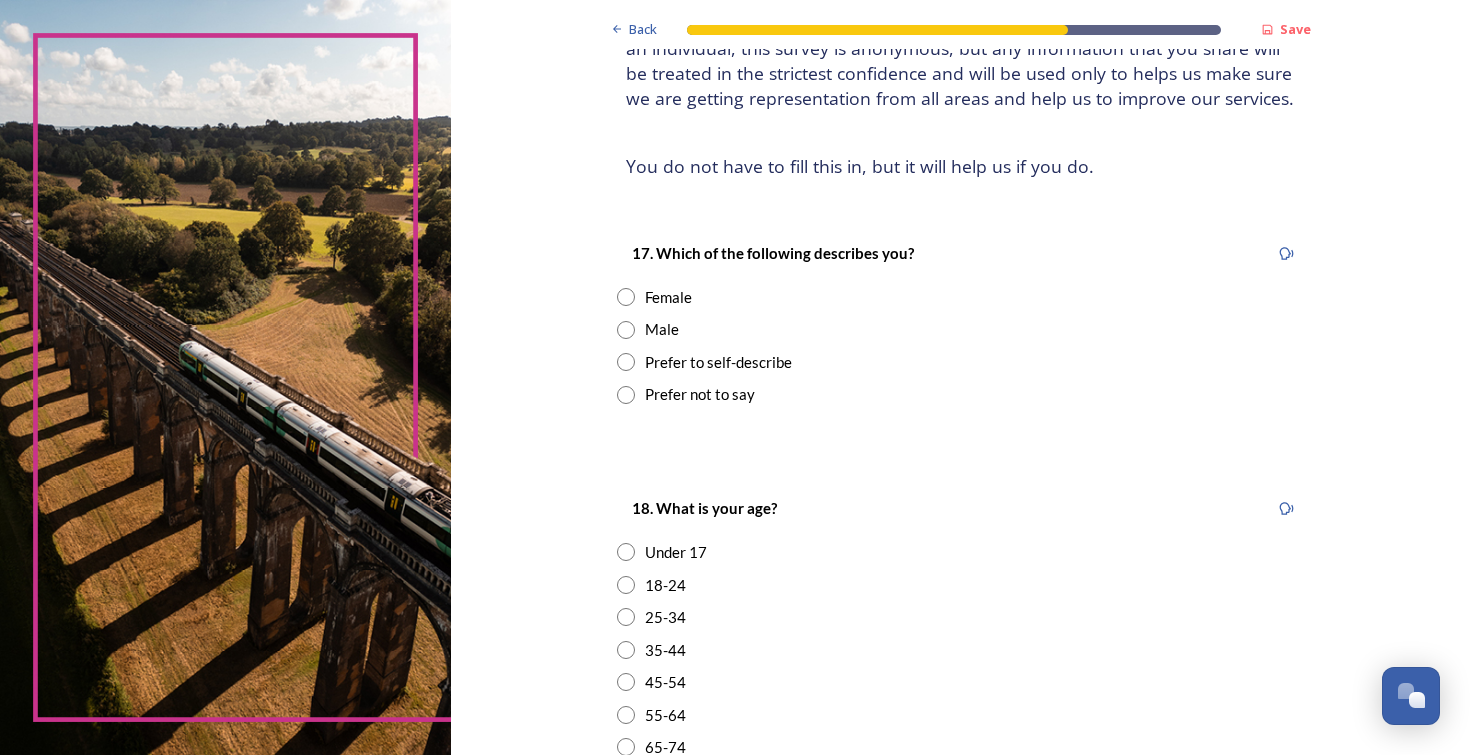 click at bounding box center [626, 330] 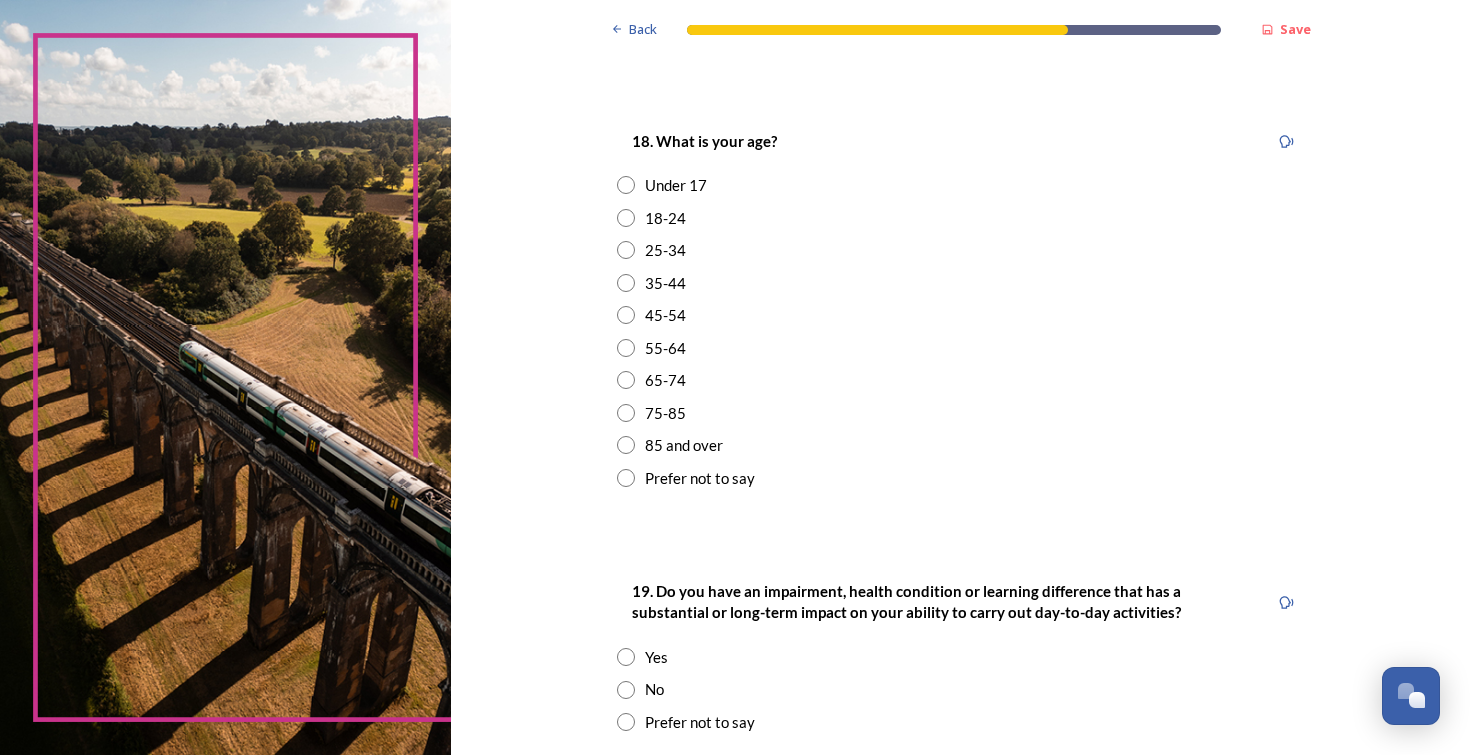 scroll, scrollTop: 570, scrollLeft: 0, axis: vertical 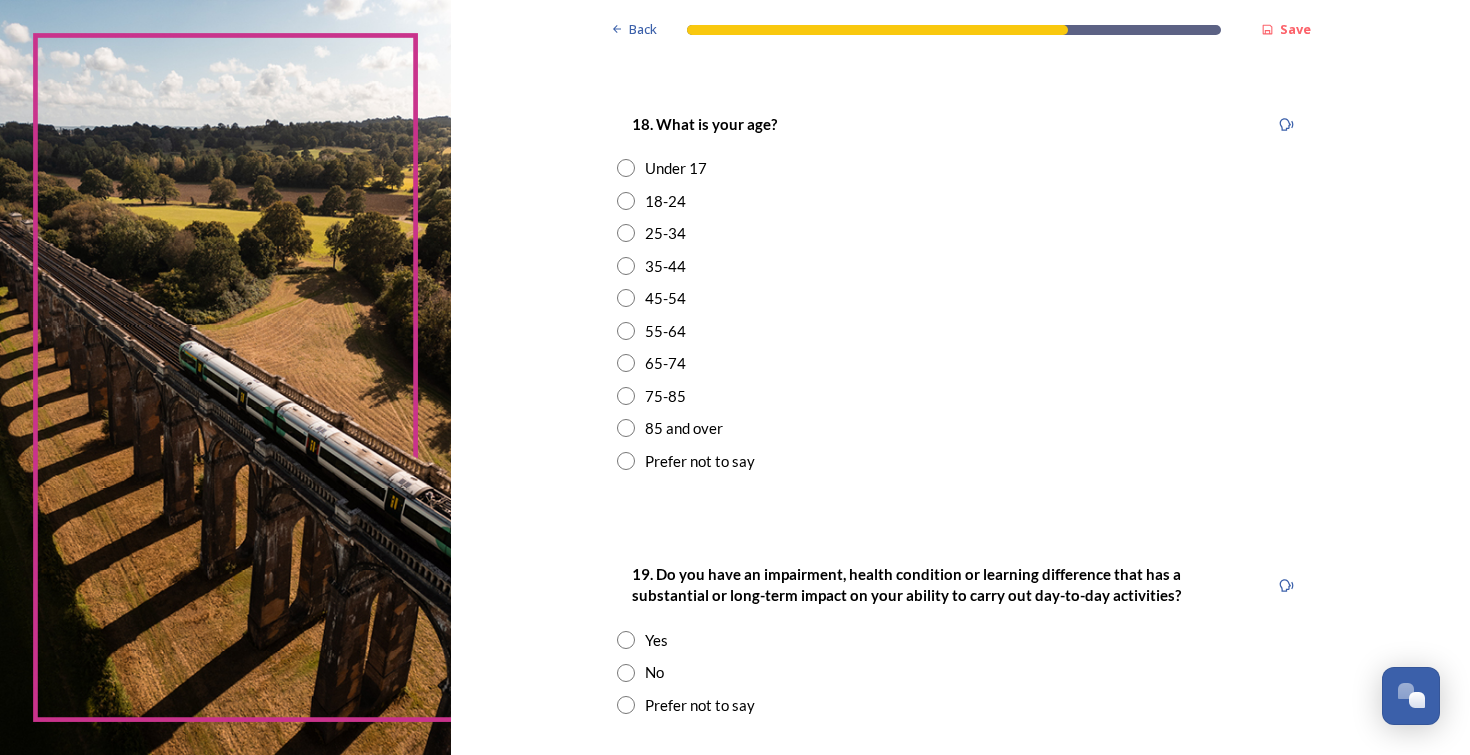 click at bounding box center (626, 363) 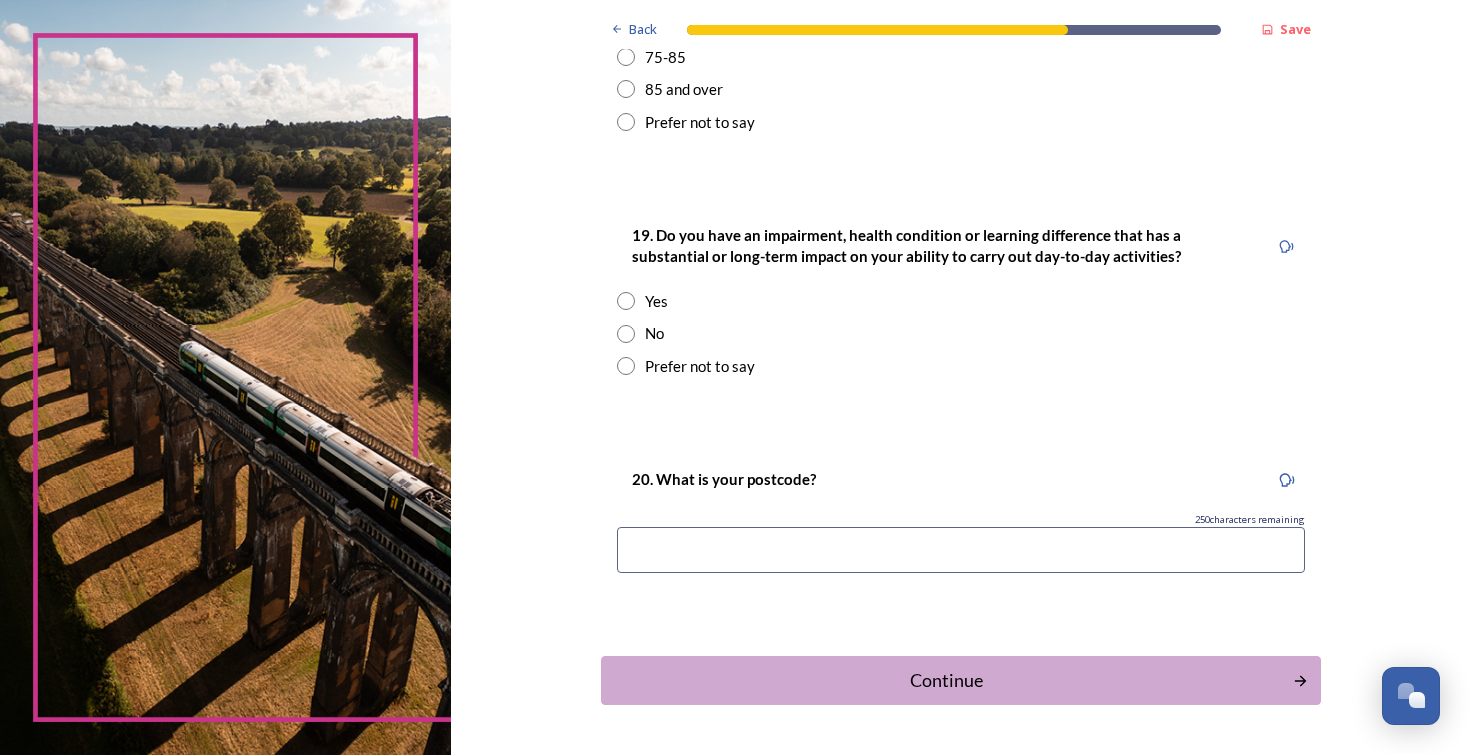 scroll, scrollTop: 918, scrollLeft: 0, axis: vertical 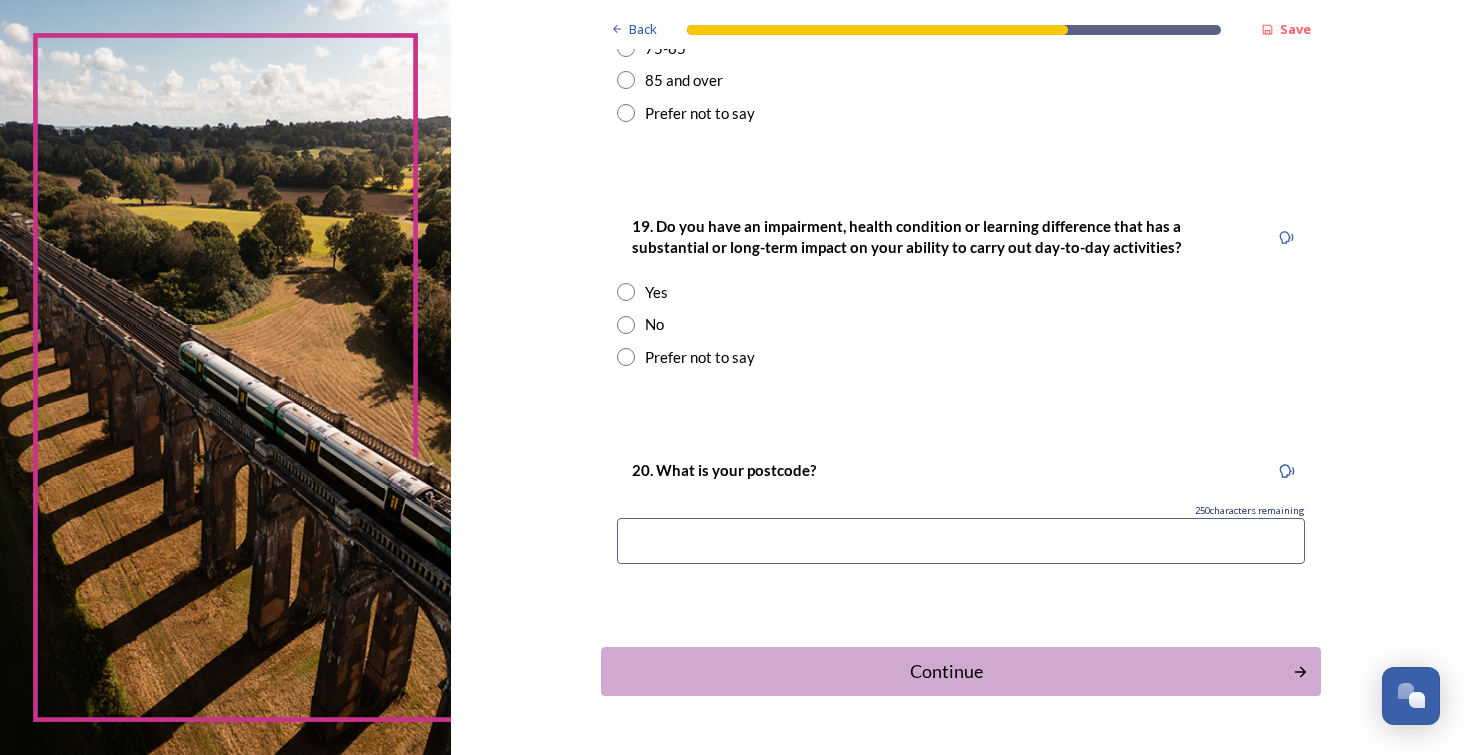 click at bounding box center (626, 325) 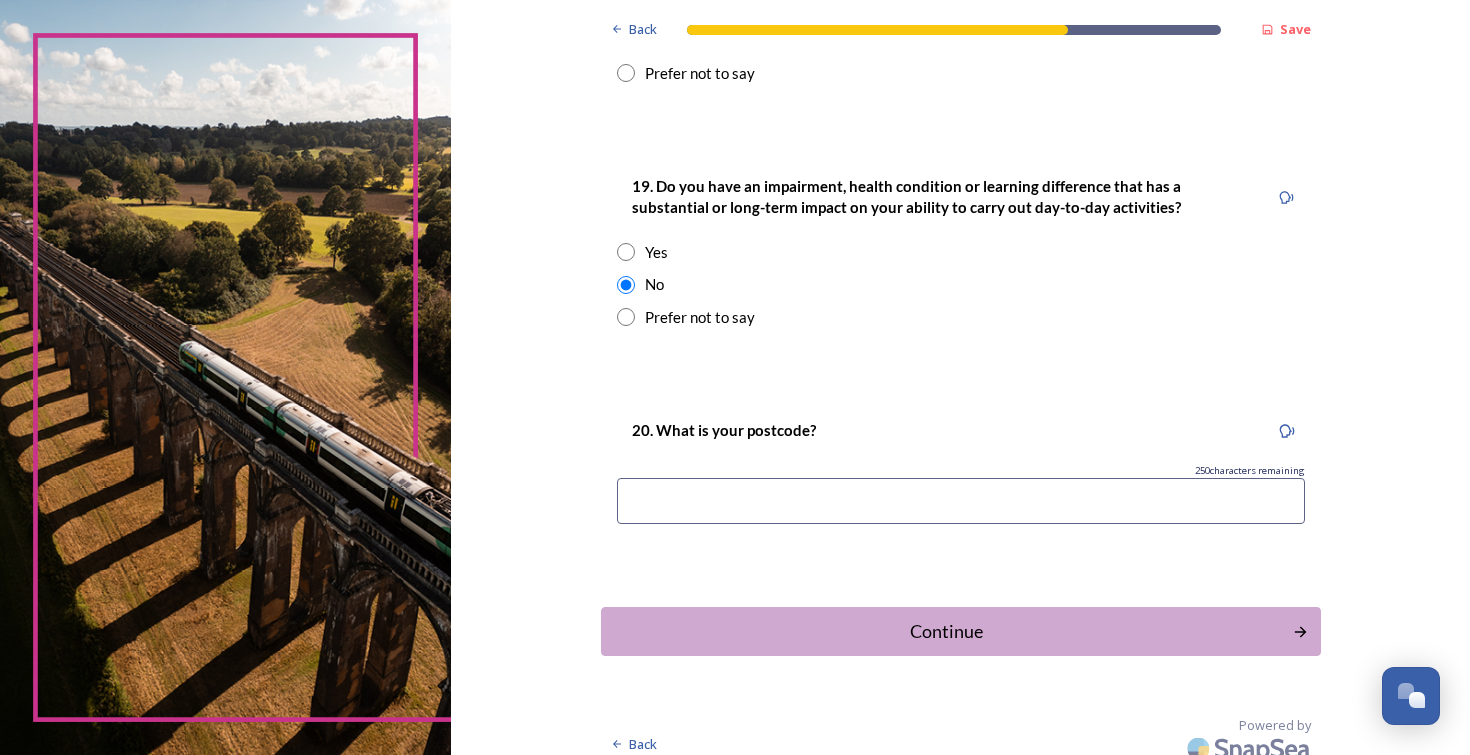 scroll, scrollTop: 957, scrollLeft: 0, axis: vertical 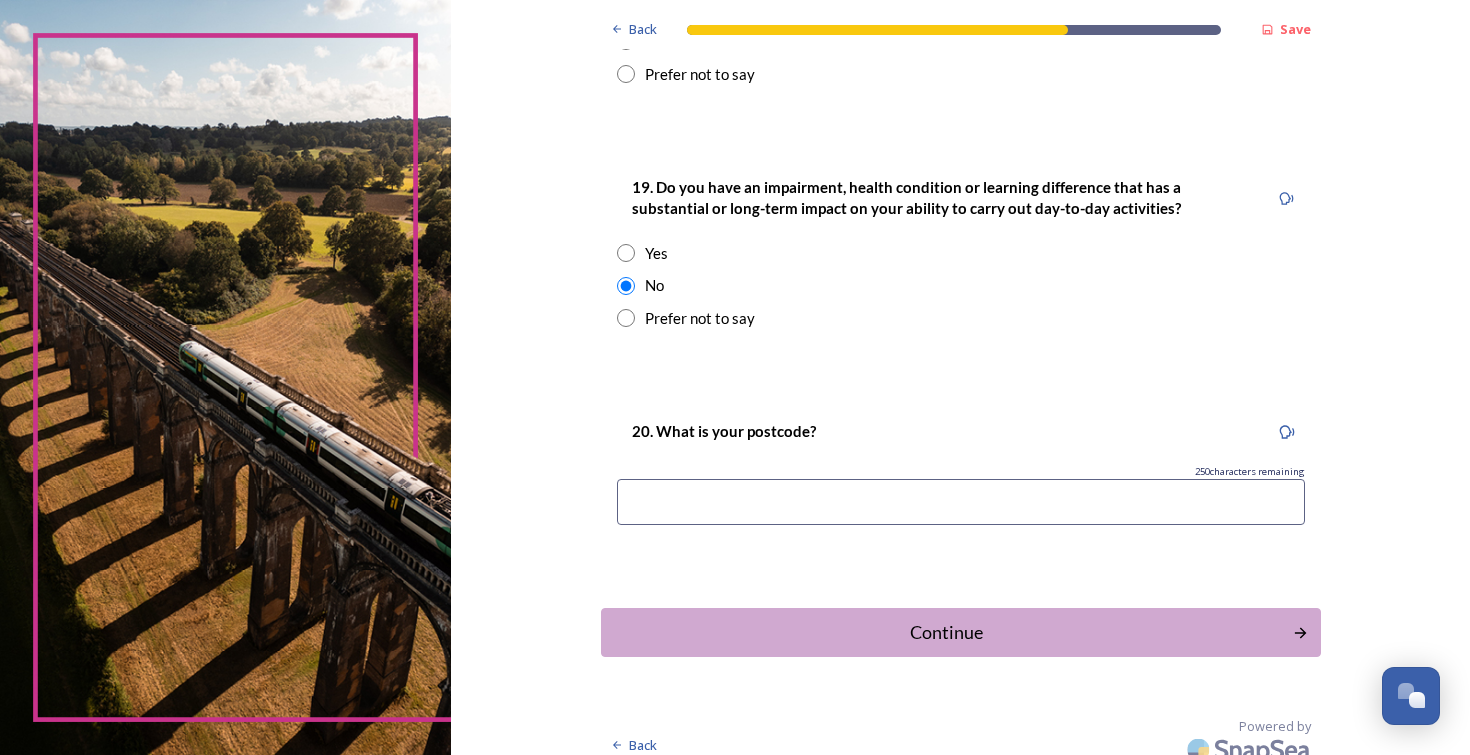 click at bounding box center [961, 502] 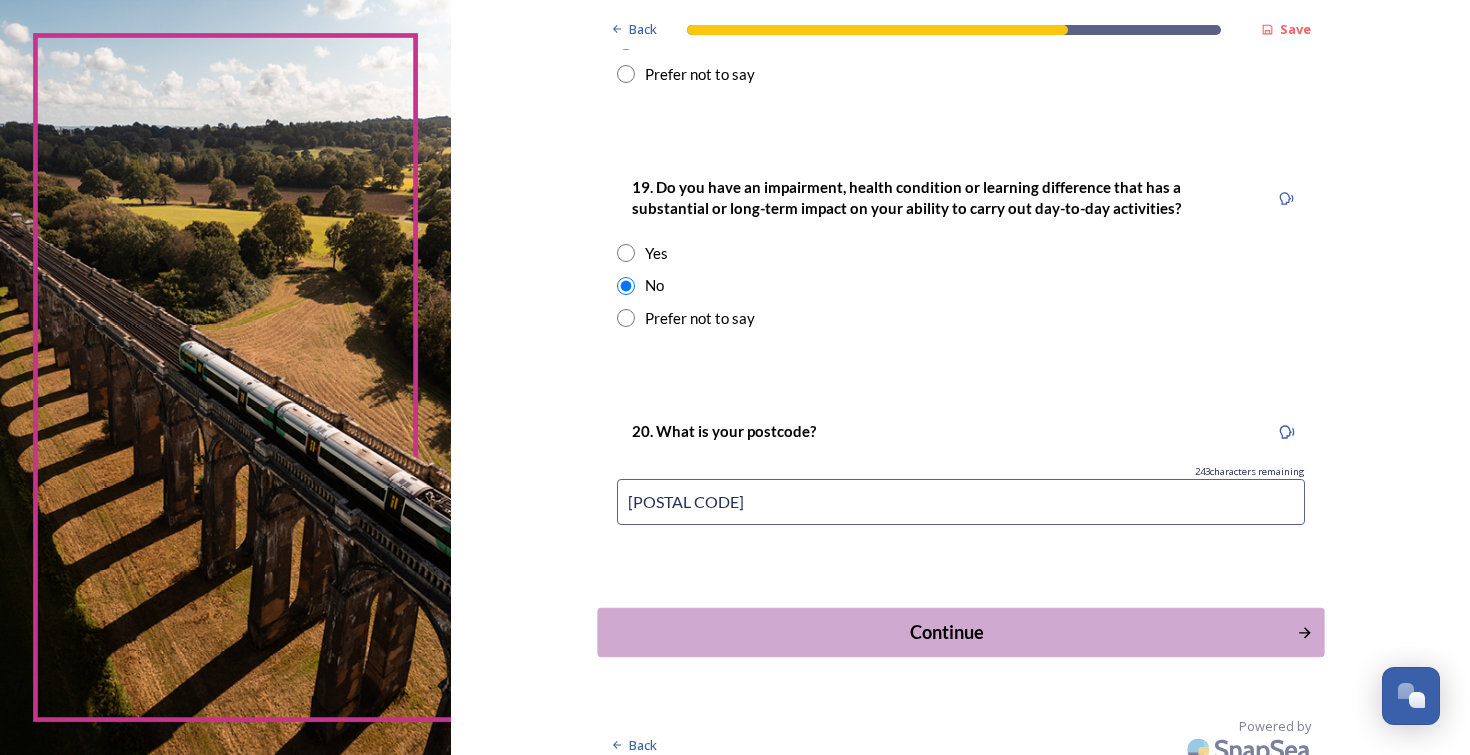 type on "[POSTAL CODE]" 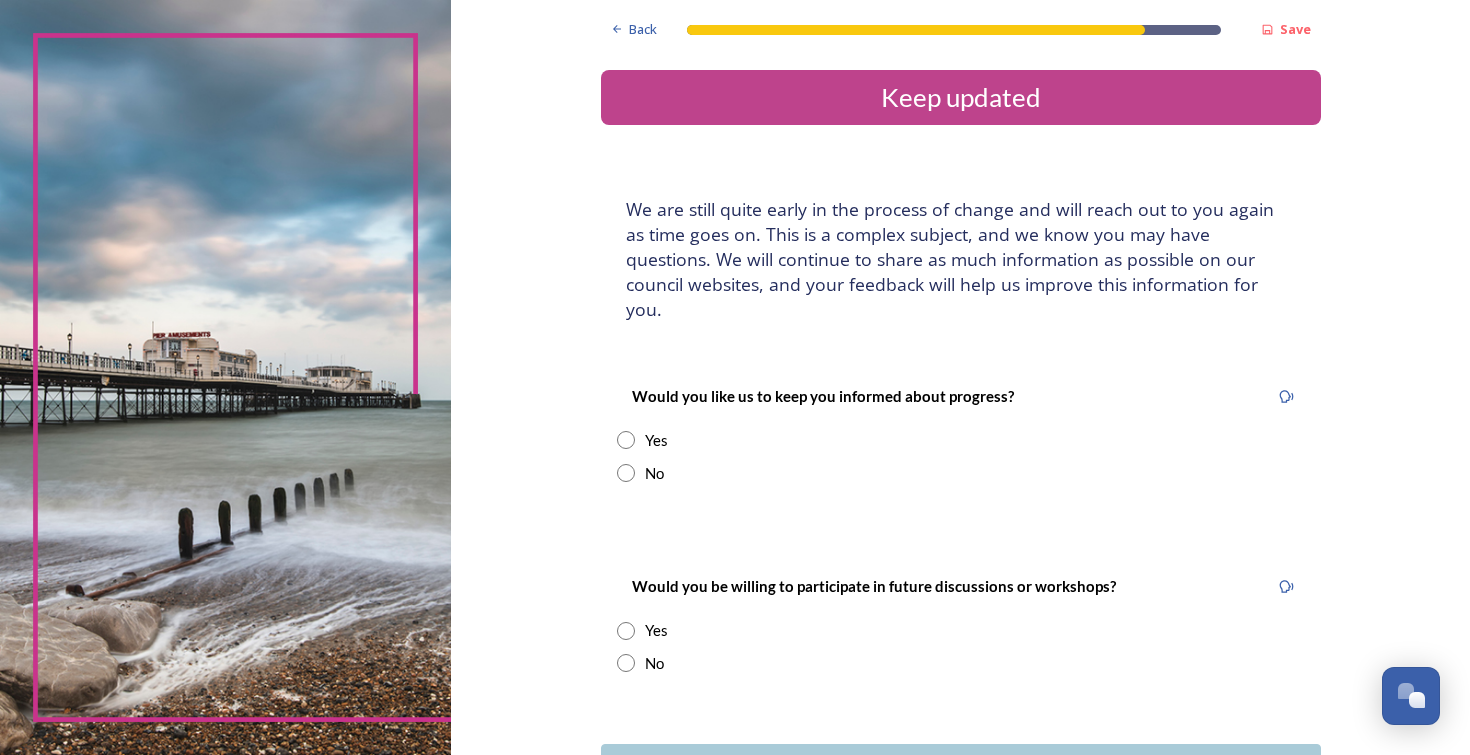 click at bounding box center (626, 440) 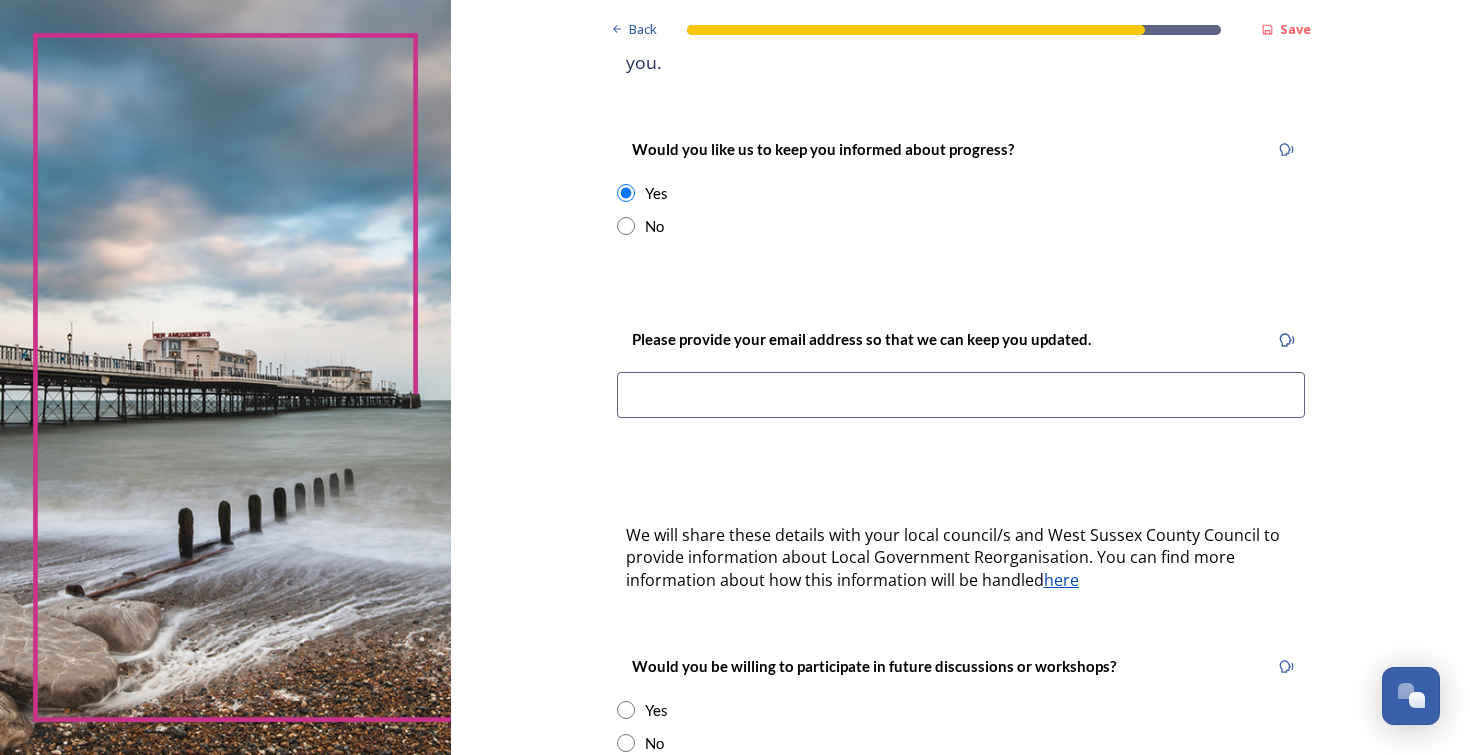 scroll, scrollTop: 250, scrollLeft: 0, axis: vertical 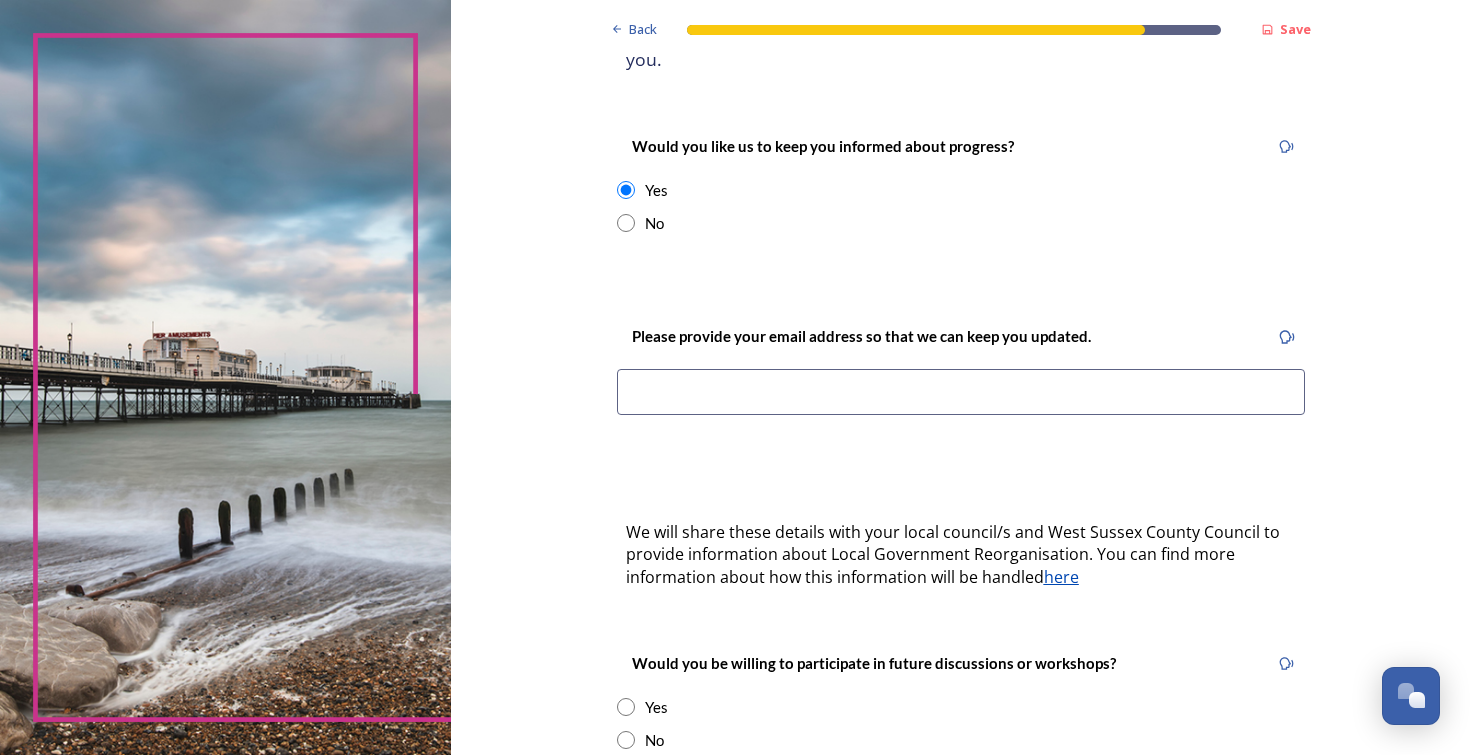 click at bounding box center [961, 392] 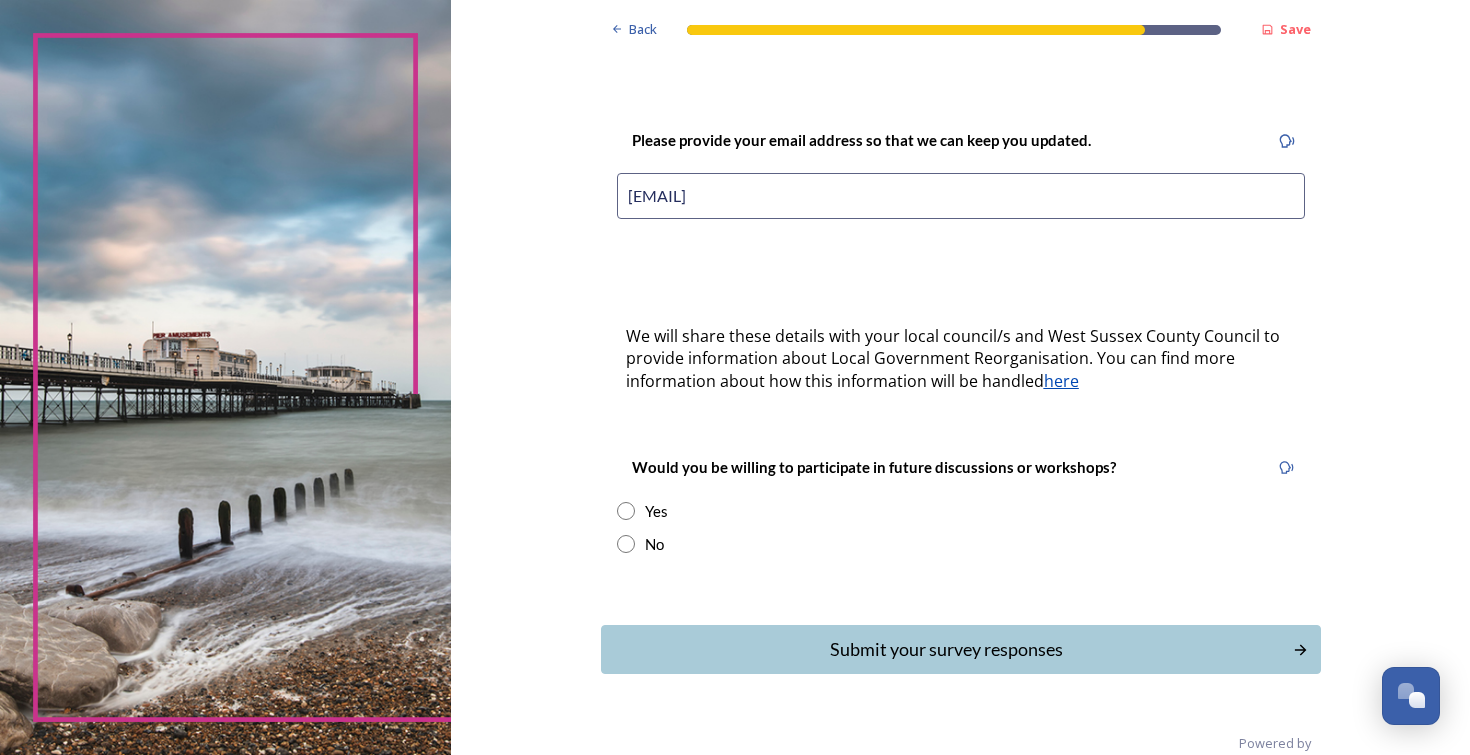 scroll, scrollTop: 445, scrollLeft: 0, axis: vertical 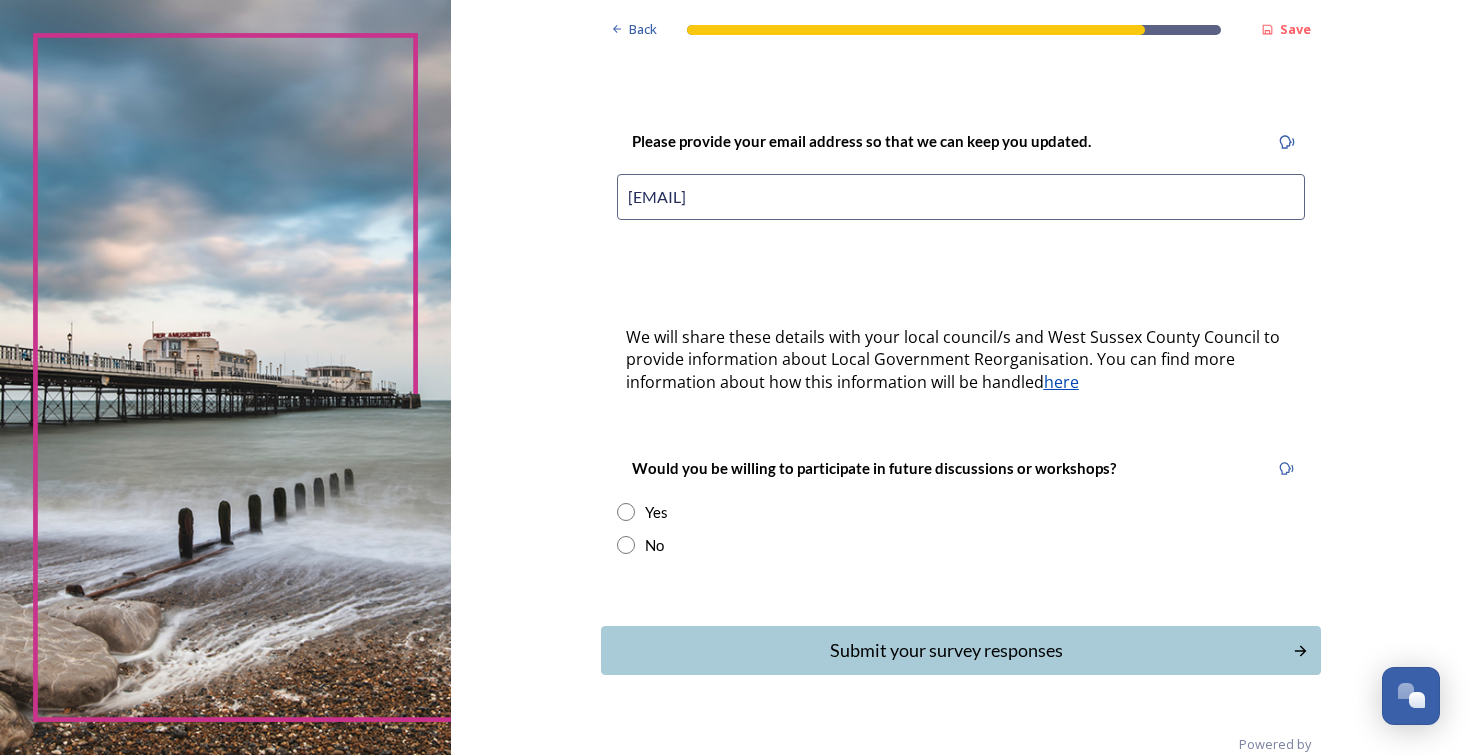 type on "[EMAIL]" 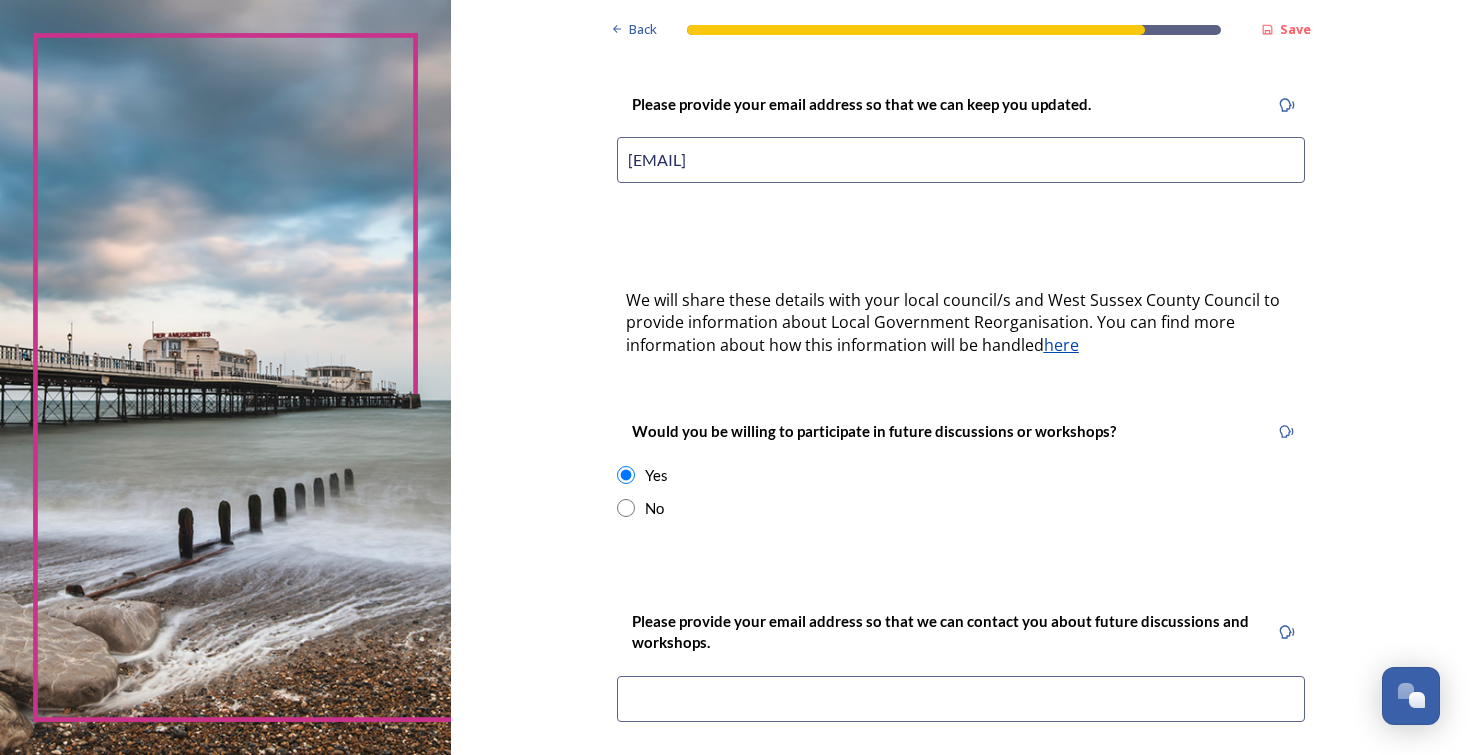 scroll, scrollTop: 491, scrollLeft: 0, axis: vertical 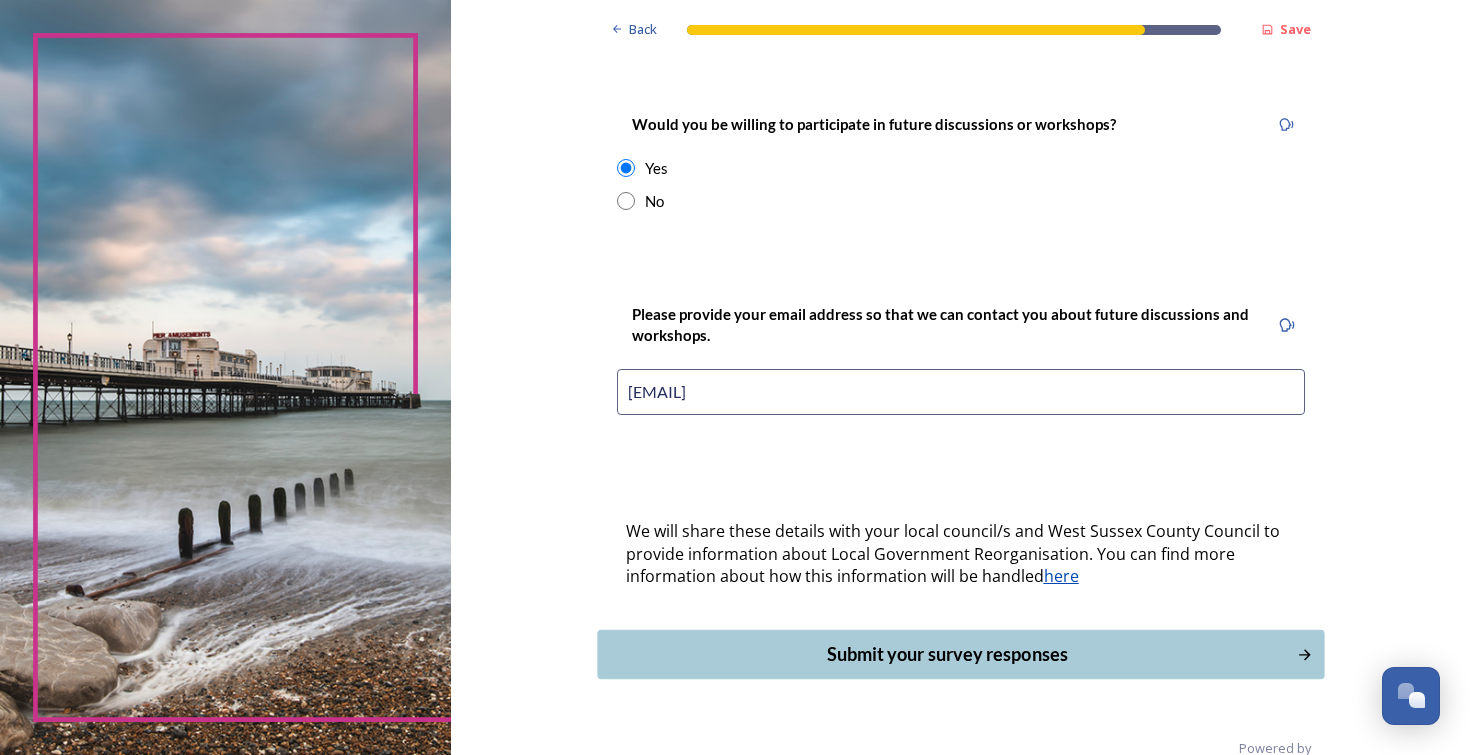 type on "[EMAIL]" 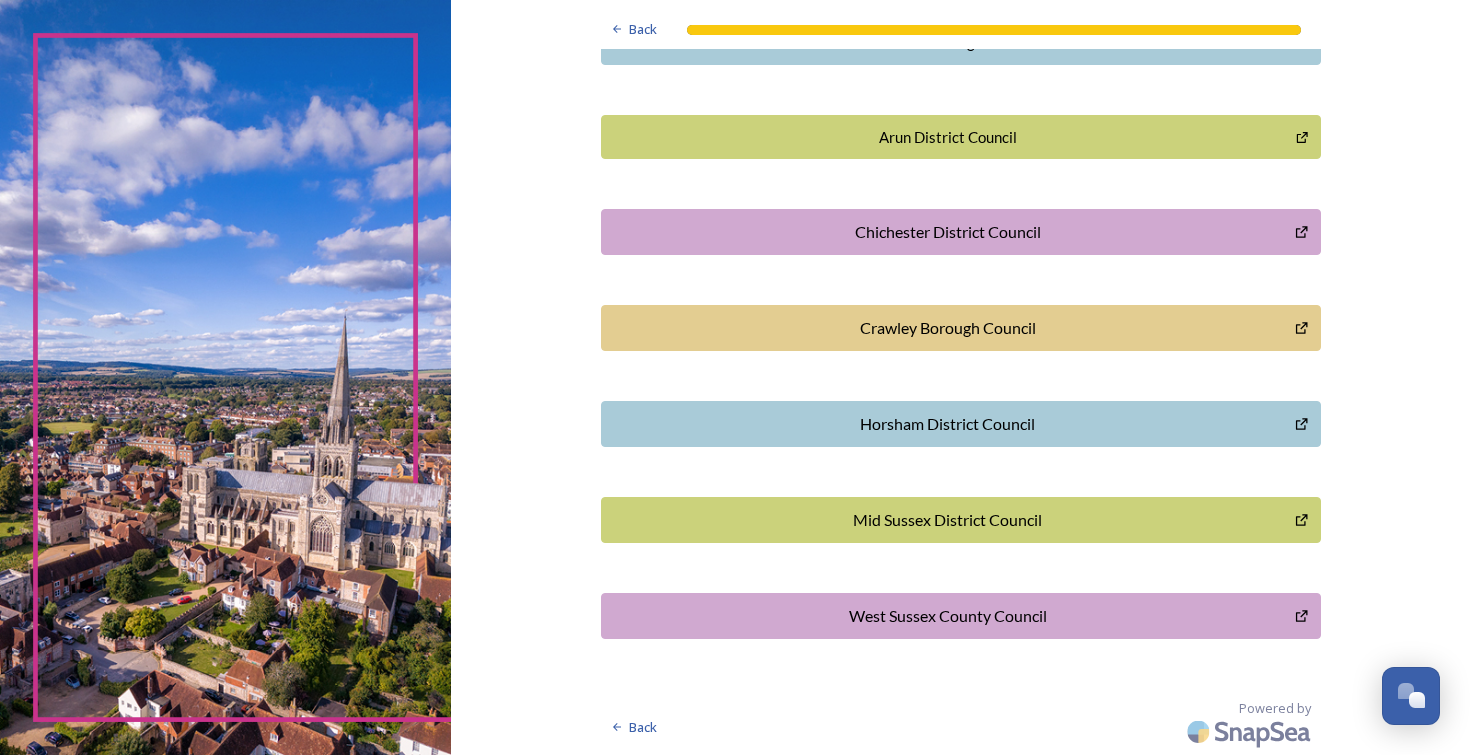 scroll, scrollTop: 515, scrollLeft: 0, axis: vertical 